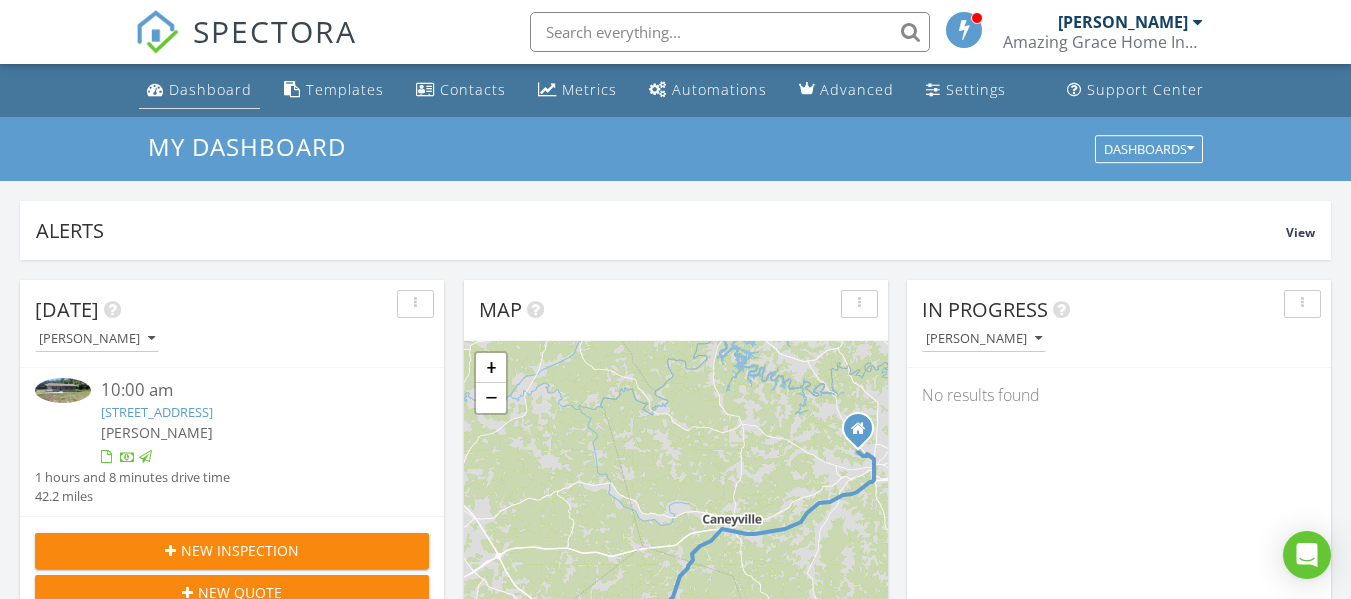 scroll, scrollTop: 0, scrollLeft: 0, axis: both 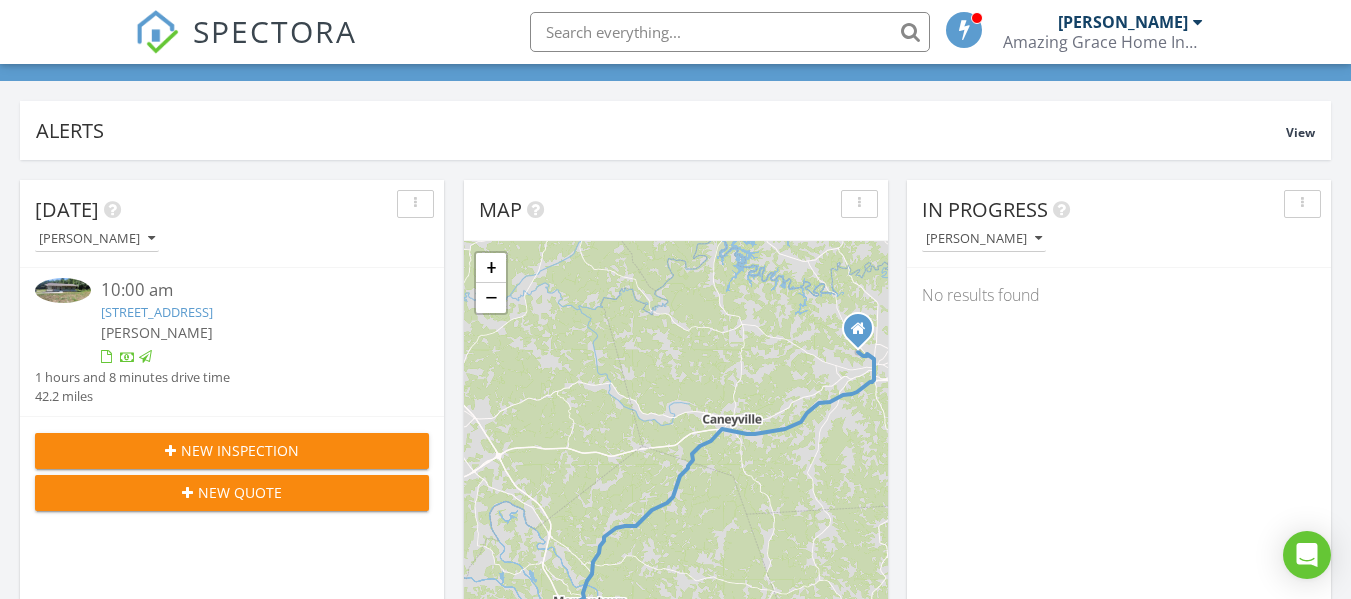 click on "New Inspection" at bounding box center [232, 450] 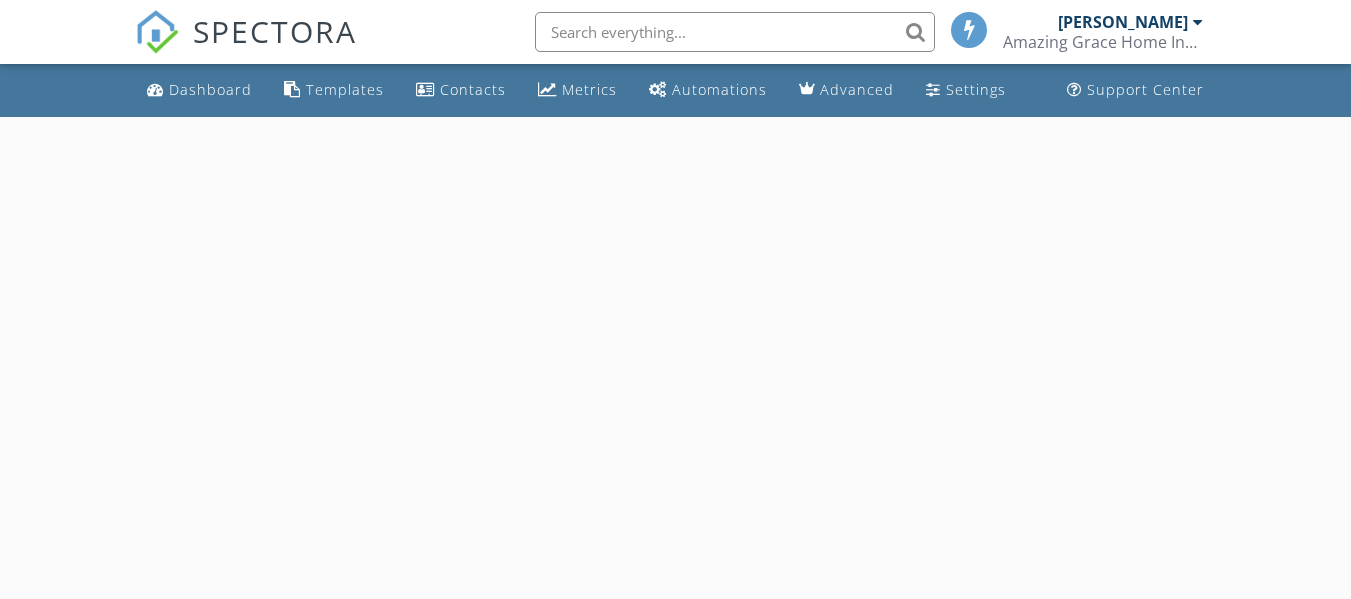 scroll, scrollTop: 0, scrollLeft: 0, axis: both 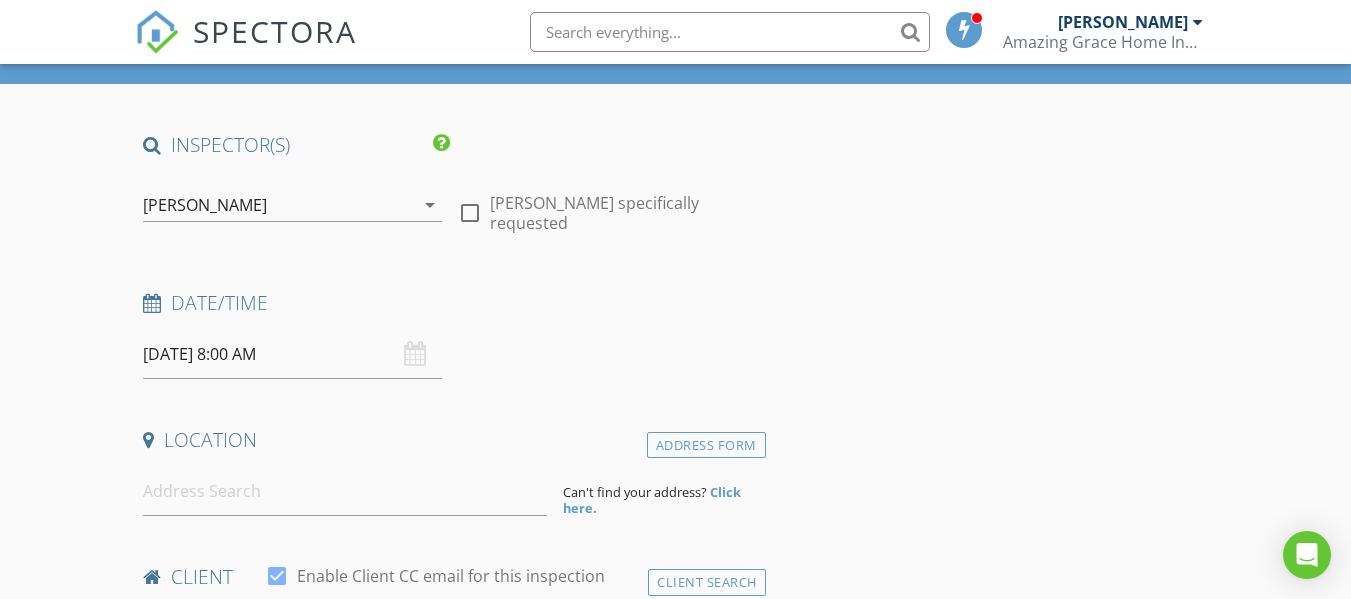 click on "07/12/2025 8:00 AM" at bounding box center (292, 354) 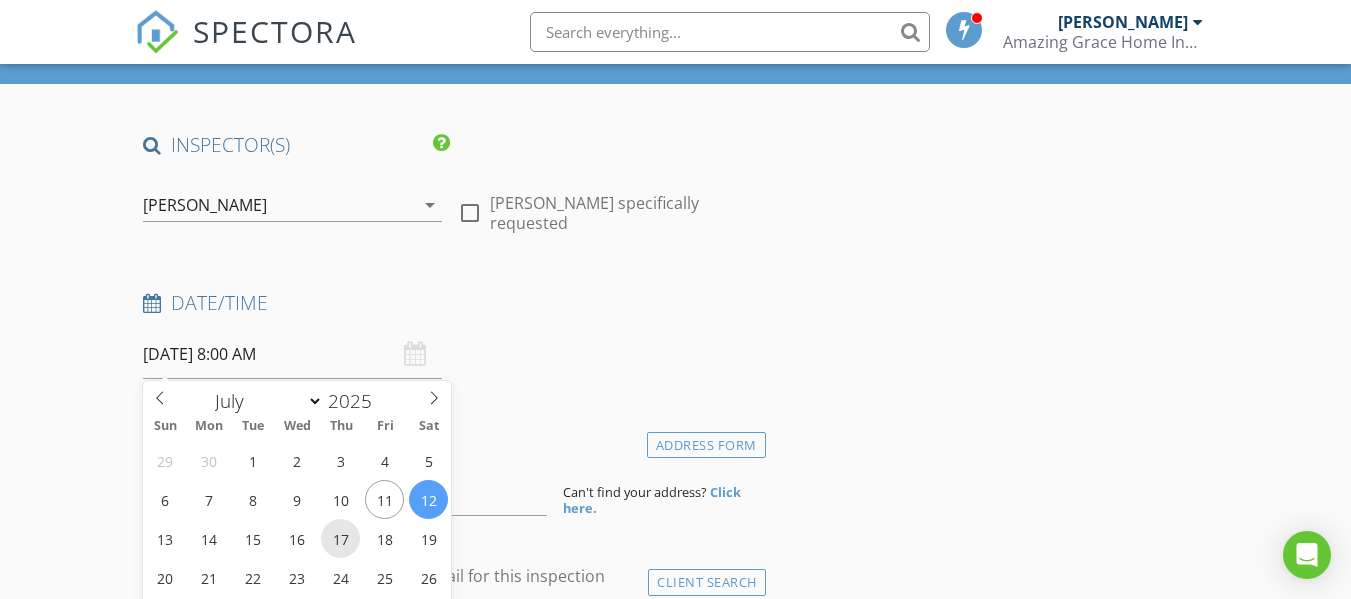 type on "07/17/2025 8:00 AM" 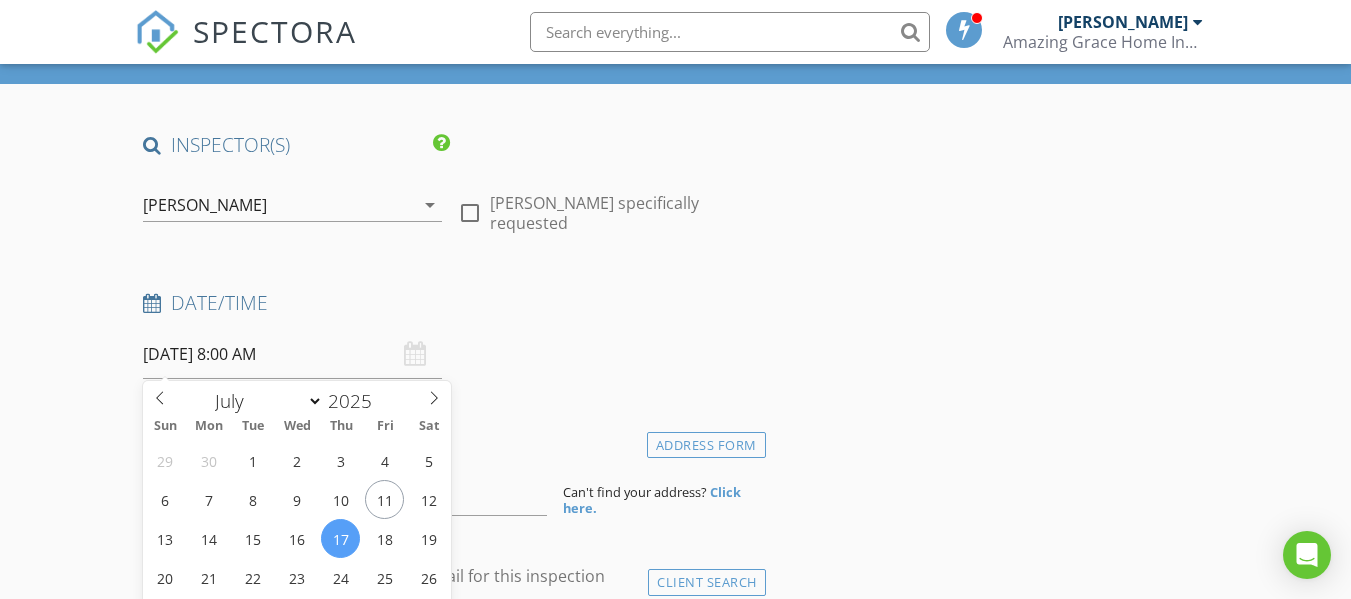scroll, scrollTop: 496, scrollLeft: 0, axis: vertical 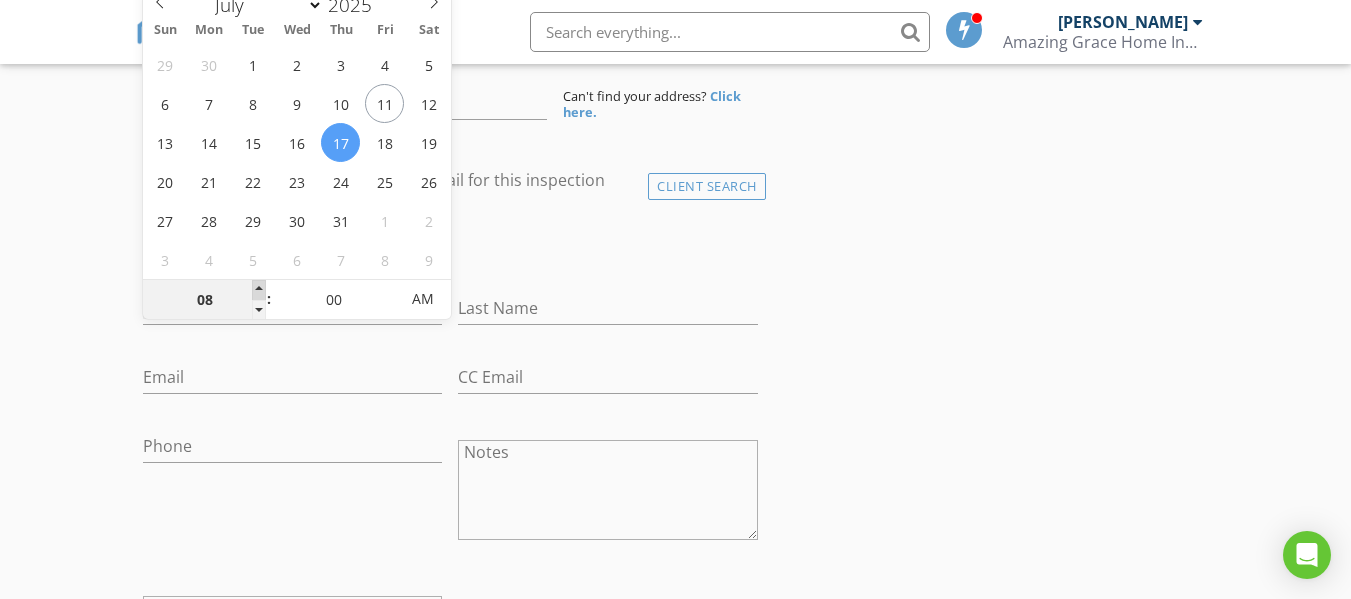 type on "09" 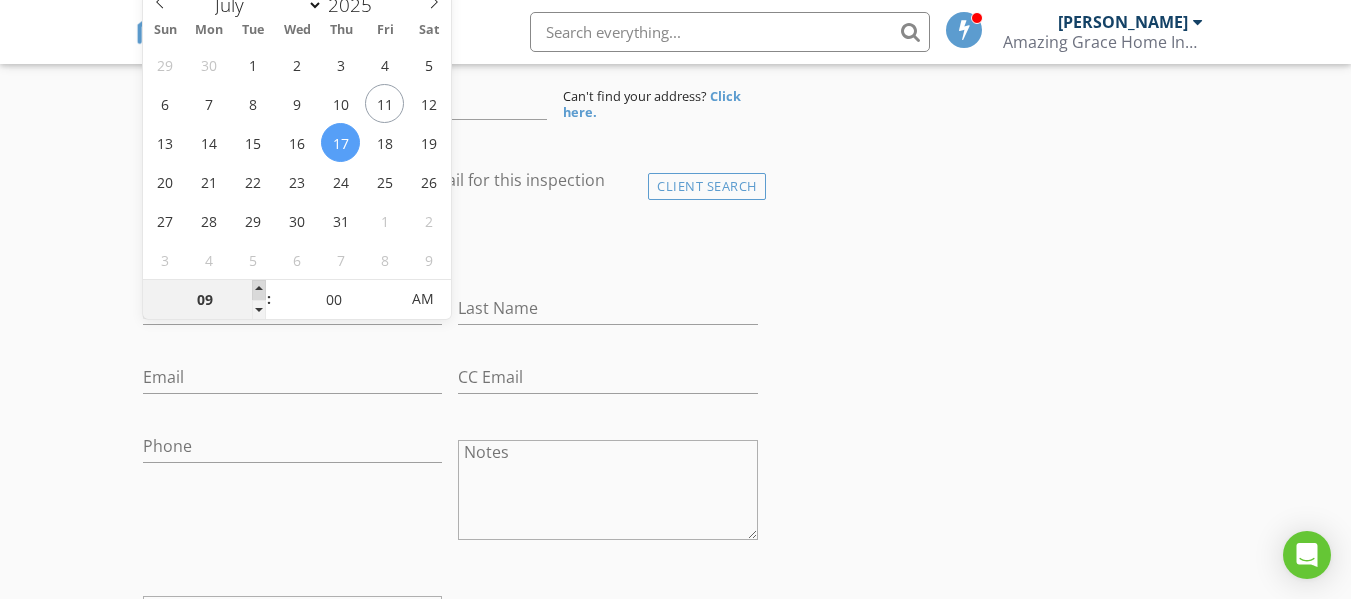 click at bounding box center [259, 290] 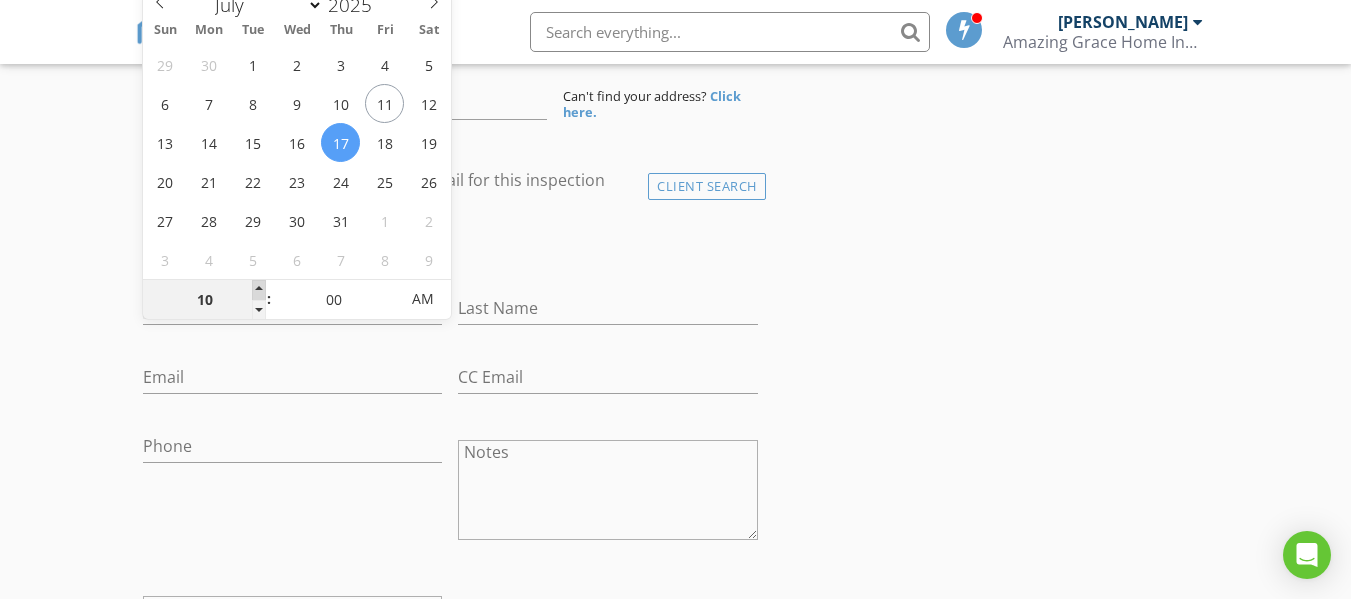 click at bounding box center [259, 290] 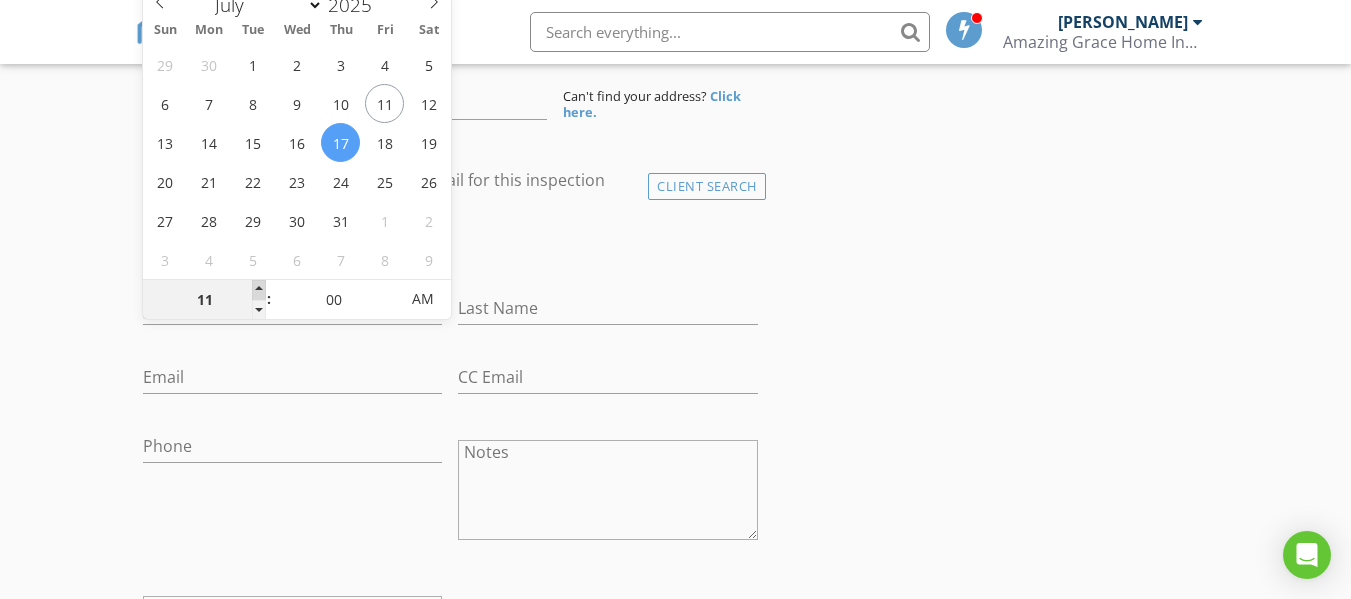 click at bounding box center (259, 290) 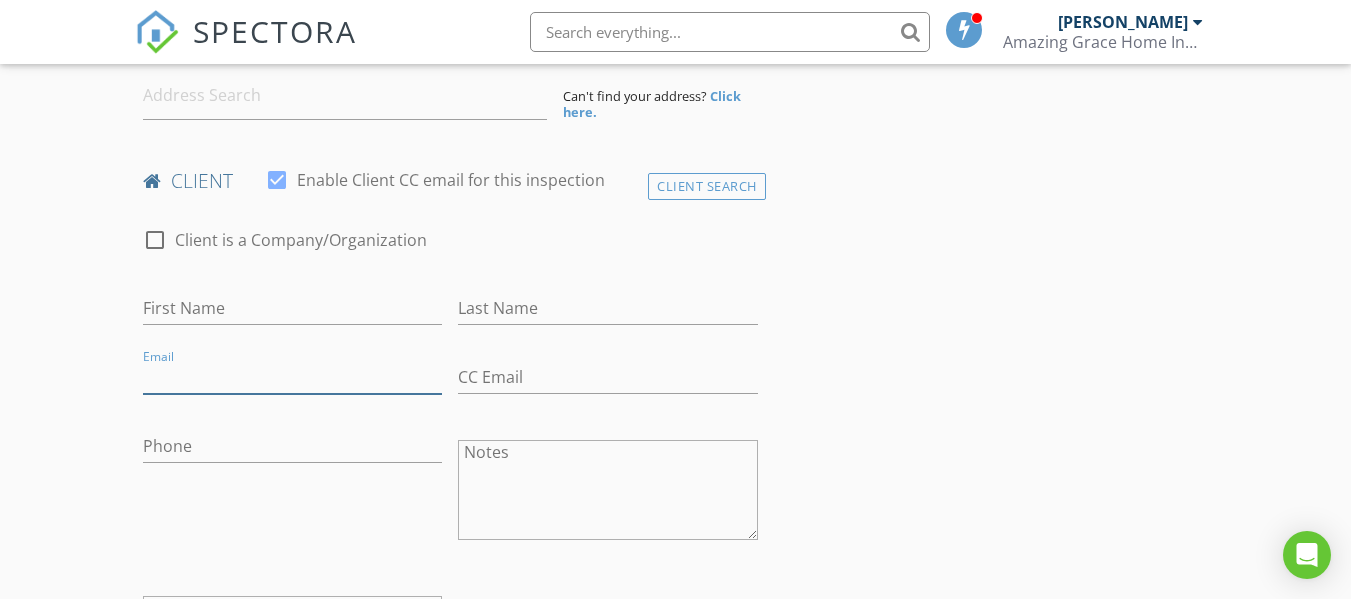 click on "Email" at bounding box center [292, 377] 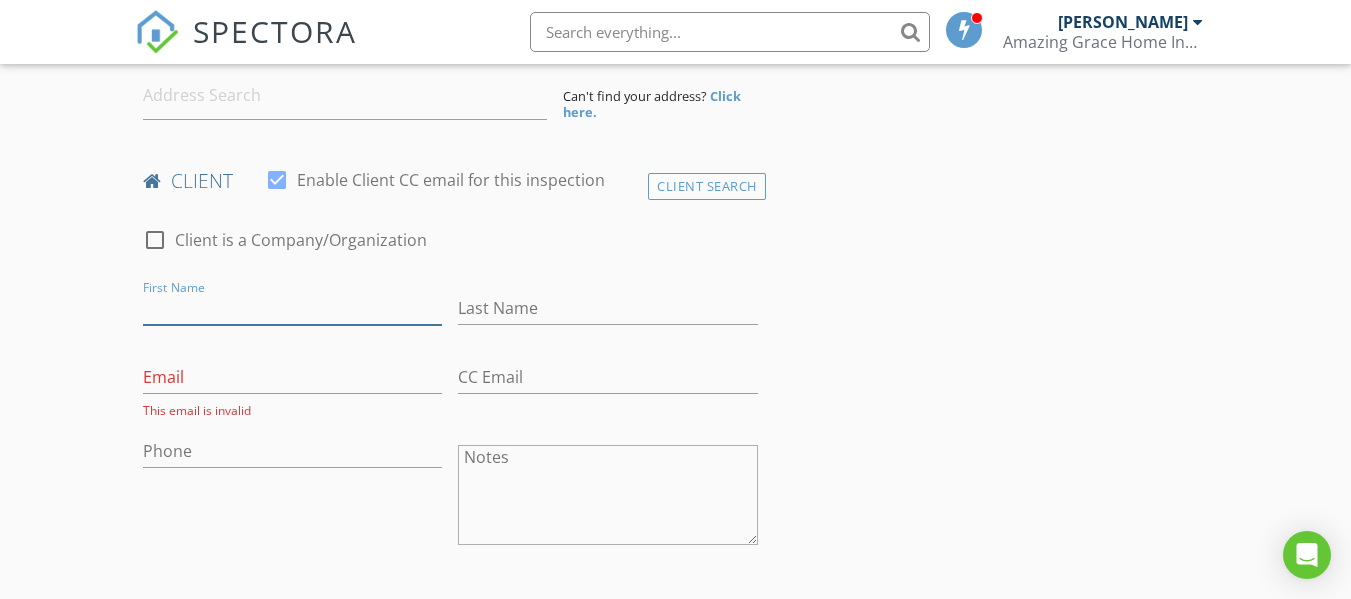drag, startPoint x: 233, startPoint y: 313, endPoint x: 233, endPoint y: 302, distance: 11 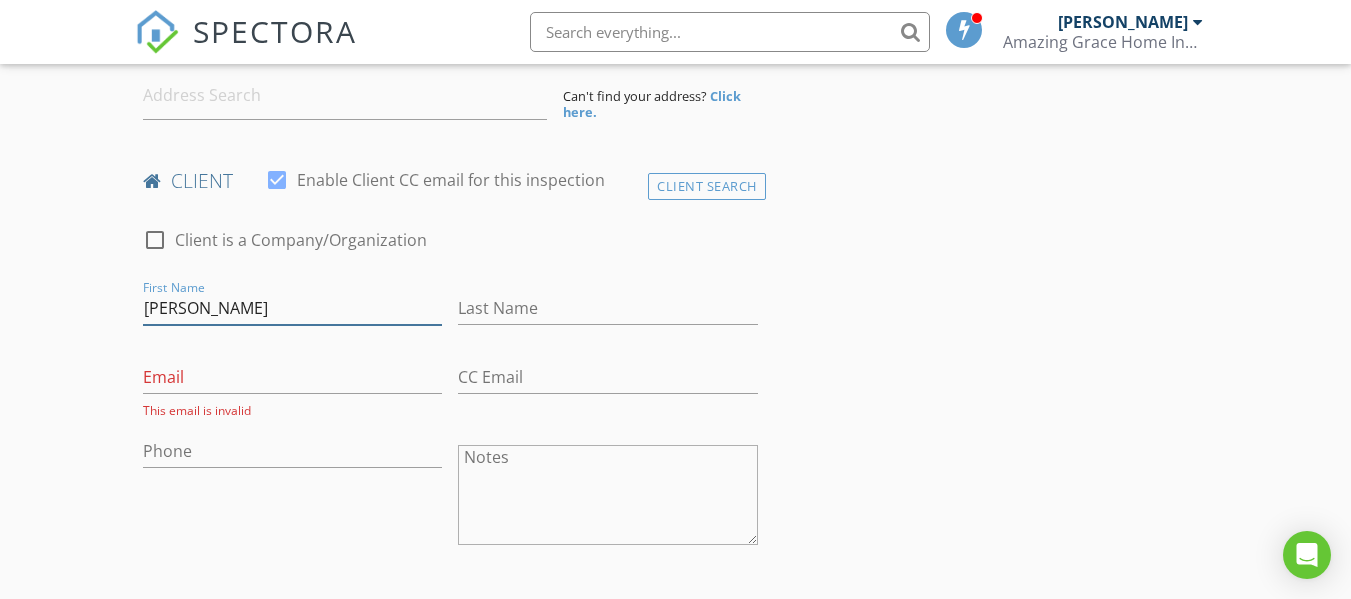 type on "Sharon" 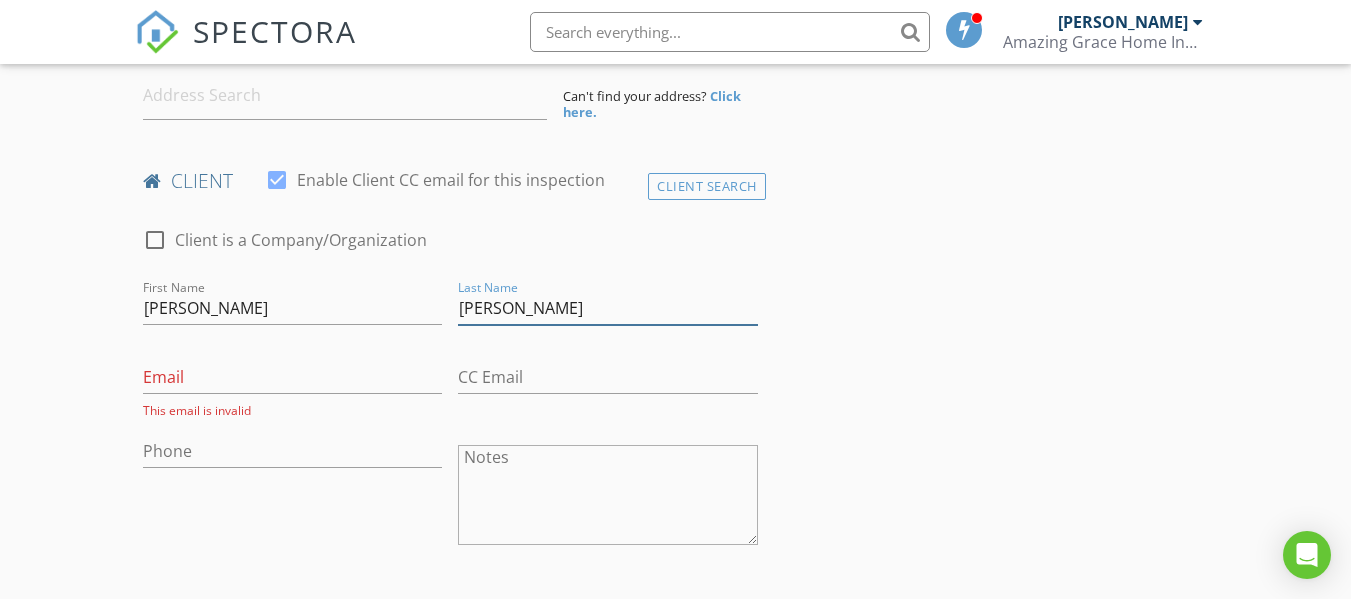 type on "Ushman" 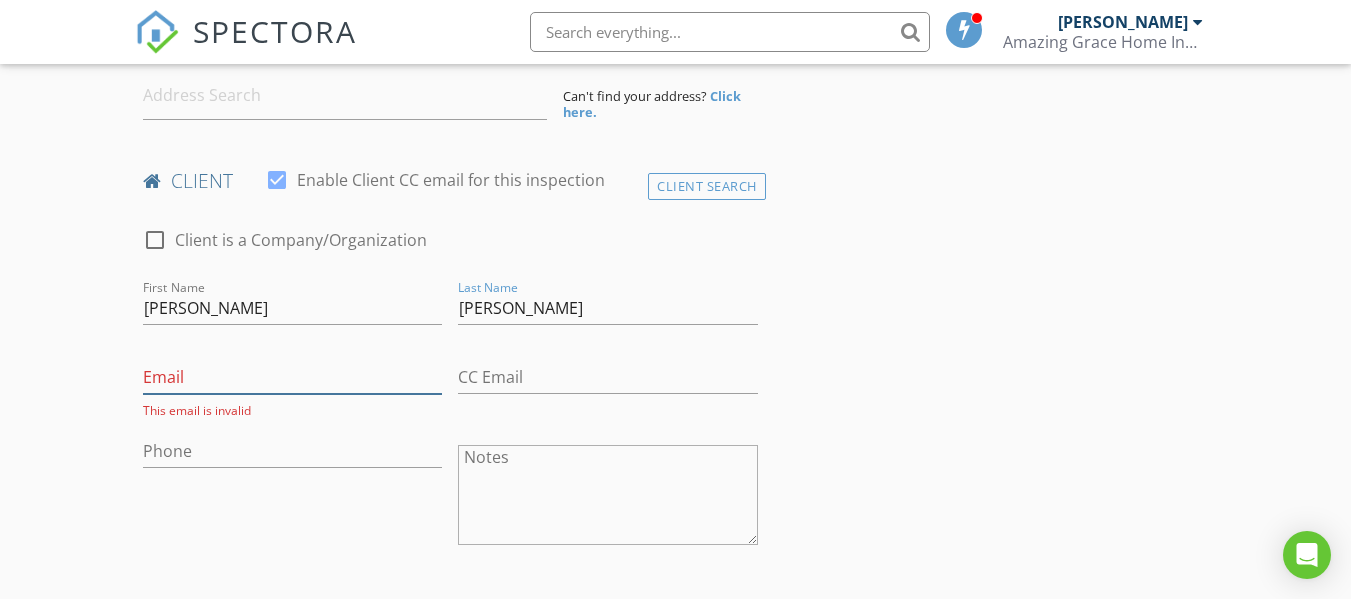 click on "Email" at bounding box center (292, 377) 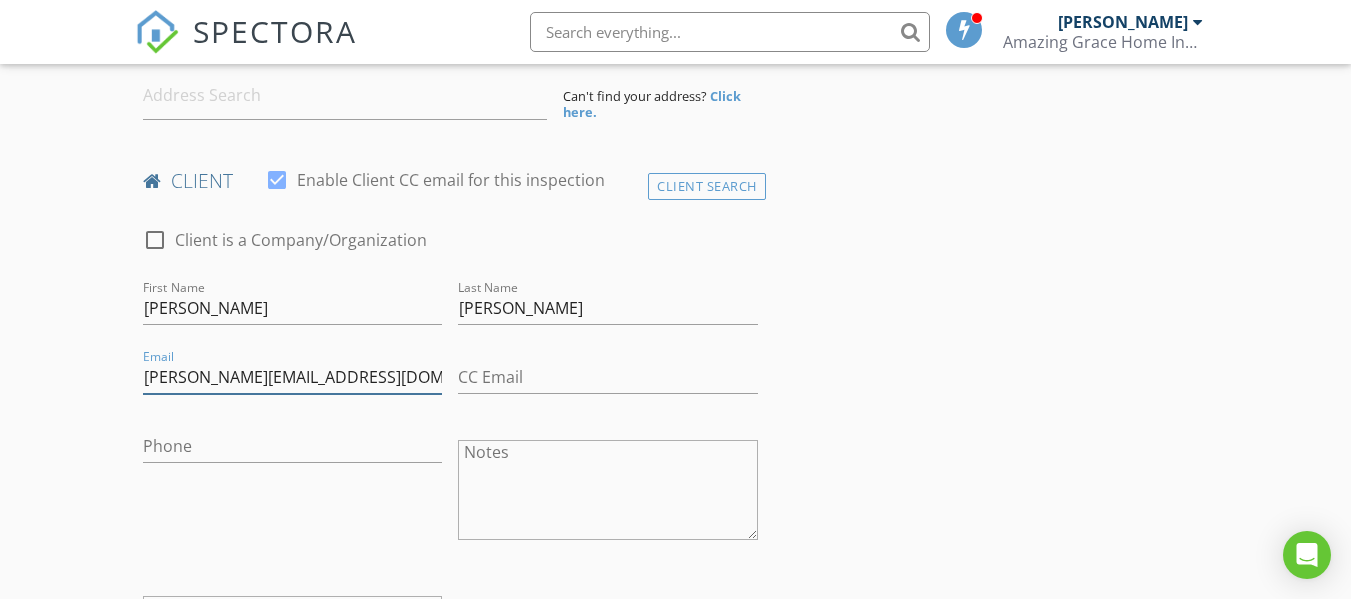type on "sushman@globespec.com" 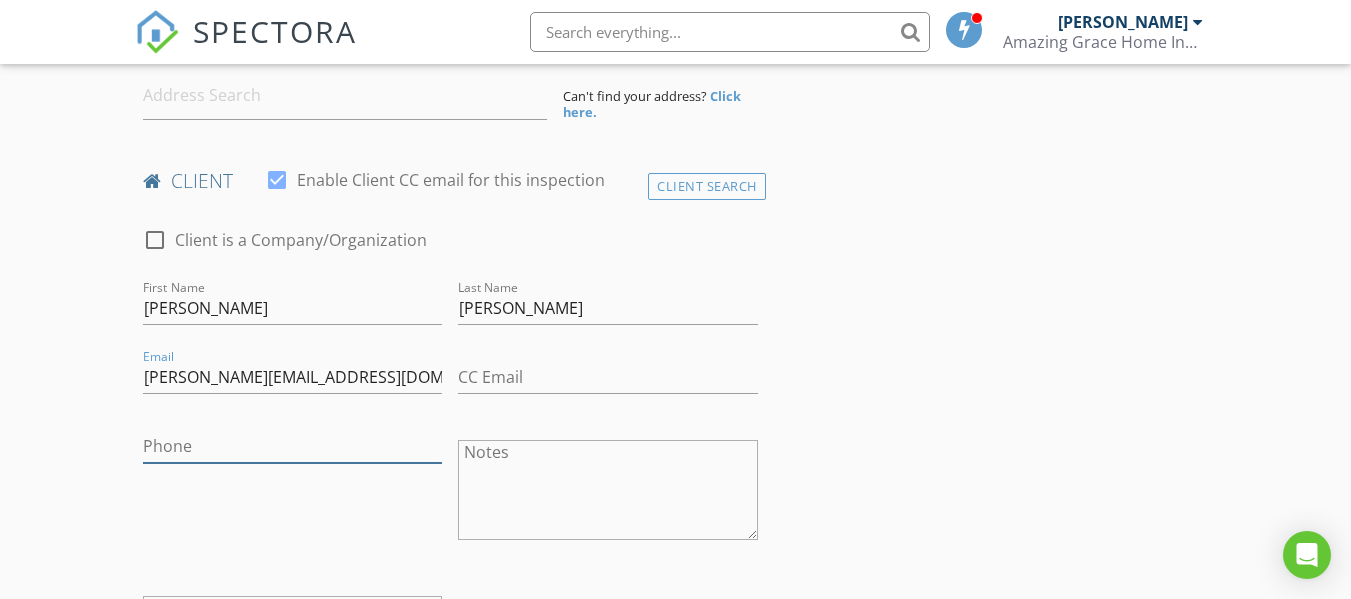 click on "Phone" at bounding box center [292, 446] 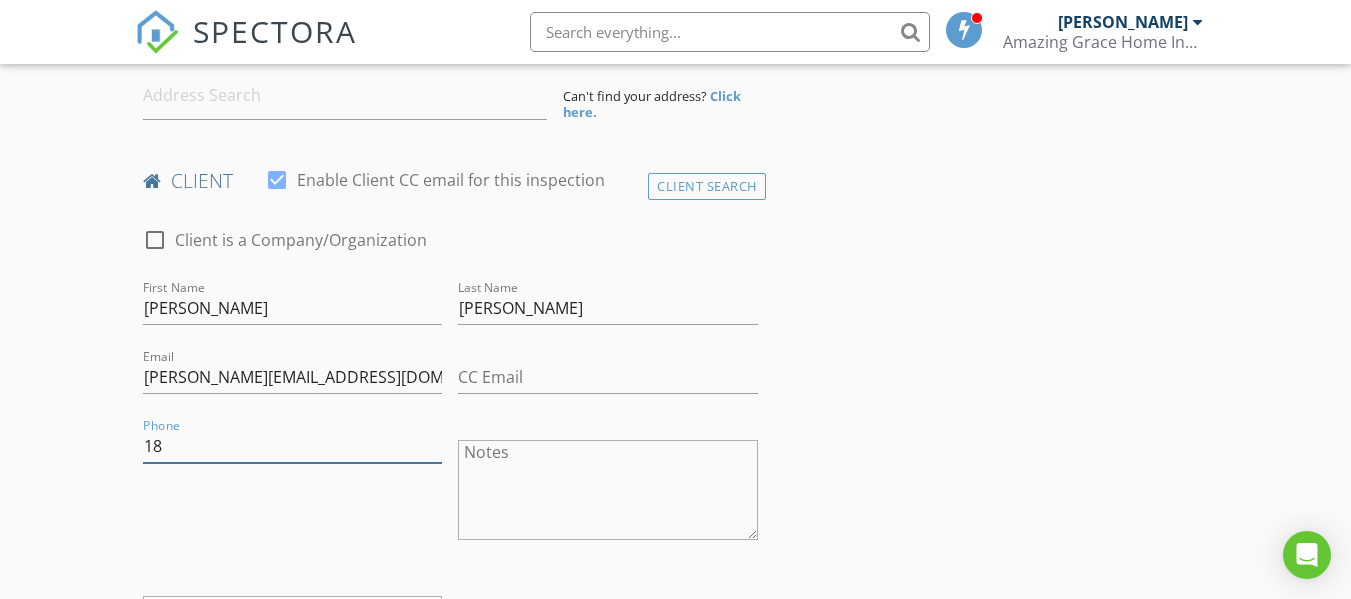 type on "1" 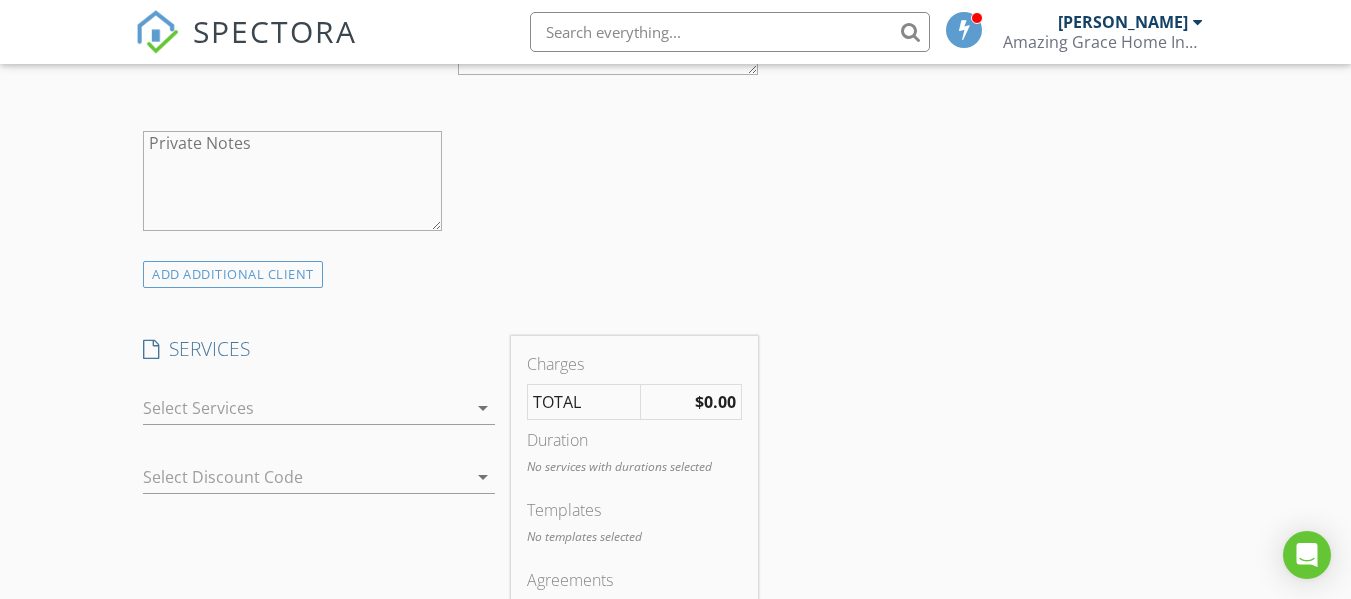 scroll, scrollTop: 996, scrollLeft: 0, axis: vertical 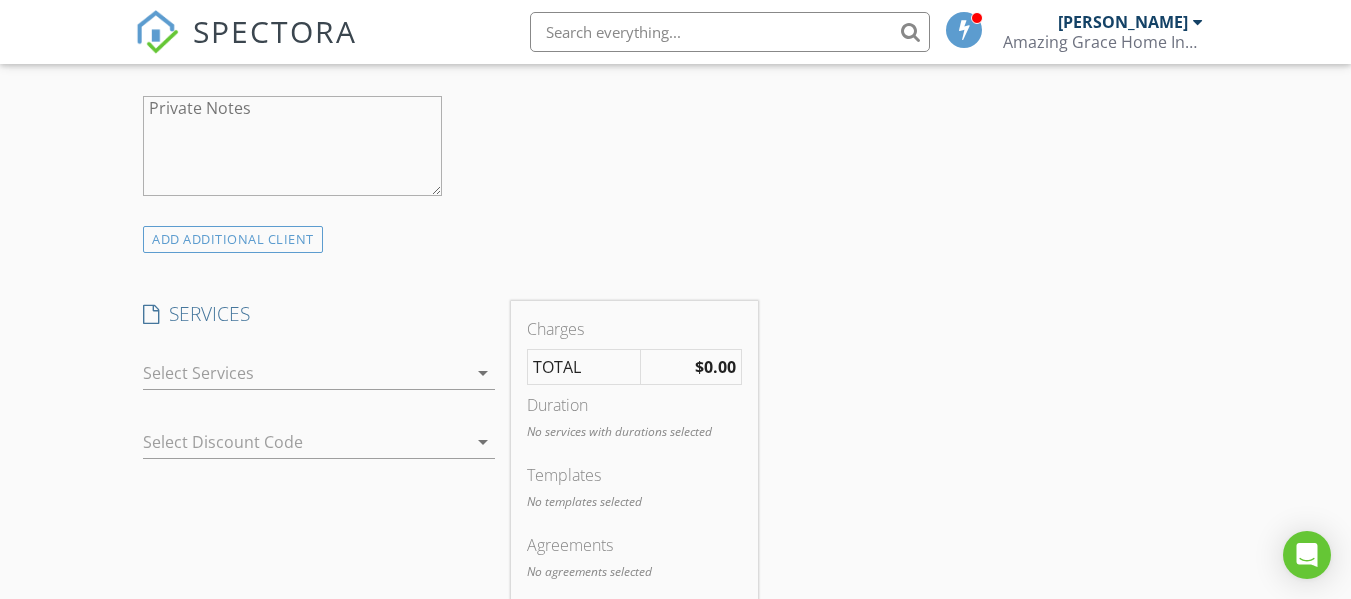 type on "800-231-1301 ext 130" 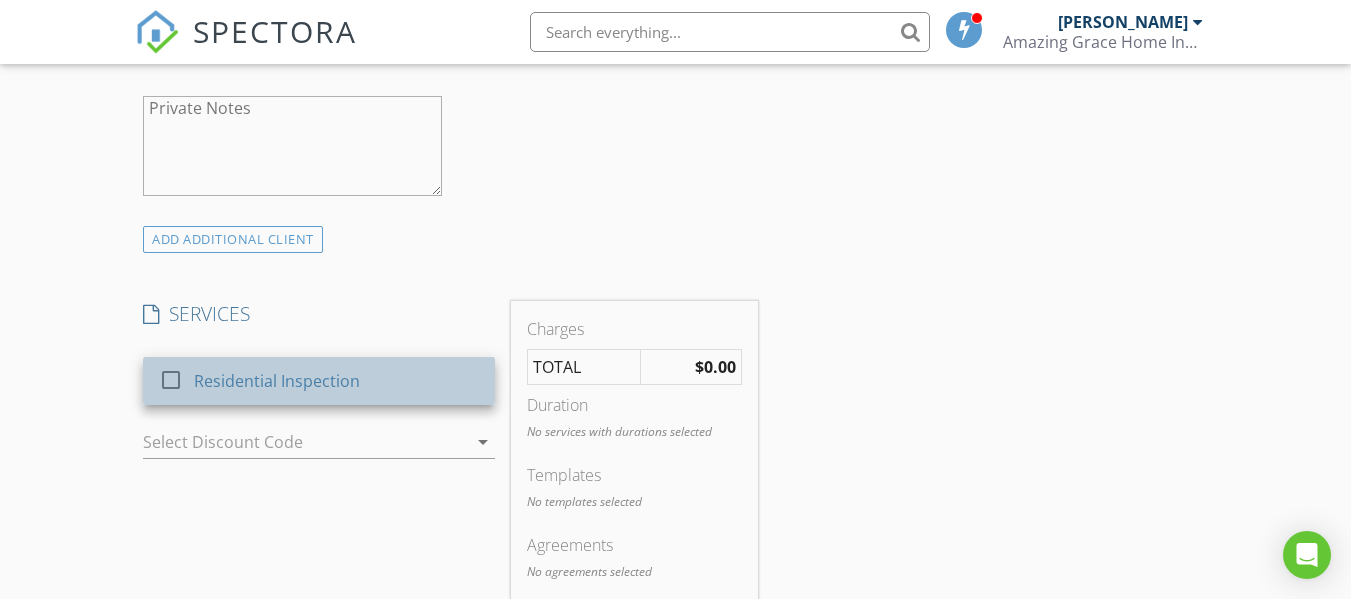 click on "Residential Inspection" at bounding box center [277, 381] 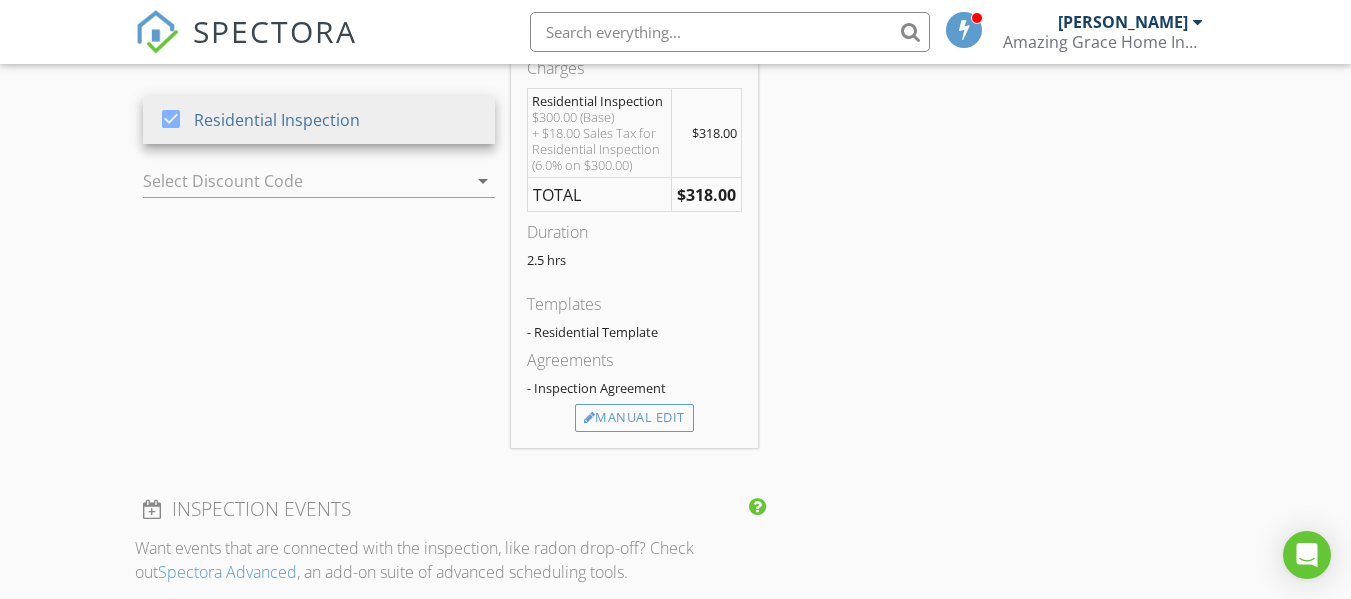 scroll, scrollTop: 1296, scrollLeft: 0, axis: vertical 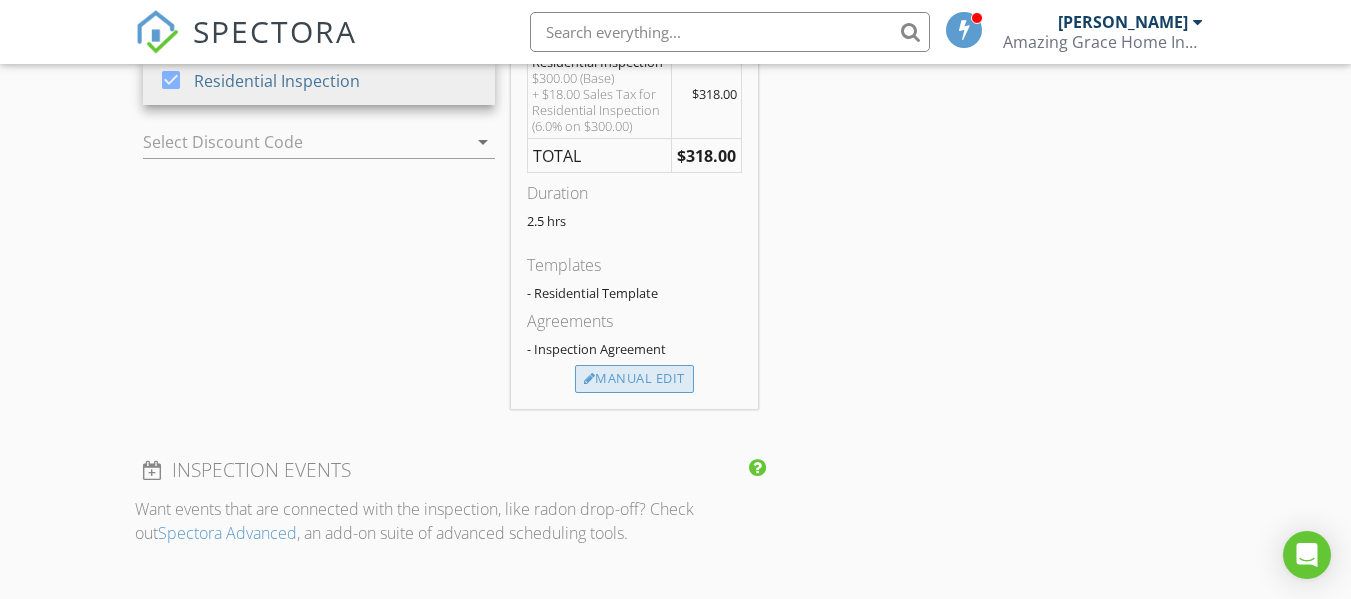 click on "Manual Edit" at bounding box center (634, 379) 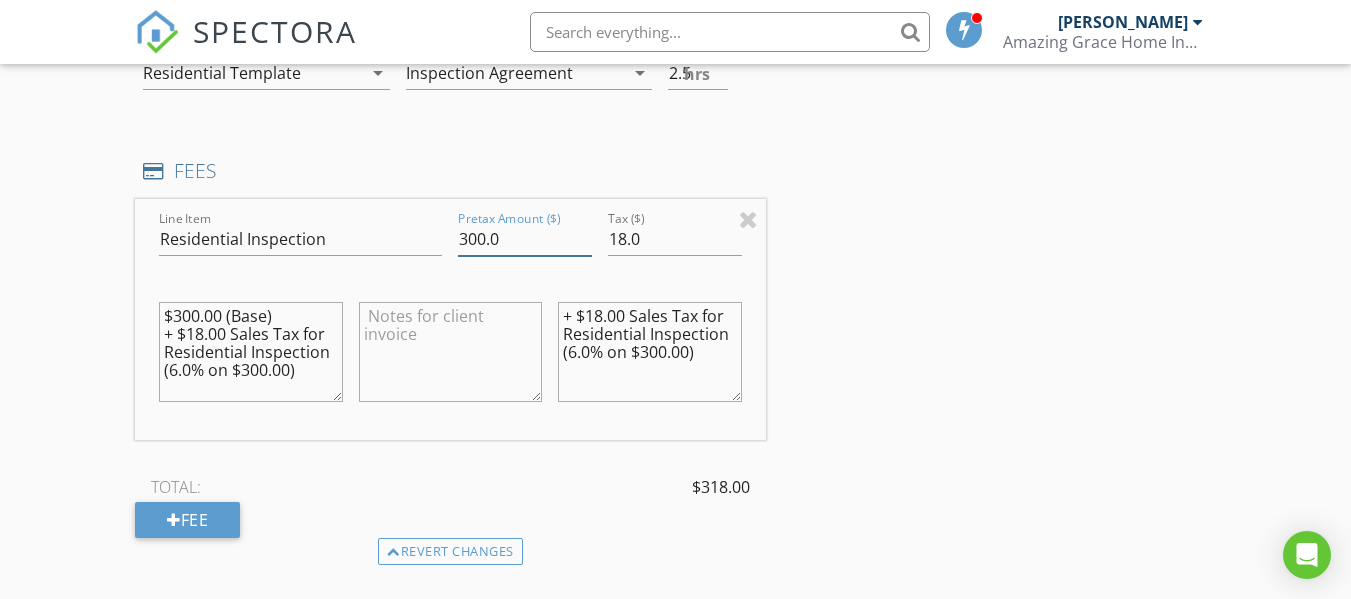 drag, startPoint x: 485, startPoint y: 237, endPoint x: 461, endPoint y: 241, distance: 24.33105 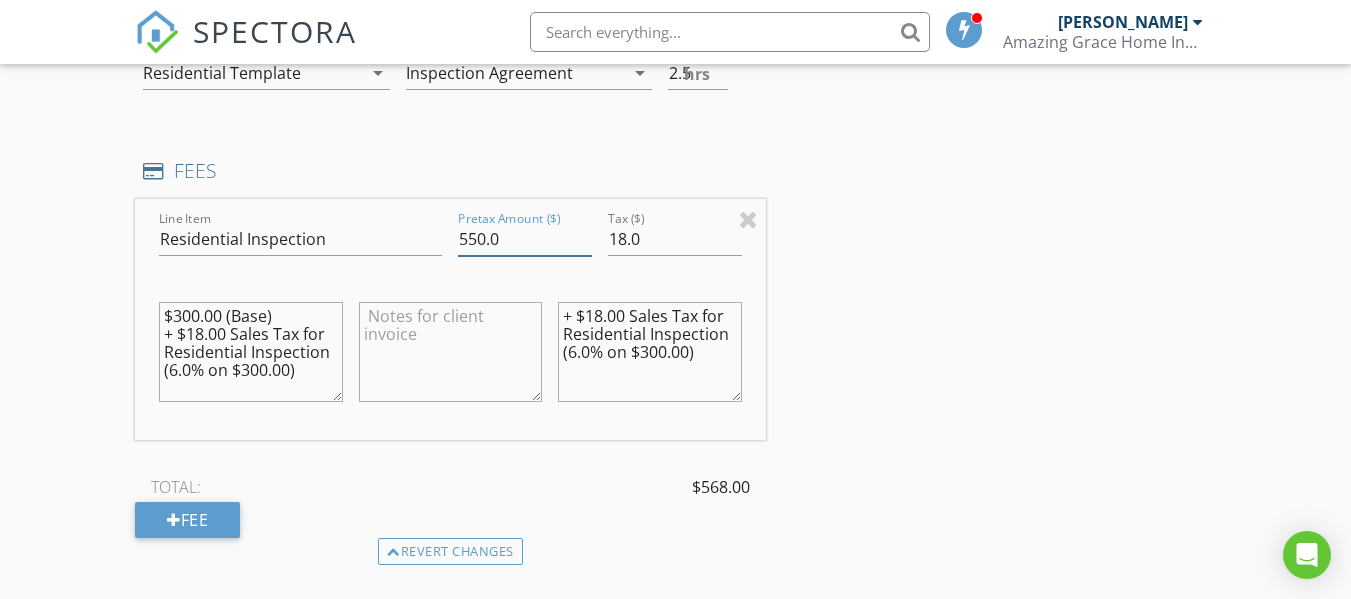 click on "550.0" at bounding box center [525, 239] 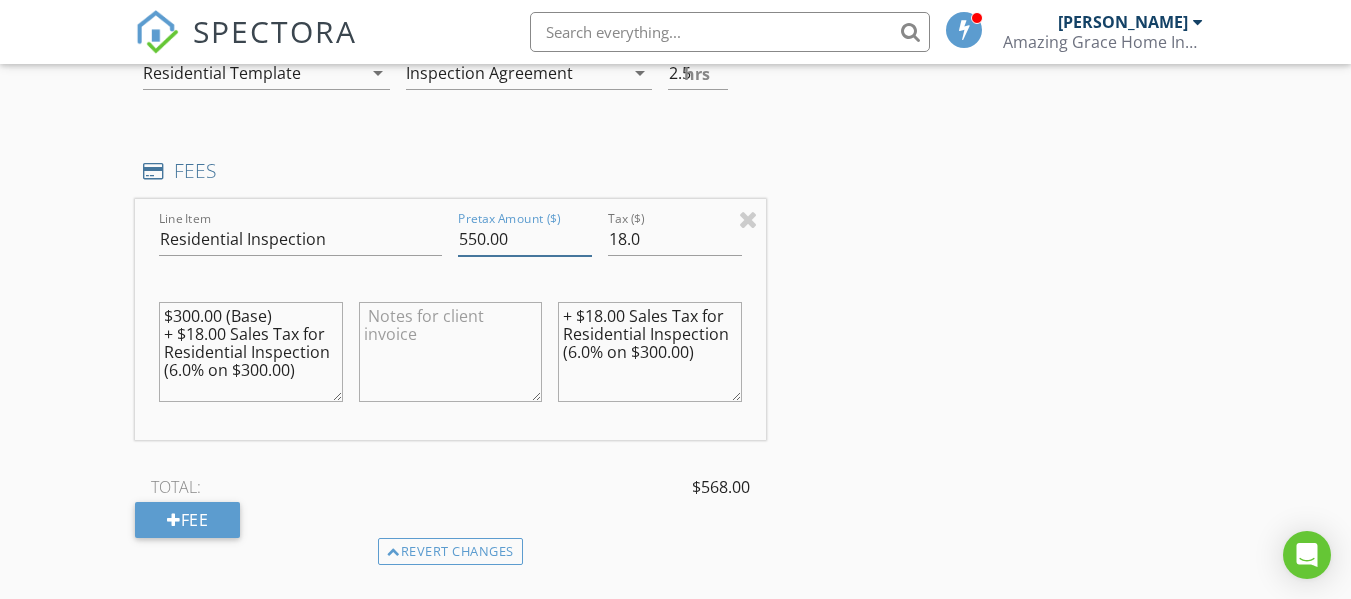 type on "550.00" 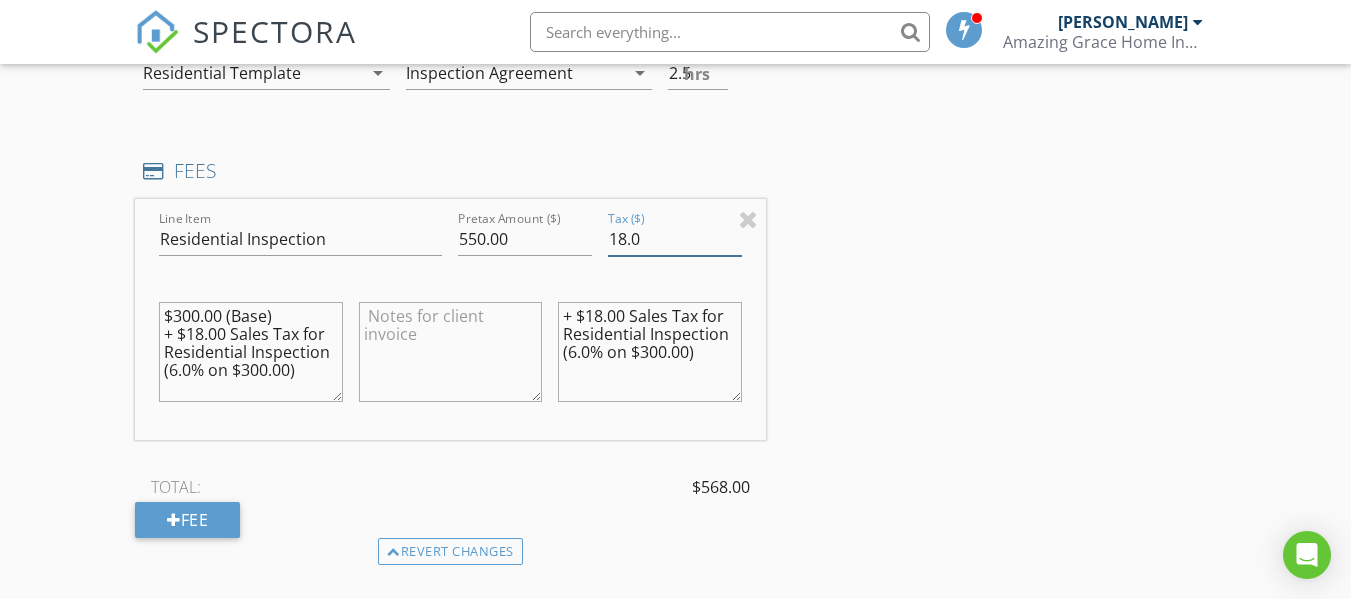 drag, startPoint x: 660, startPoint y: 240, endPoint x: 578, endPoint y: 245, distance: 82.1523 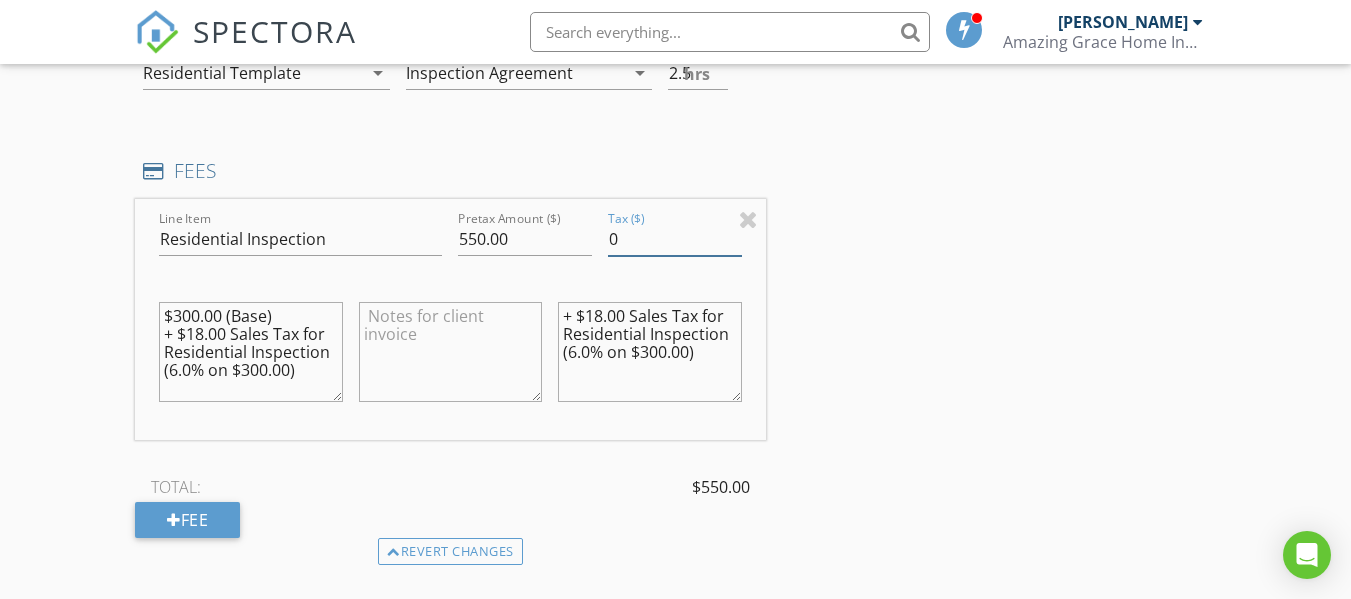 type on "0" 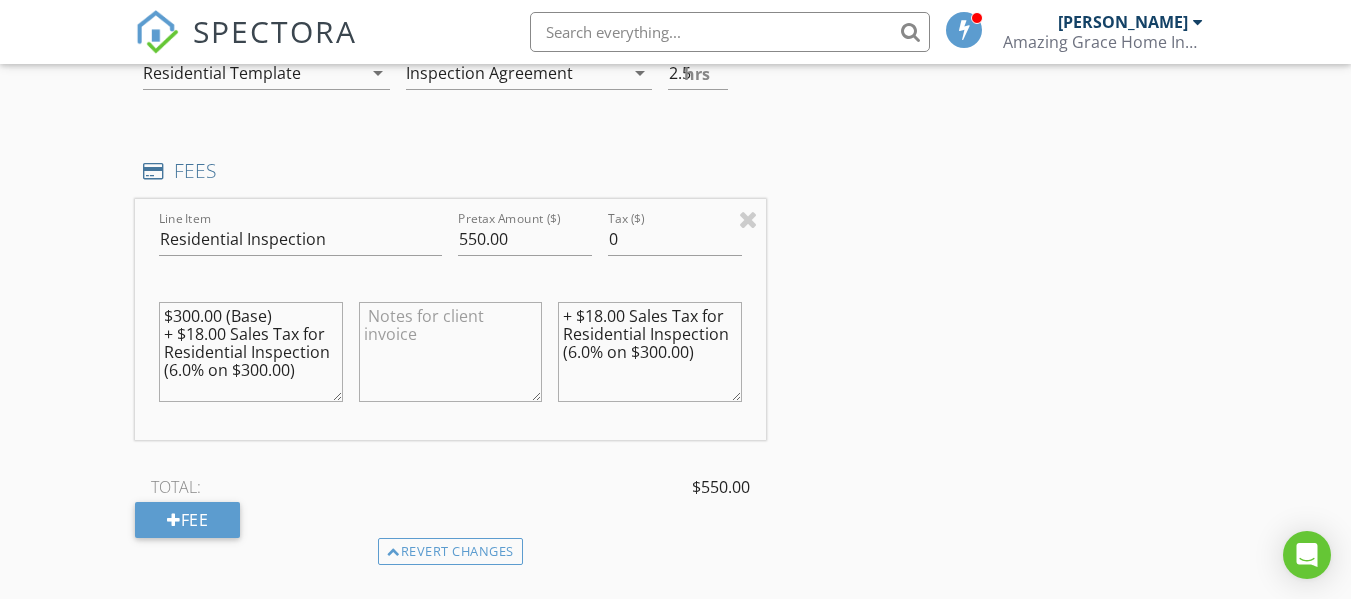click on "$300.00 (Base)
+ $18.00 Sales Tax for Residential Inspection (6.0% on $300.00)" at bounding box center [250, 352] 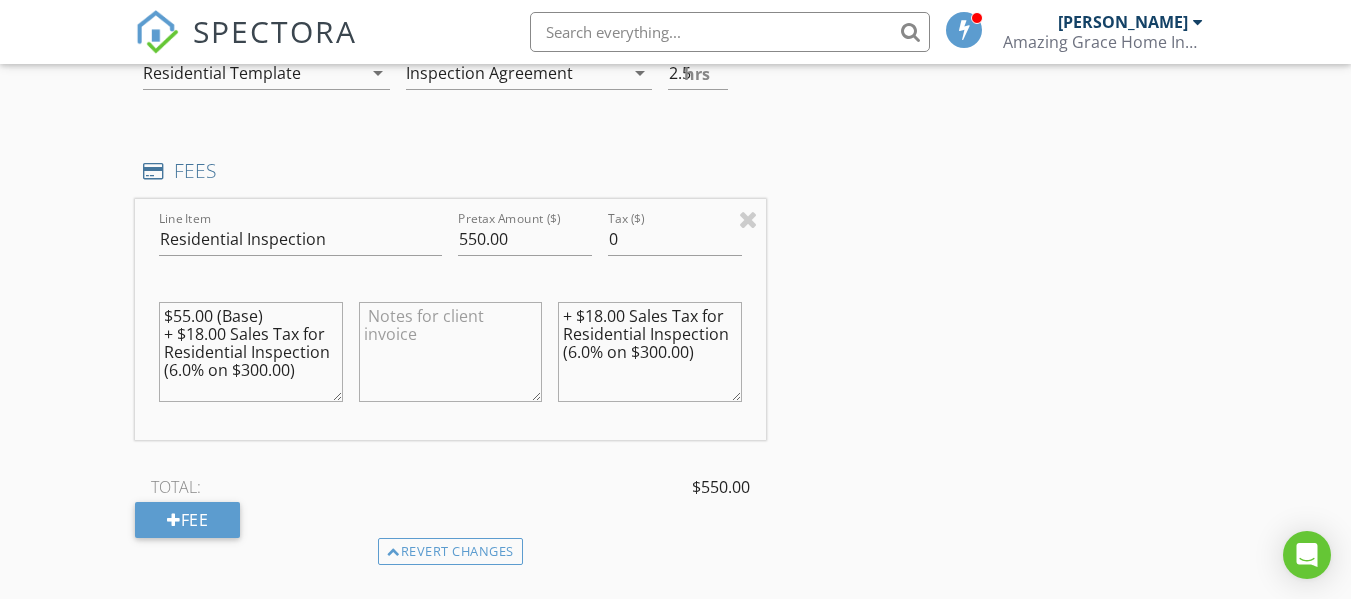 type on "$550.00 (Base)
+ $18.00 Sales Tax for Residential Inspection (6.0% on $300.00)" 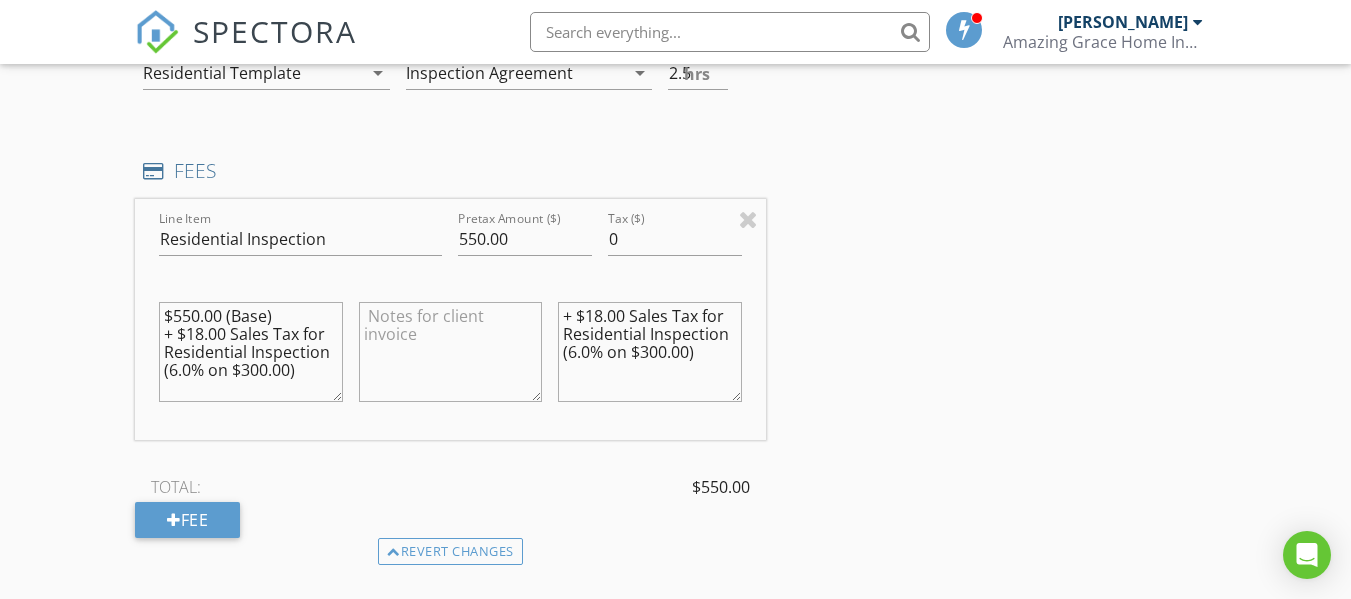 drag, startPoint x: 297, startPoint y: 372, endPoint x: 160, endPoint y: 294, distance: 157.64835 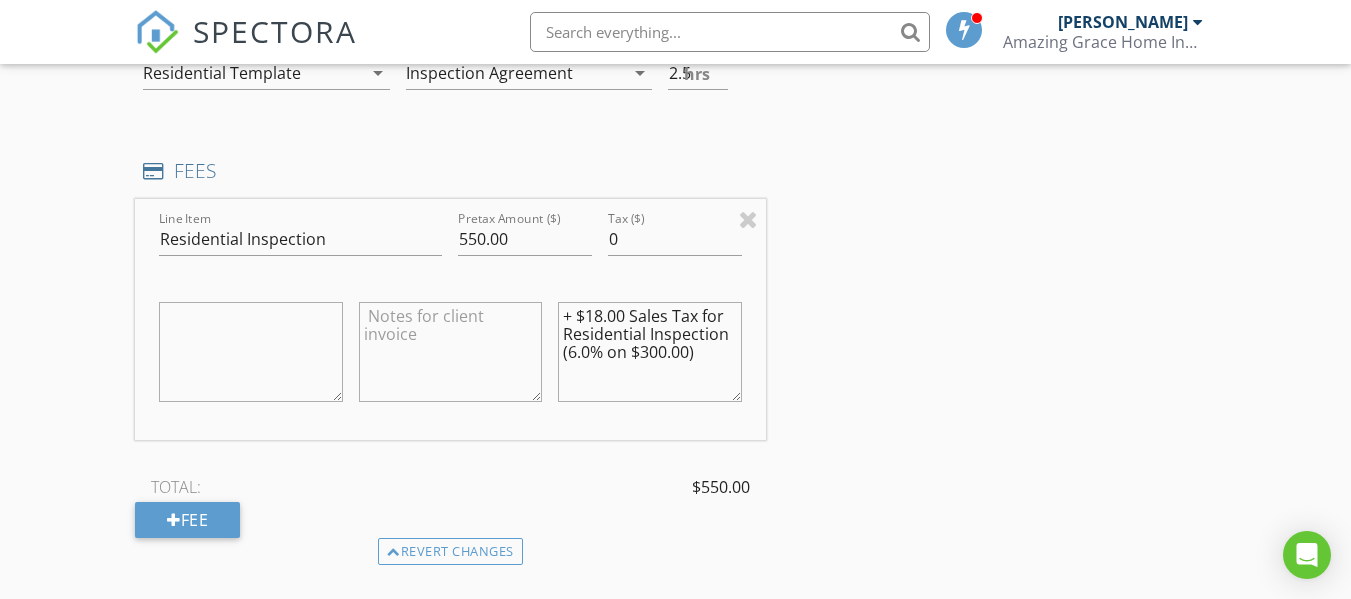 type 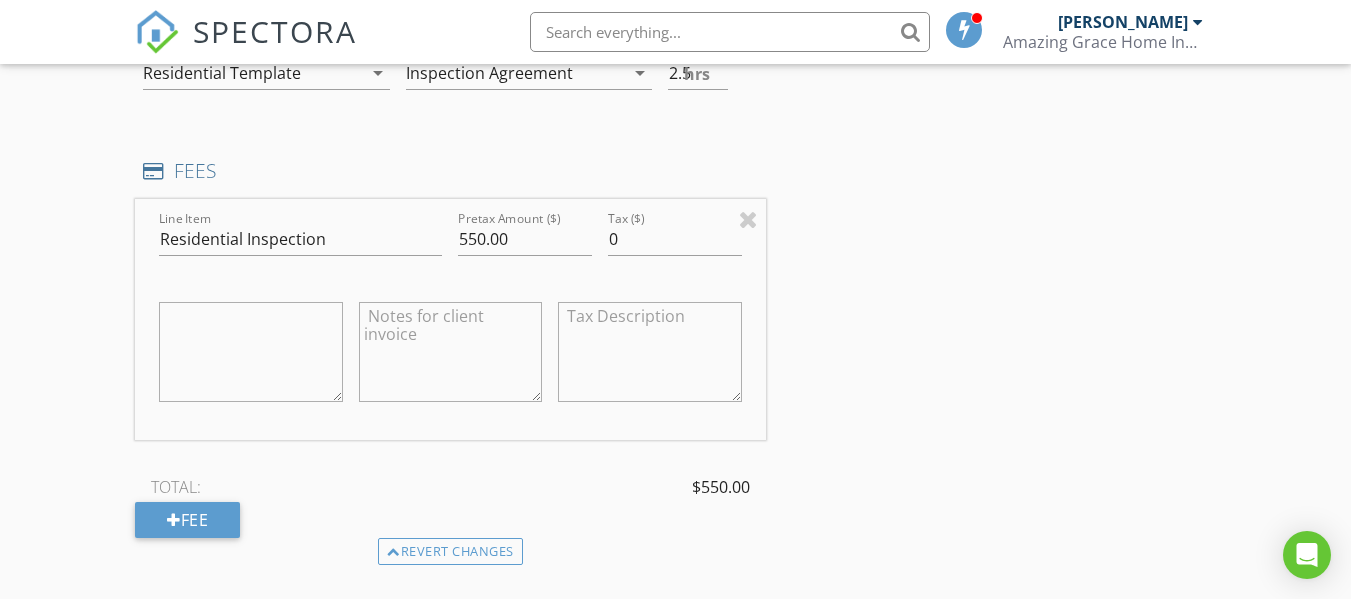 type 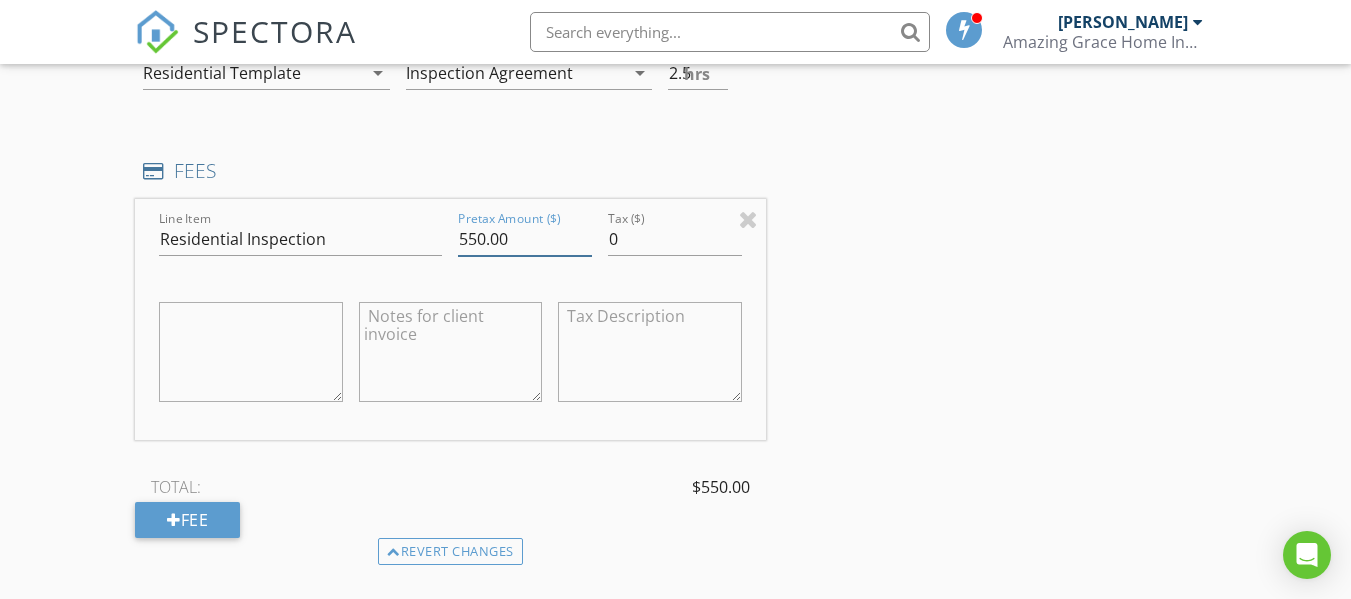 drag, startPoint x: 480, startPoint y: 238, endPoint x: 450, endPoint y: 240, distance: 30.066593 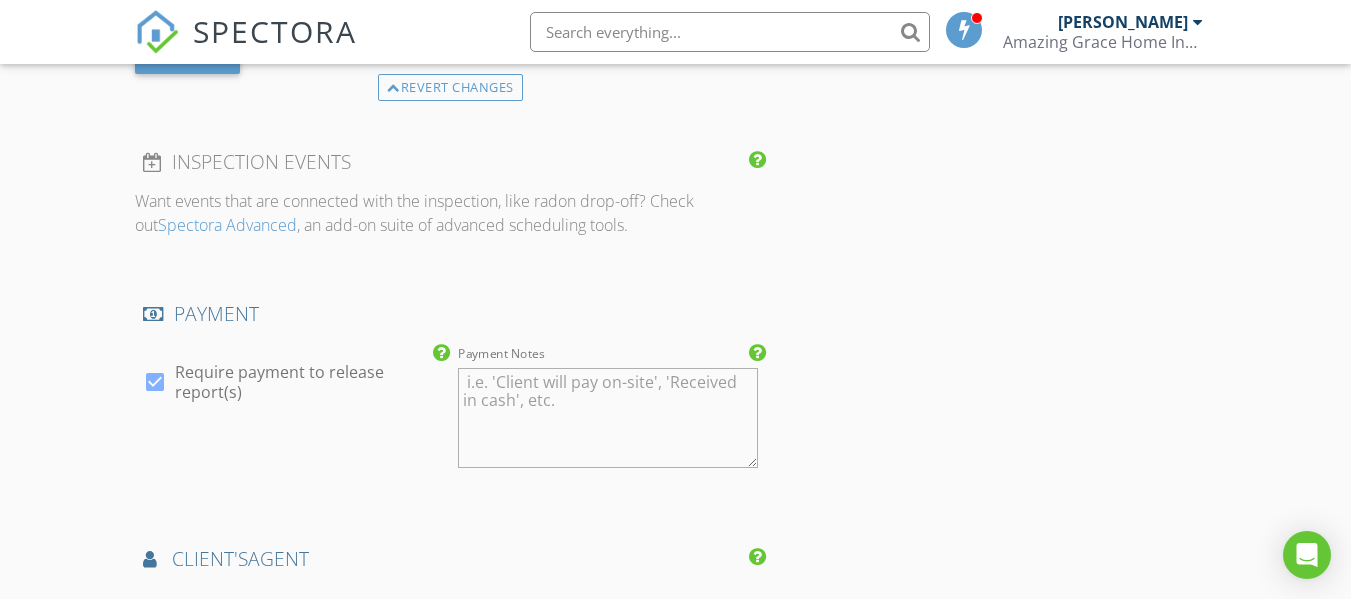 scroll, scrollTop: 1796, scrollLeft: 0, axis: vertical 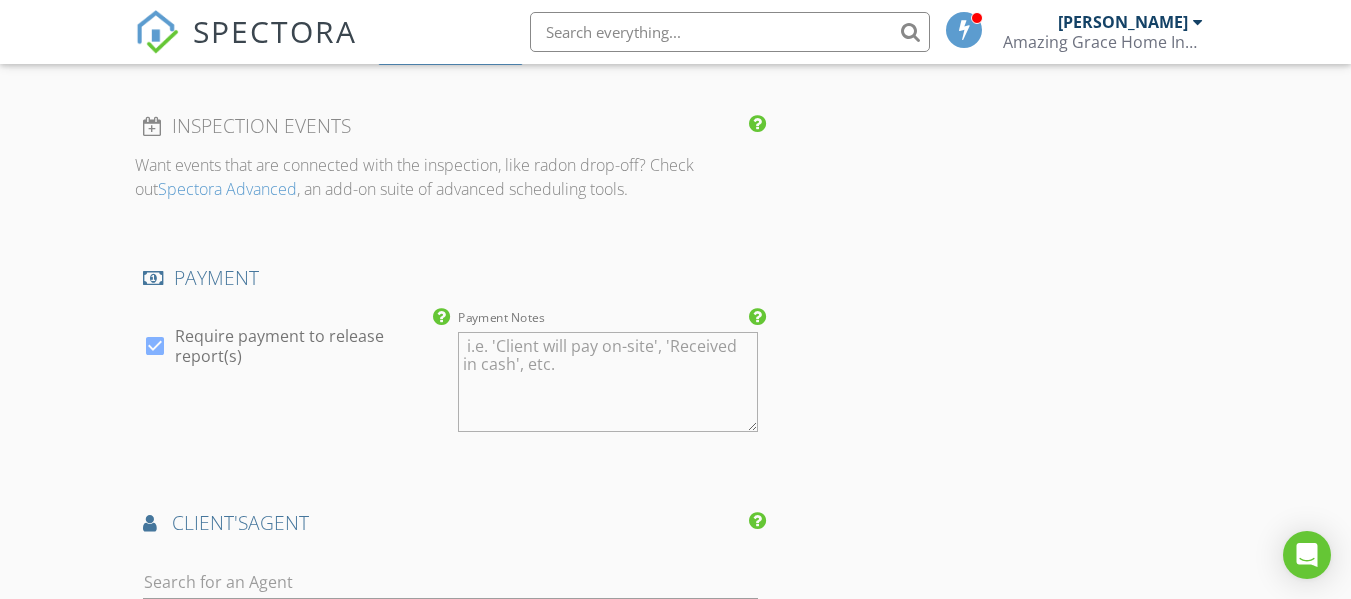 type on "600.00" 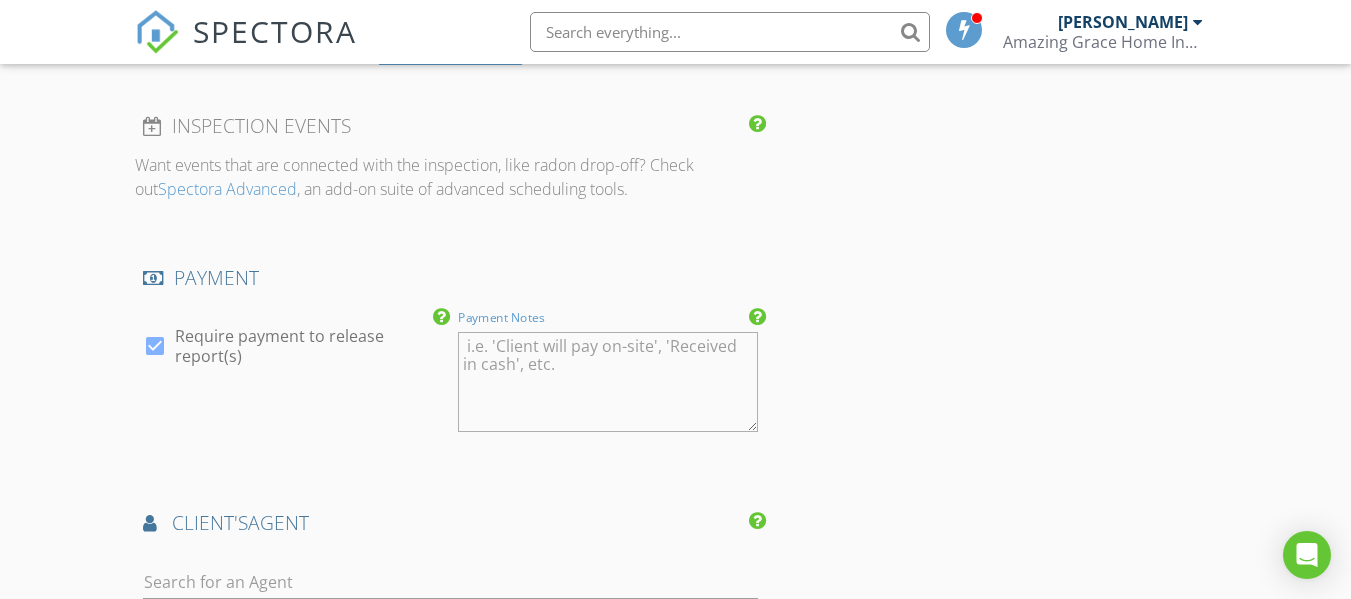 click on "Payment Notes" at bounding box center (607, 382) 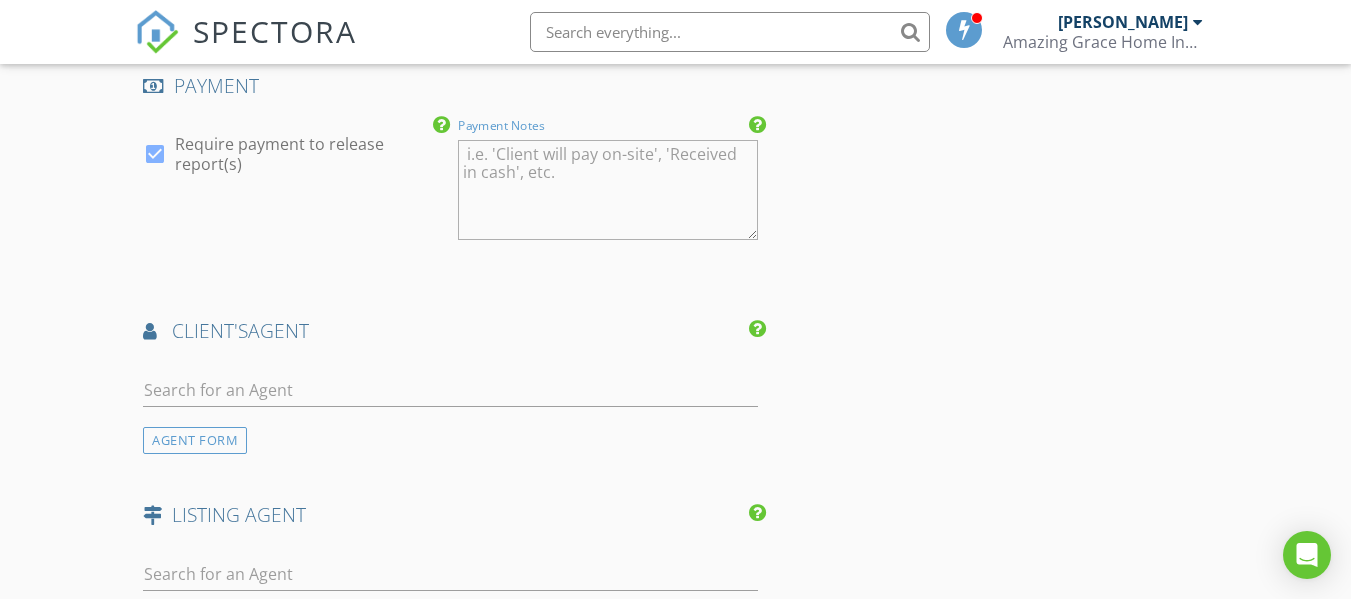 scroll, scrollTop: 1996, scrollLeft: 0, axis: vertical 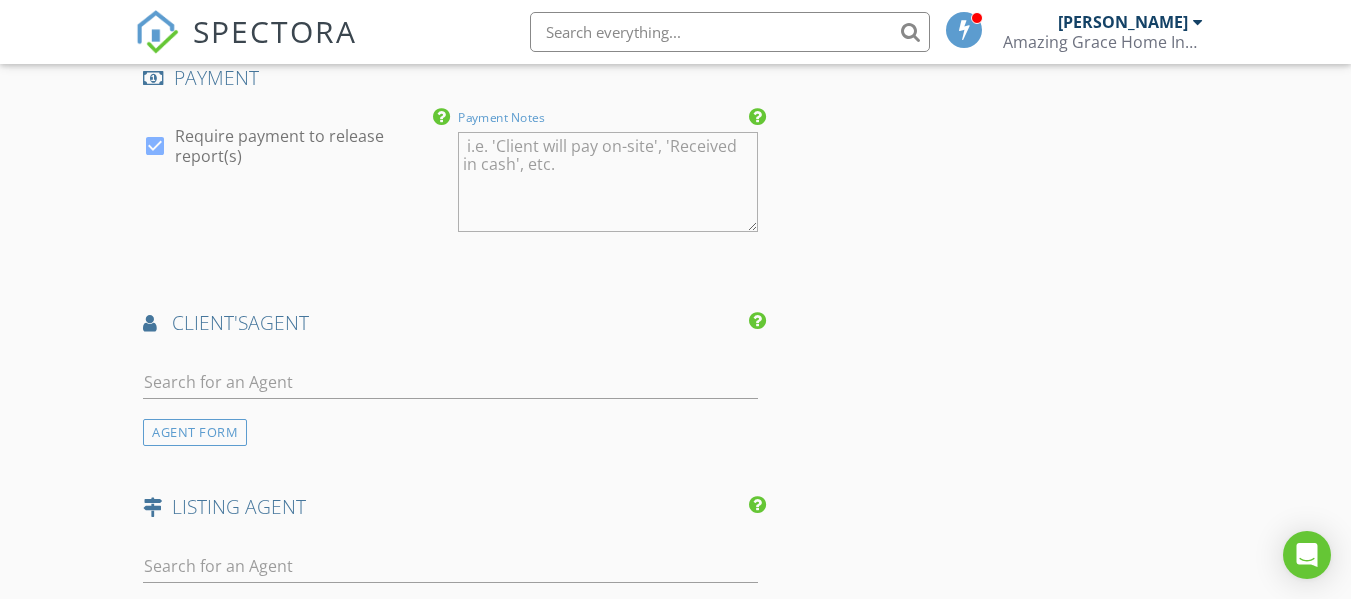 click on "Payment Notes" at bounding box center (607, 182) 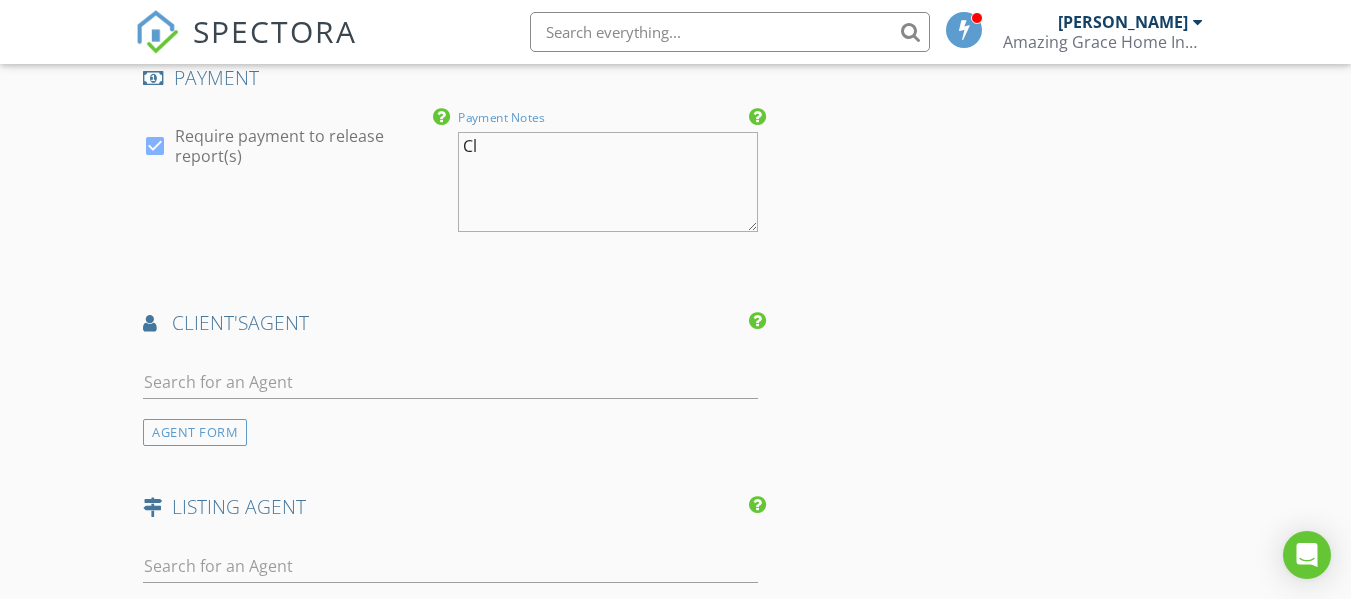 type on "C" 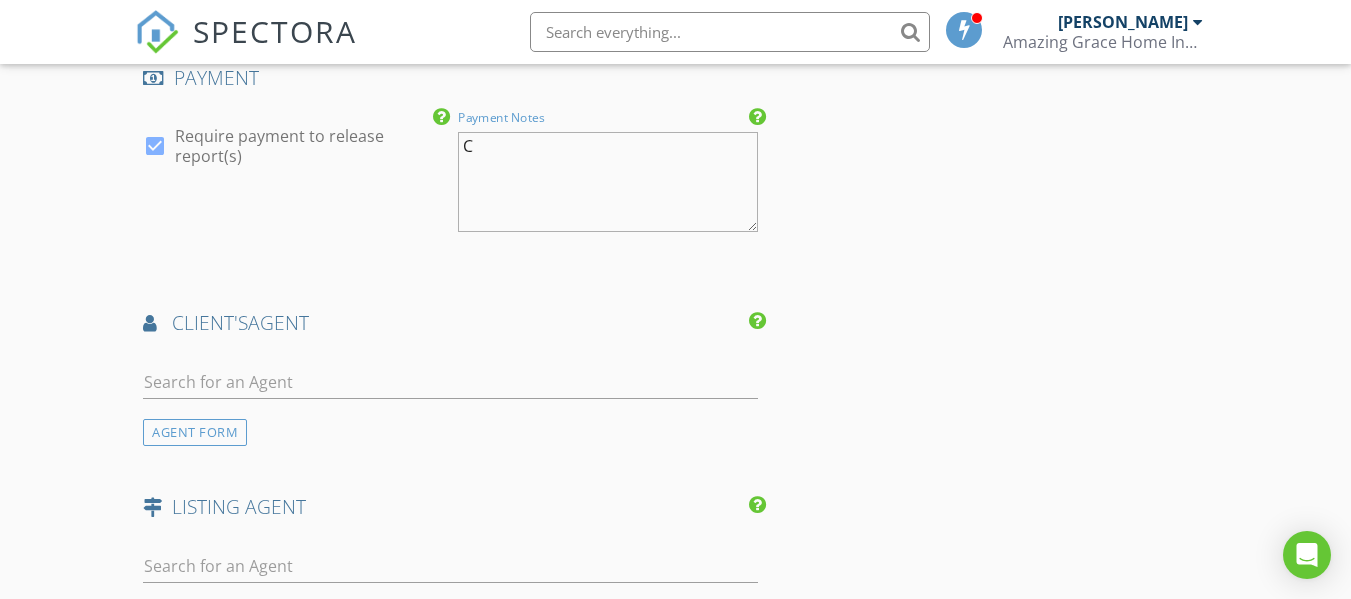type 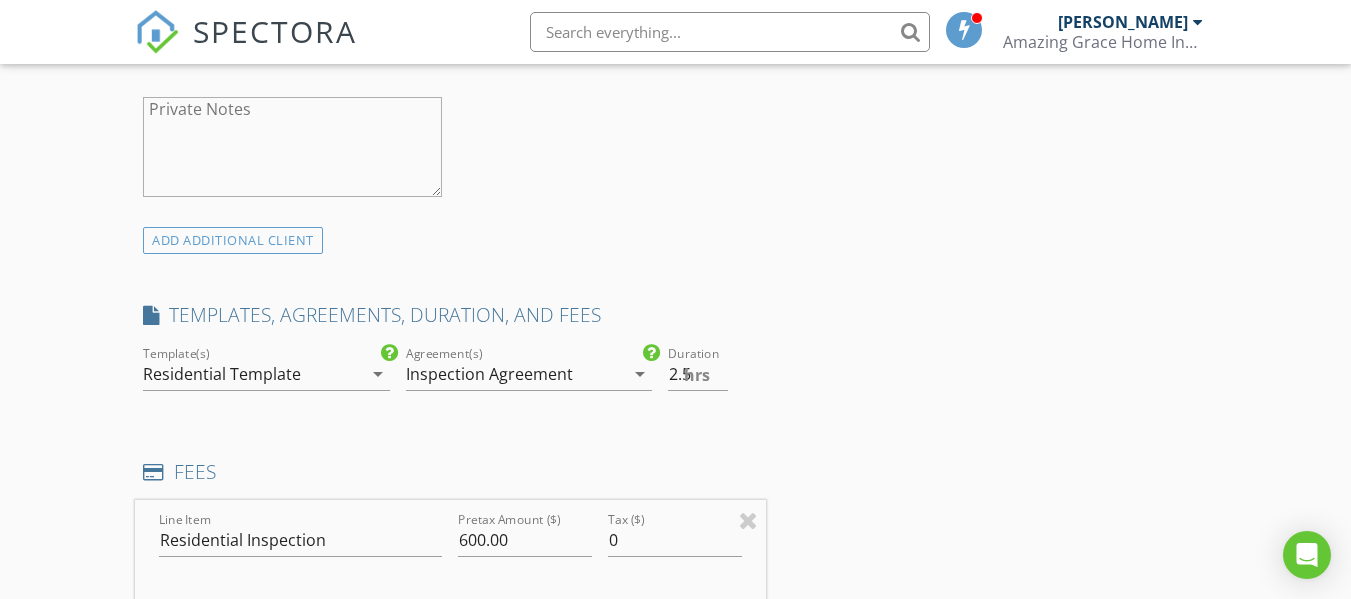 scroll, scrollTop: 970, scrollLeft: 0, axis: vertical 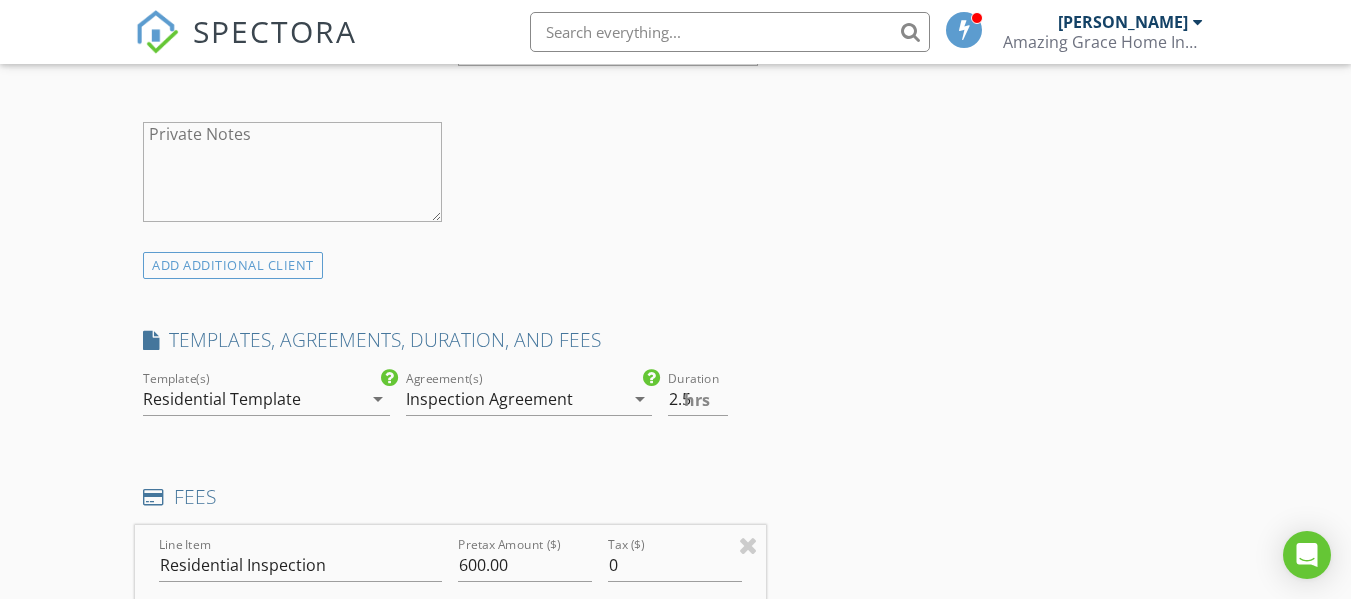 click at bounding box center [389, 378] 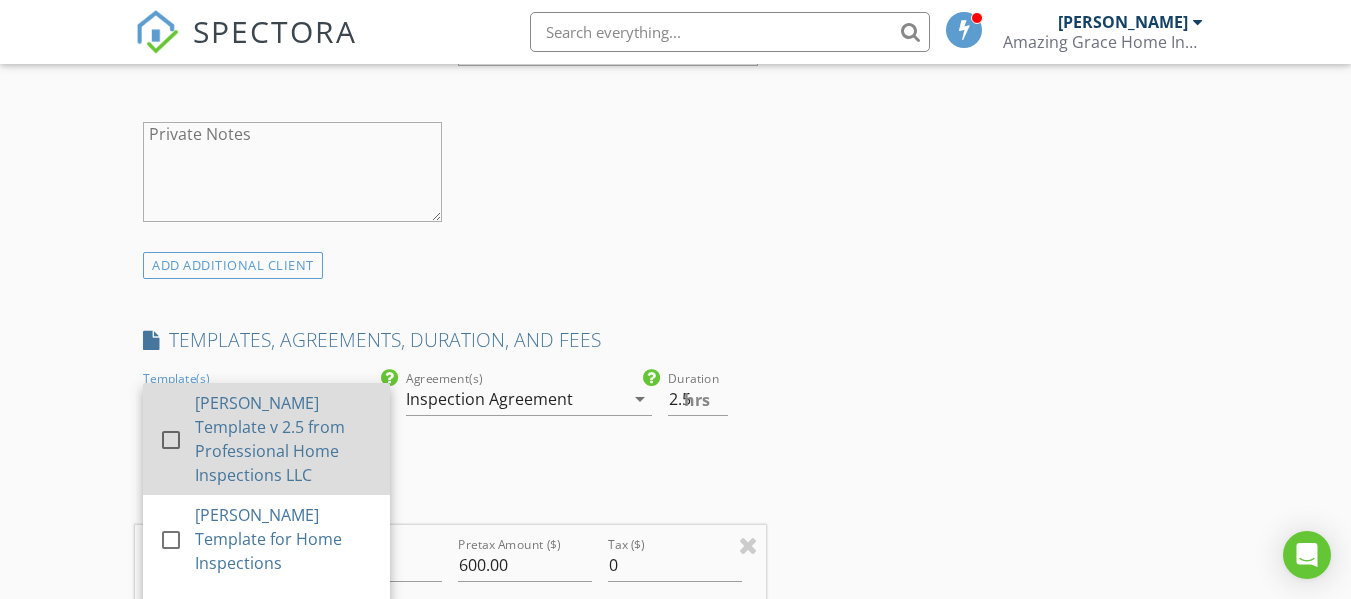 click on "[PERSON_NAME] Template v 2.5 from Professional Home Inspections LLC" at bounding box center (284, 439) 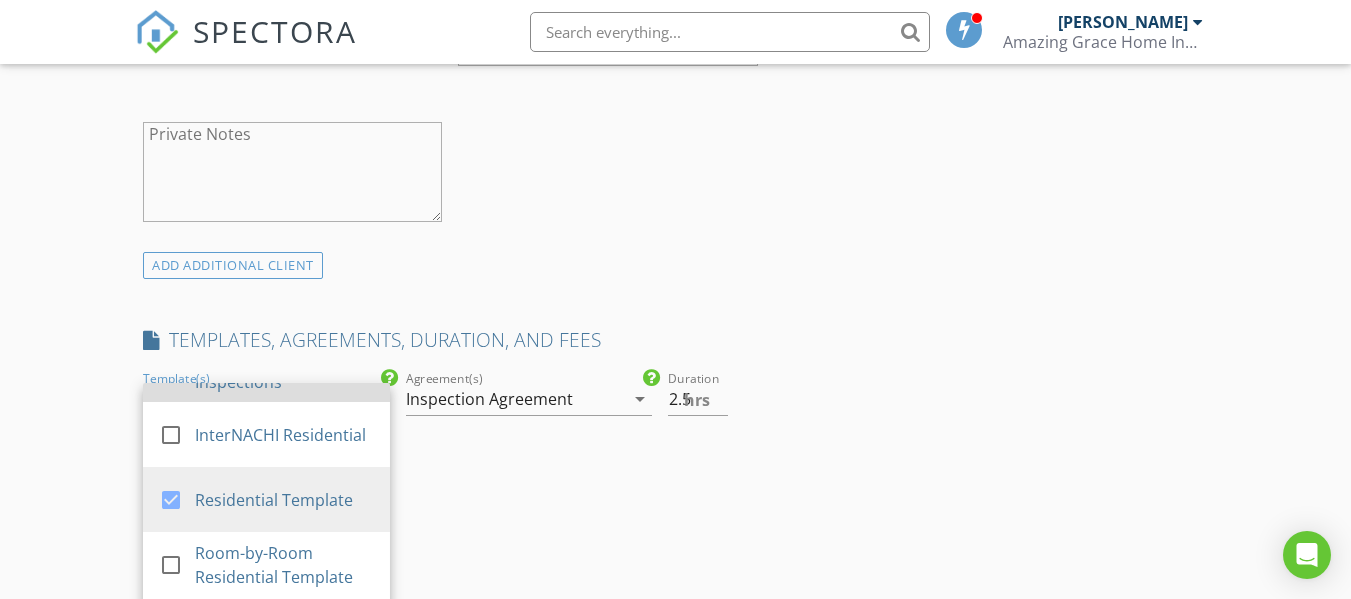 scroll, scrollTop: 189, scrollLeft: 0, axis: vertical 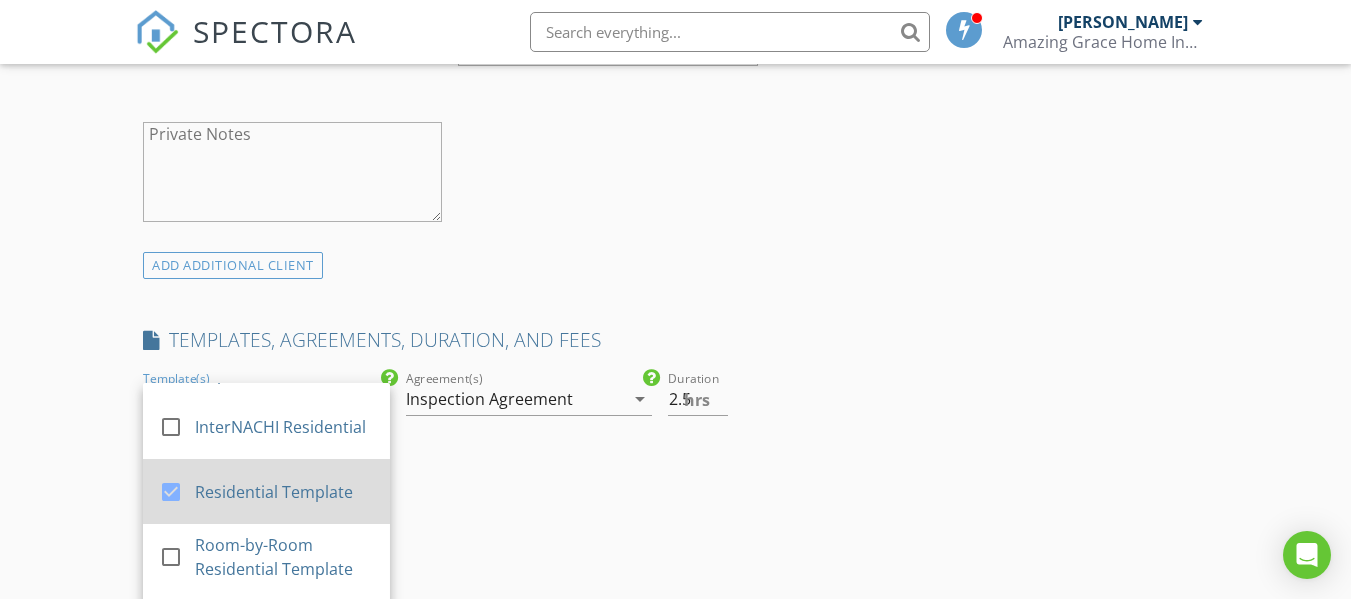 click on "Residential Template" at bounding box center [284, 492] 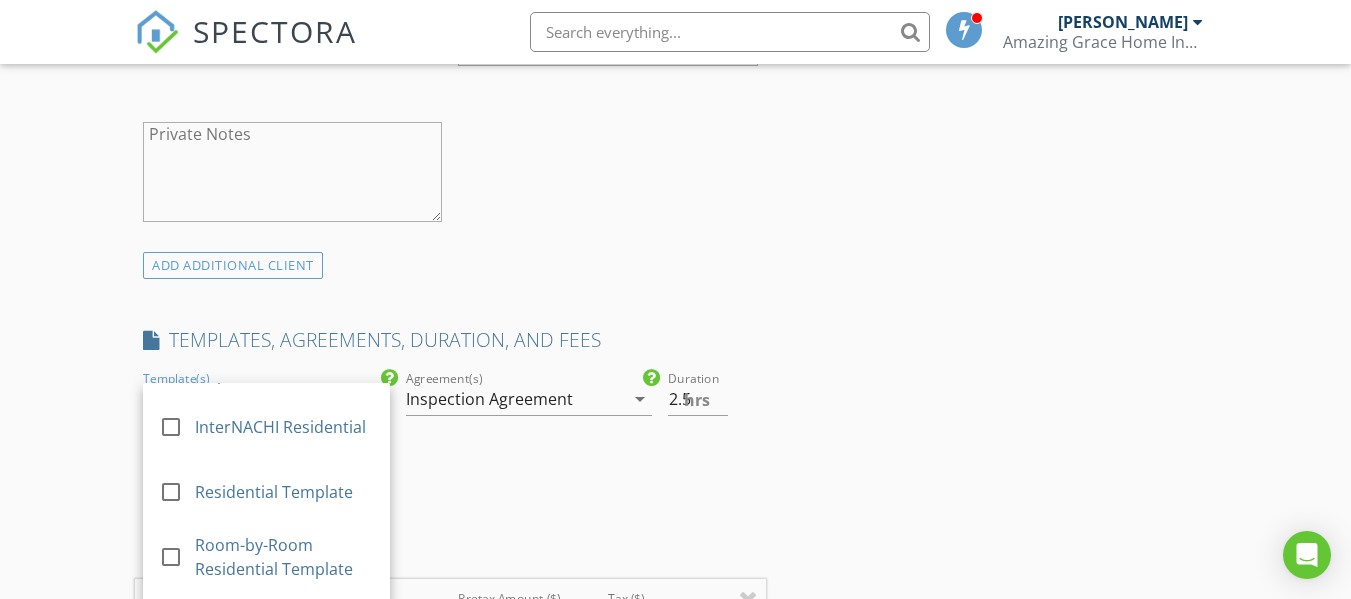 click on "Inspection Agreement" at bounding box center [489, 399] 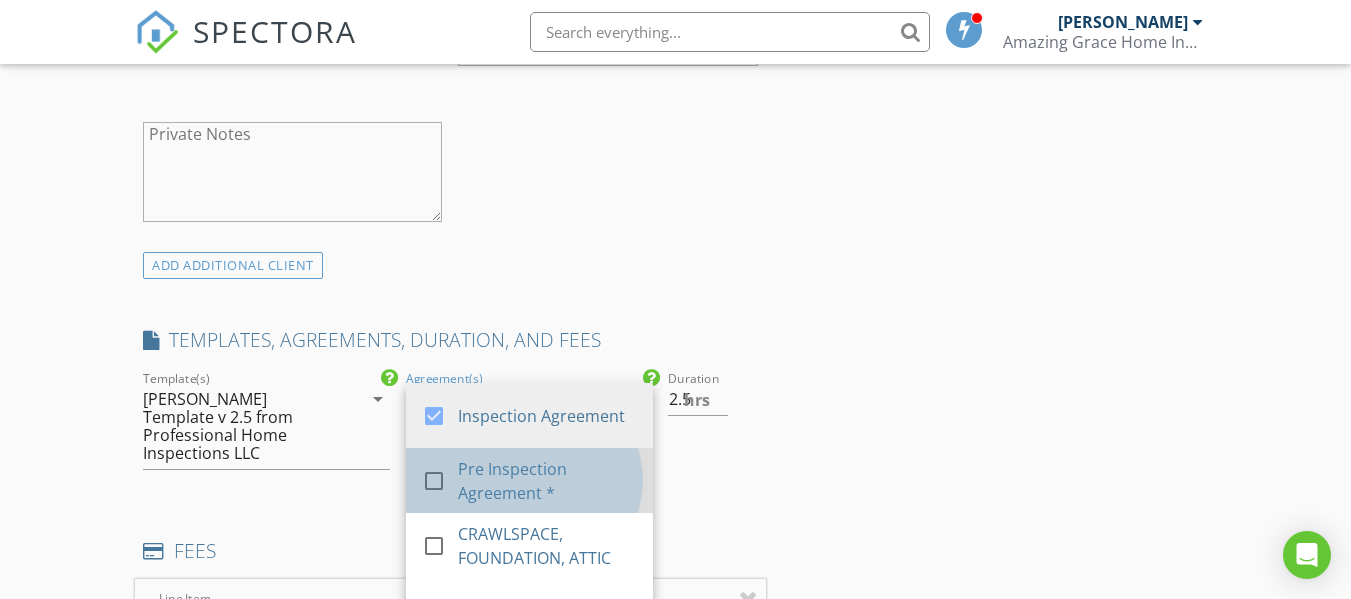 click on "Pre Inspection Agreement *" at bounding box center [547, 481] 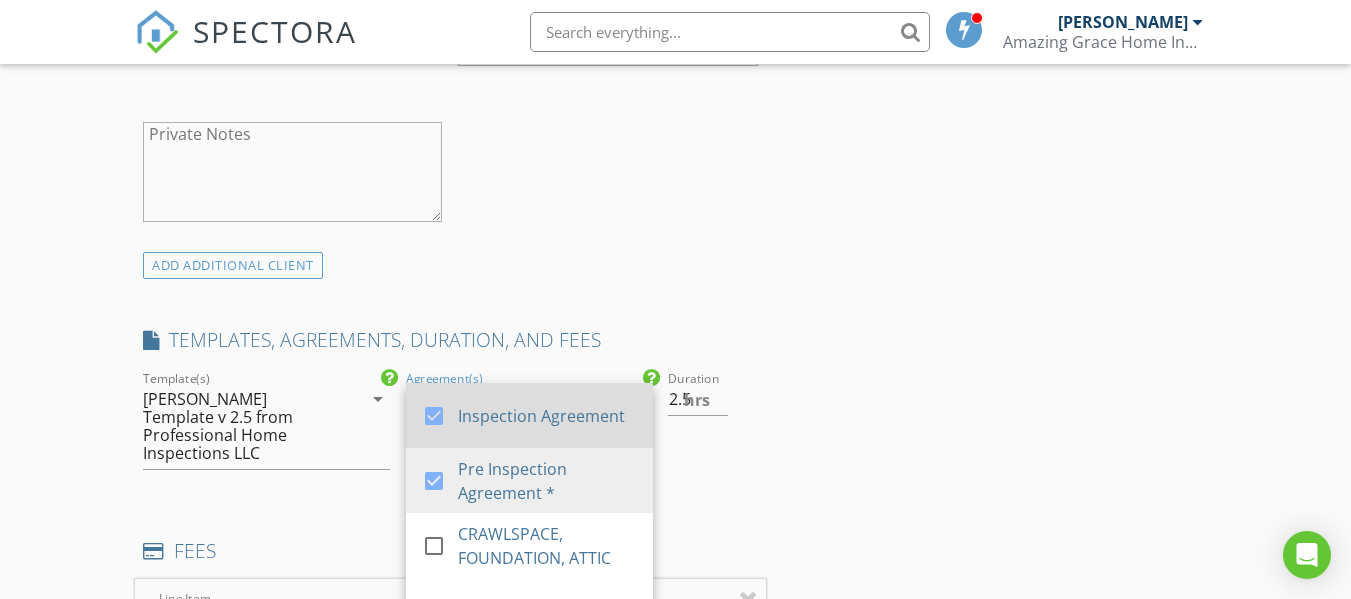 click on "Inspection Agreement" at bounding box center [547, 416] 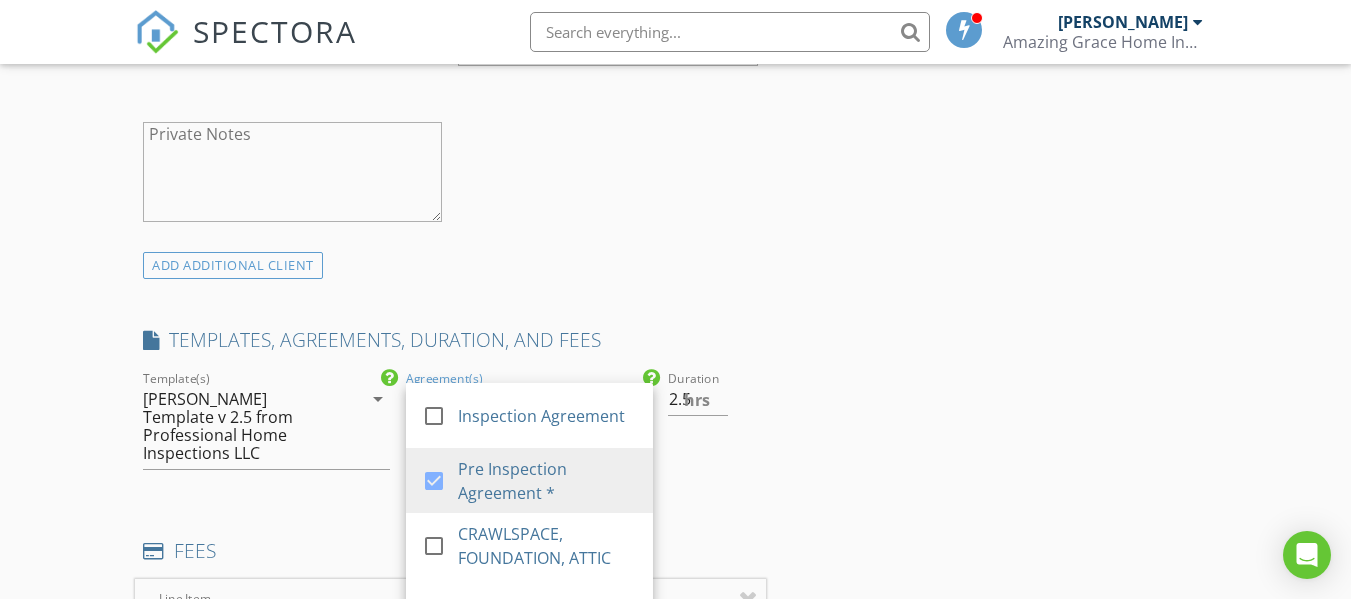 click on "INSPECTOR(S)
check_box   Heather Woosley   PRIMARY   Heather Woosley arrow_drop_down   check_box_outline_blank Heather Woosley specifically requested
Date/Time
07/17/2025 11:00 AM
Location
Address Form       Can't find your address?   Click here.
client
check_box Enable Client CC email for this inspection   Client Search     check_box_outline_blank Client is a Company/Organization     First Name Sharon   Last Name Ushman   Email sushman@globespec.com   CC Email   Phone 800-231-1301 ext 130           Notes   Private Notes
ADD ADDITIONAL client
SERVICES
check_box   Residential Inspection   Residential Inspection arrow_drop_down     Select Discount Code arrow_drop_down    Charges    Residential Inspection
$300.00 (Base)
$318.00    TOTAL   $318.00" at bounding box center (675, 833) 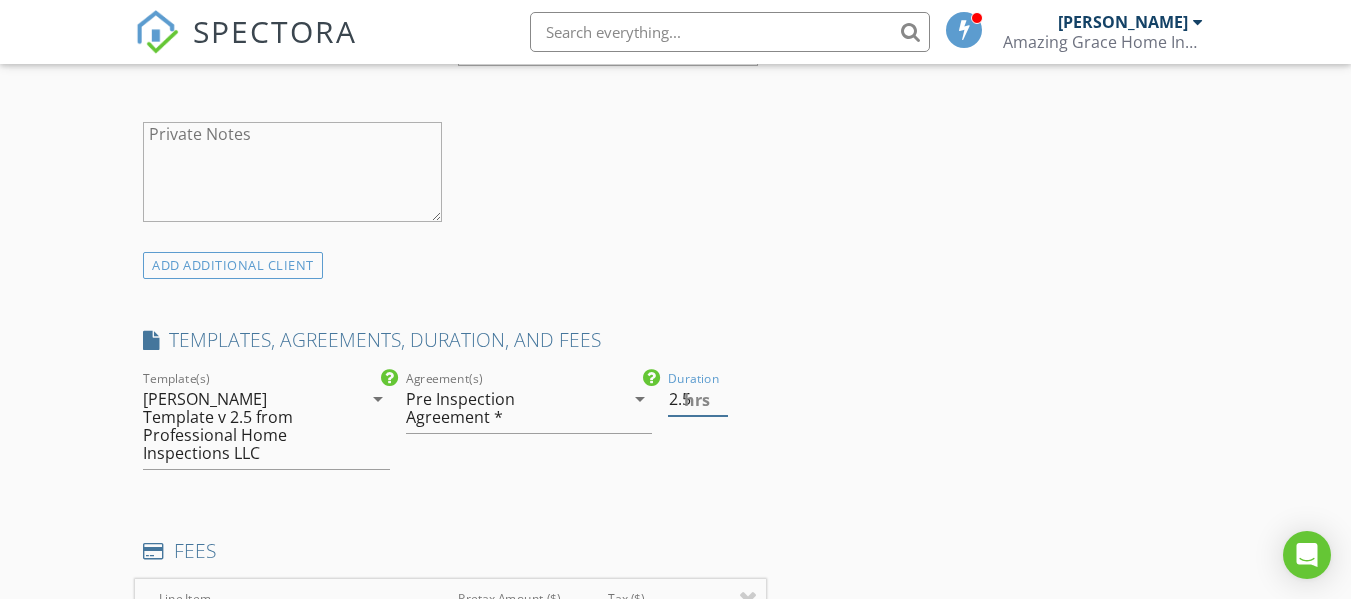 drag, startPoint x: 705, startPoint y: 416, endPoint x: 643, endPoint y: 398, distance: 64.56005 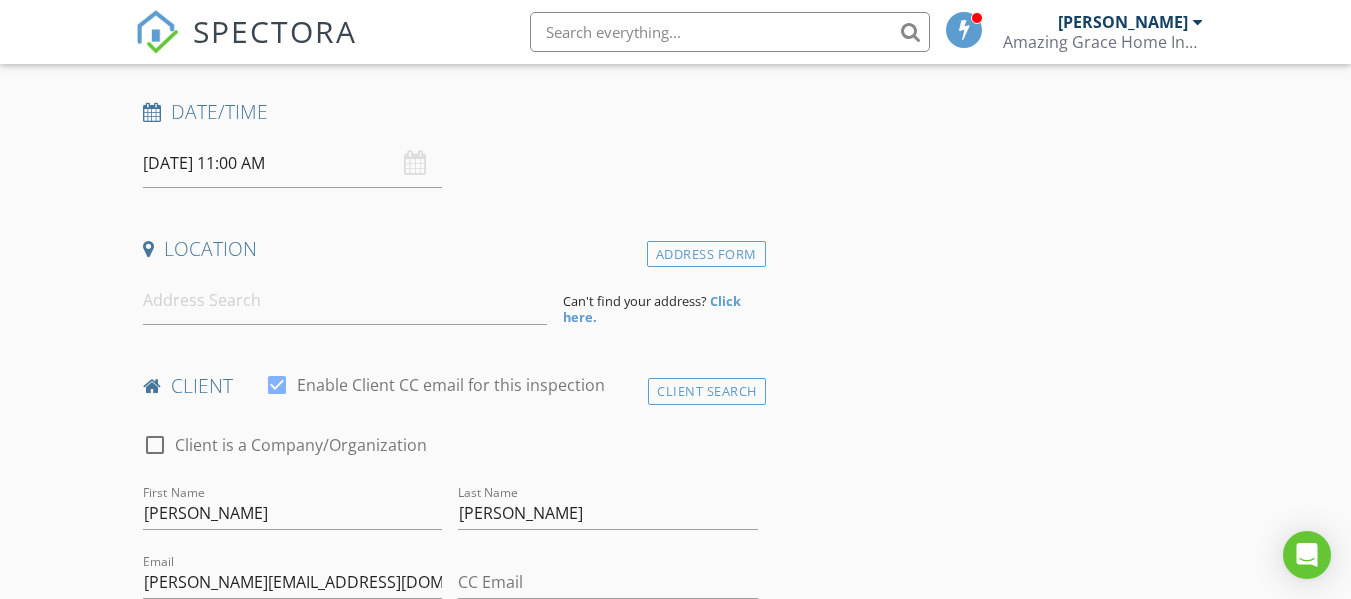 scroll, scrollTop: 270, scrollLeft: 0, axis: vertical 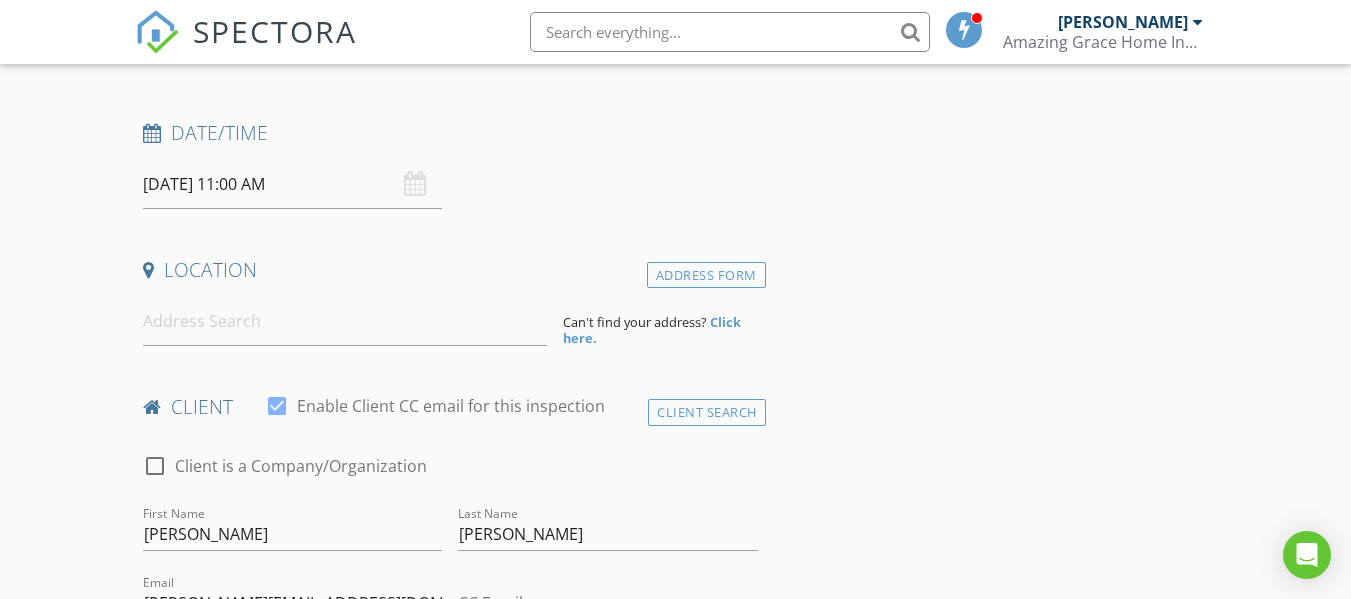 type on "4" 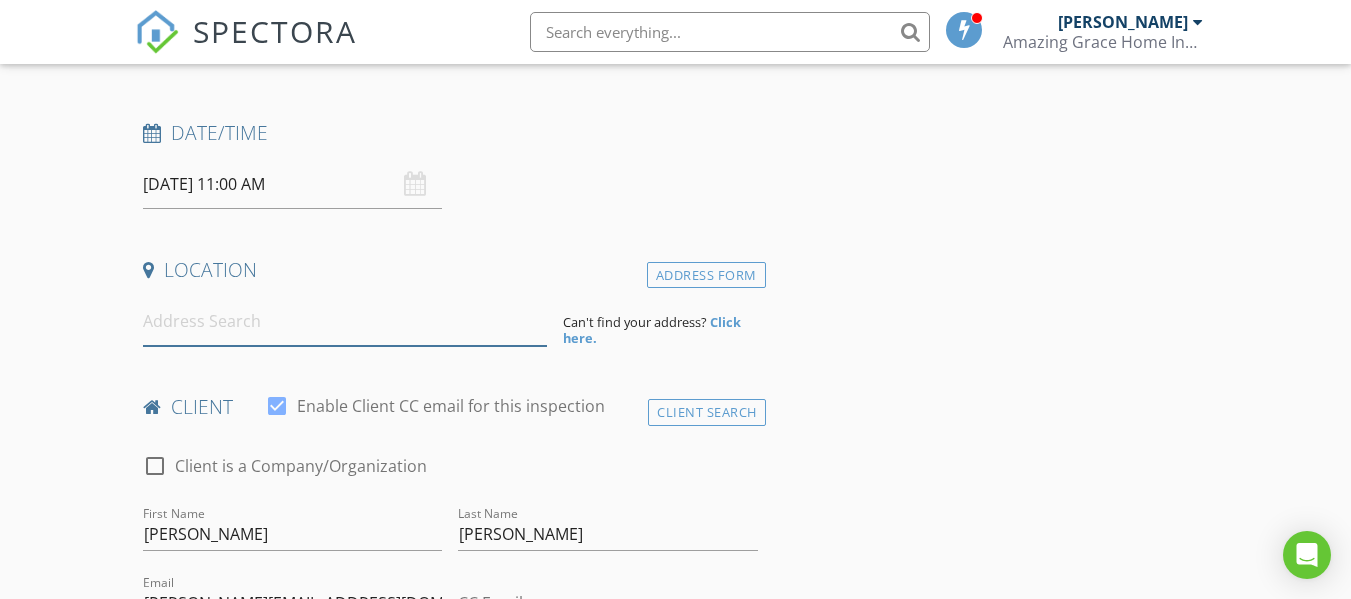 click at bounding box center (345, 321) 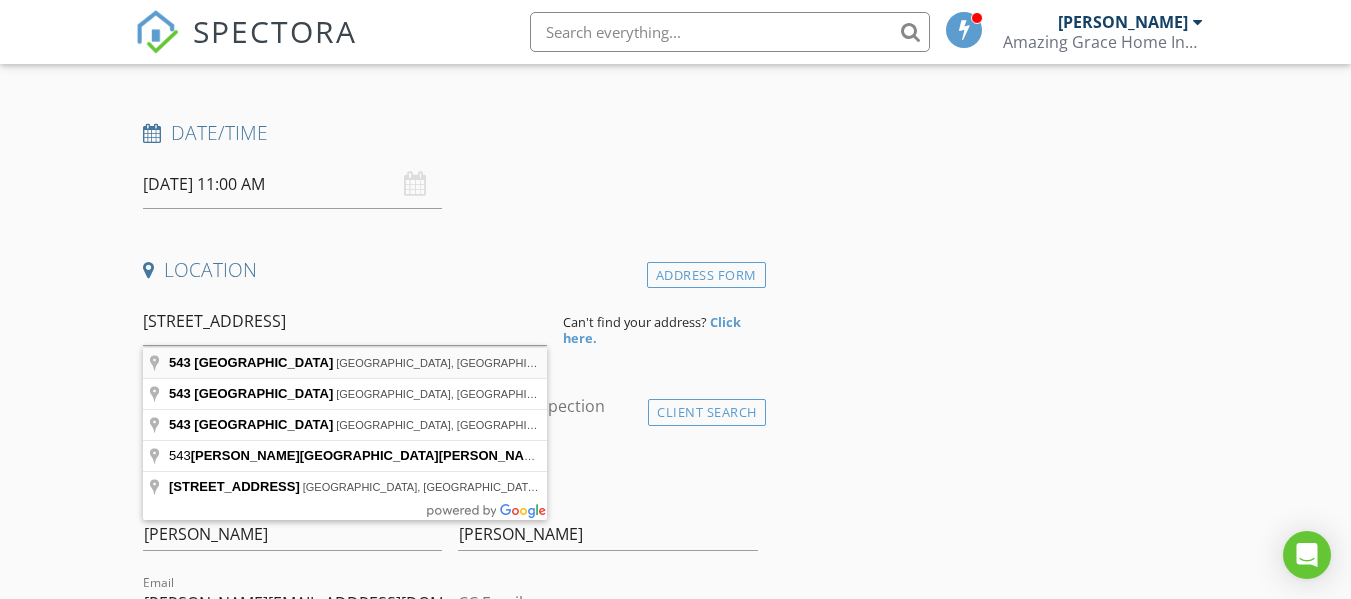 type on "543 Park West Lane, Bowling Green, KY, USA" 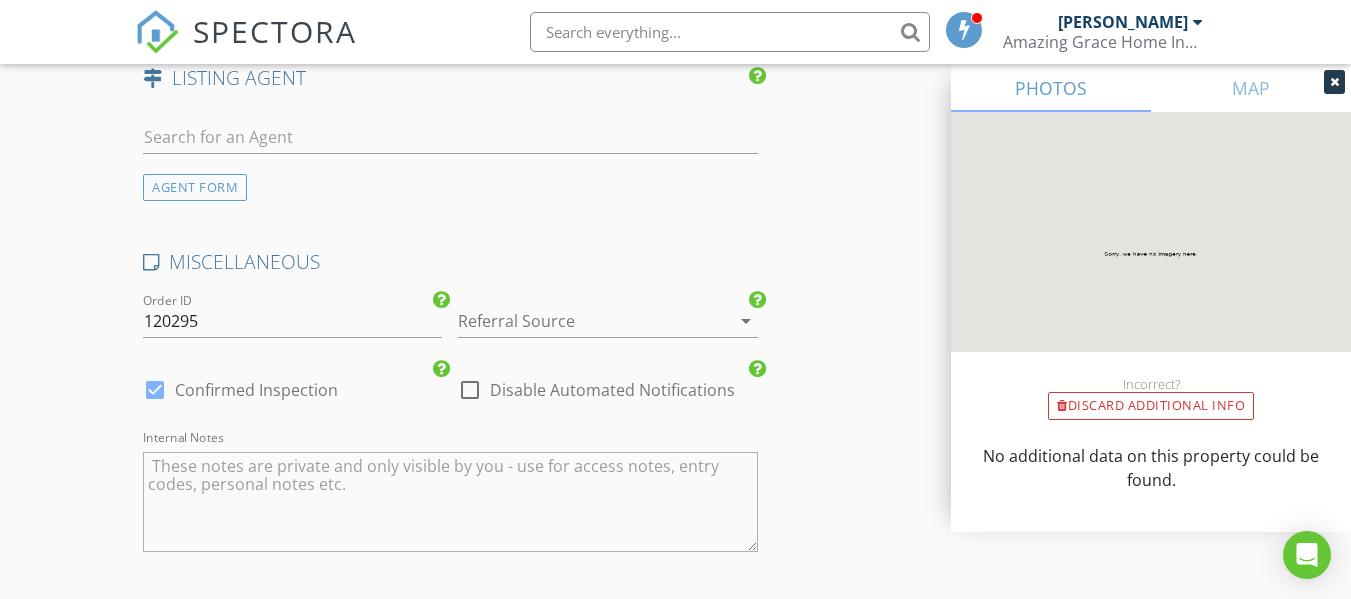 scroll, scrollTop: 2833, scrollLeft: 0, axis: vertical 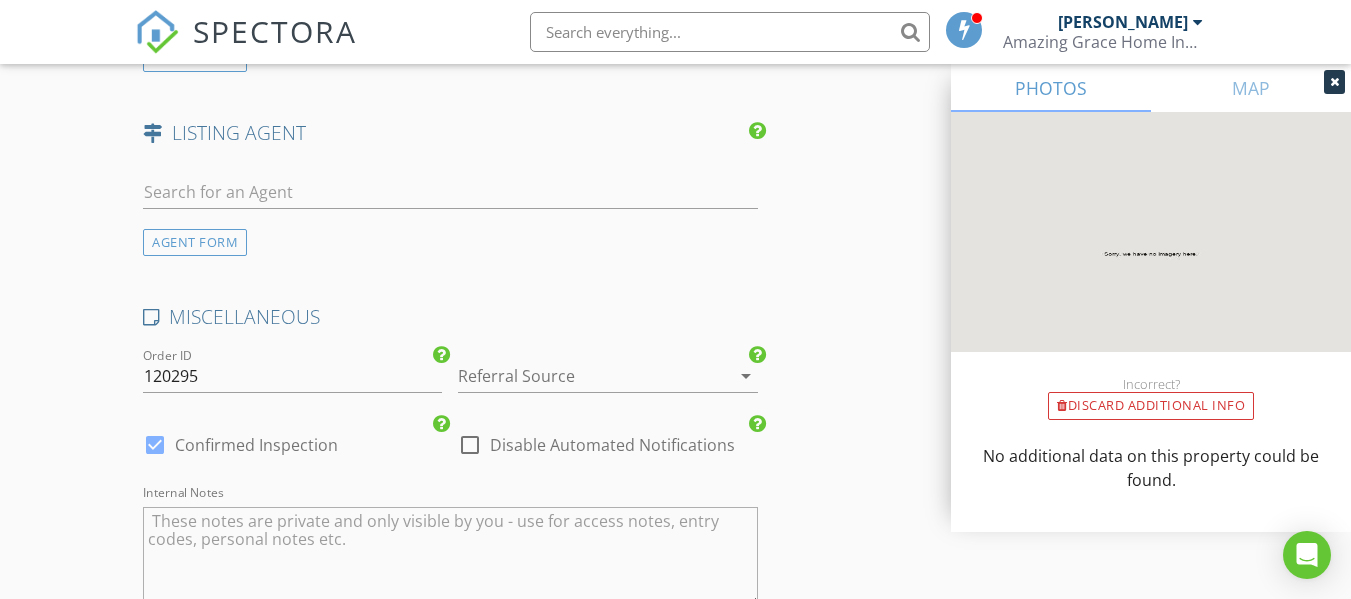 click at bounding box center (579, 376) 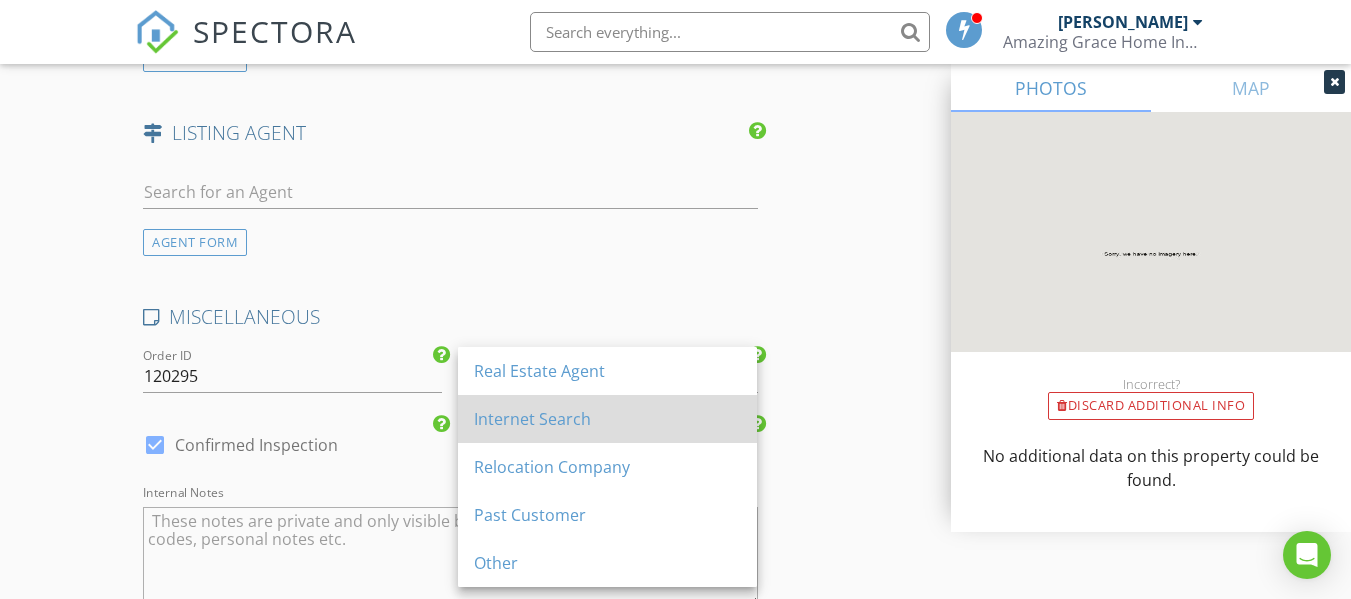 click on "Internet Search" at bounding box center (607, 419) 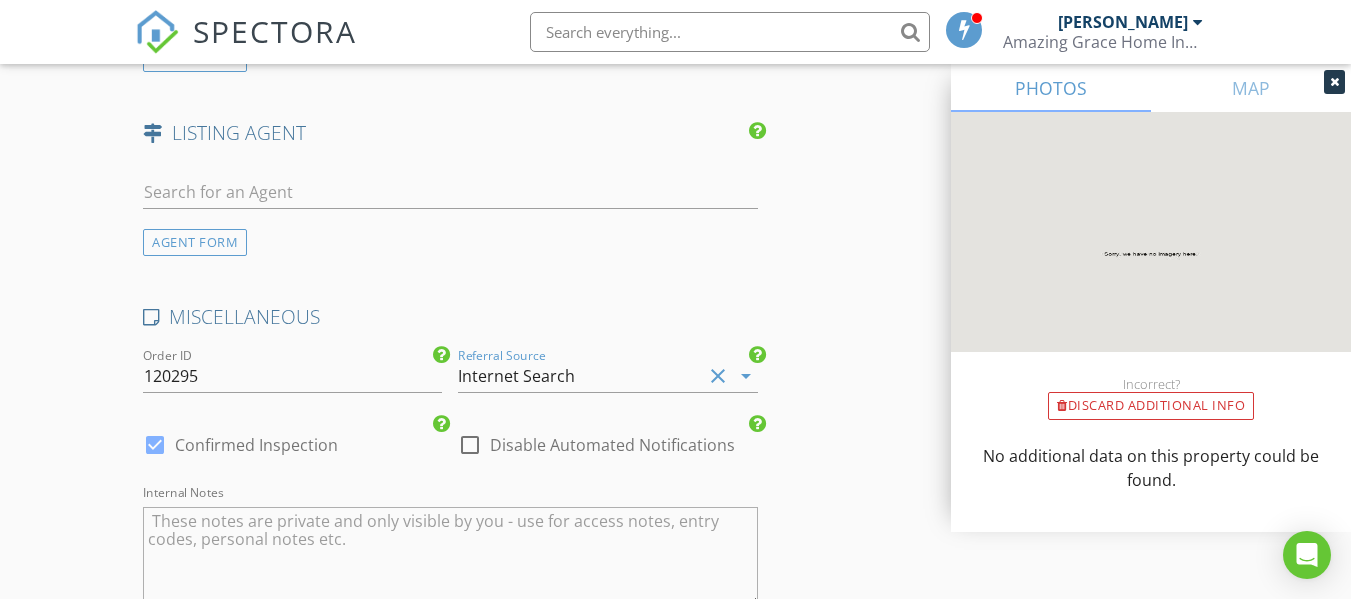 click on "INSPECTOR(S)
check_box   Heather Woosley   PRIMARY   Heather Woosley arrow_drop_down   check_box_outline_blank Heather Woosley specifically requested
Date/Time
07/17/2025 11:00 AM
Location
Address Search       Address 543 Park W Ln   Unit   City Bowling Green   State KY   Zip 42103   County Warren     Square Feet   Year Built   Foundation arrow_drop_down     Heather Woosley     56.7 miles     (an hour)
client
check_box Enable Client CC email for this inspection   Client Search     check_box_outline_blank Client is a Company/Organization     First Name Sharon   Last Name Ushman   Email sushman@globespec.com   CC Email   Phone 800-231-1301 ext 130           Notes   Private Notes
ADD ADDITIONAL client
SERVICES
check_box   Residential Inspection   Residential Inspection" at bounding box center [675, -826] 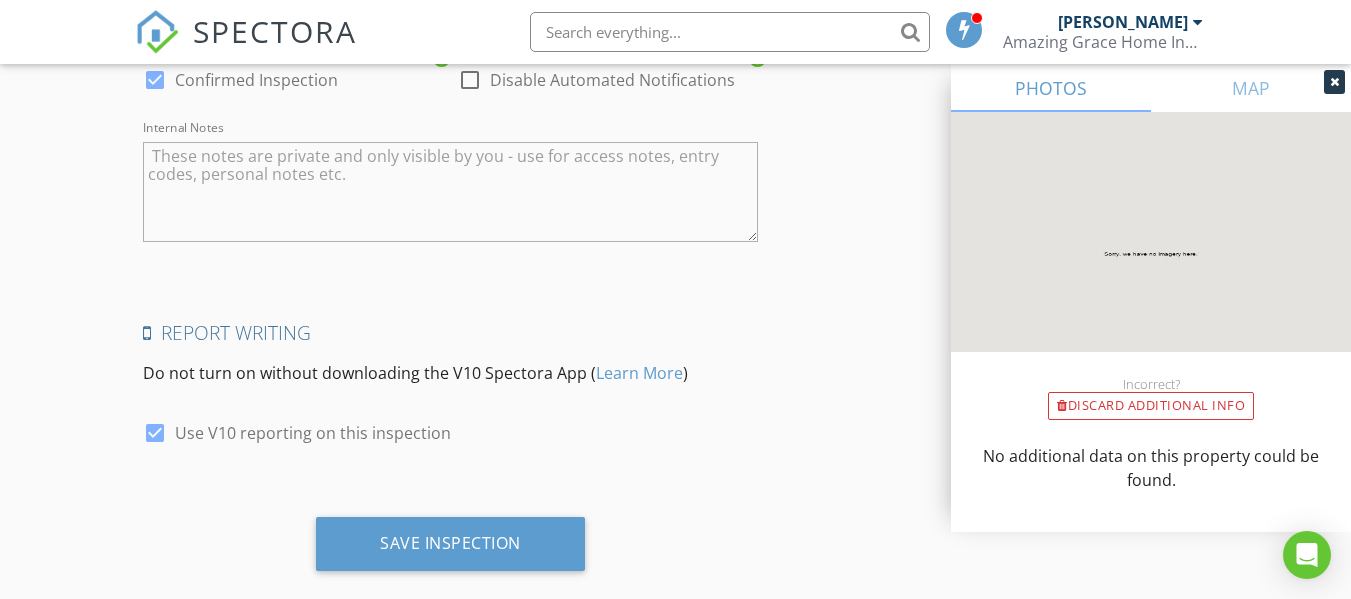 scroll, scrollTop: 3233, scrollLeft: 0, axis: vertical 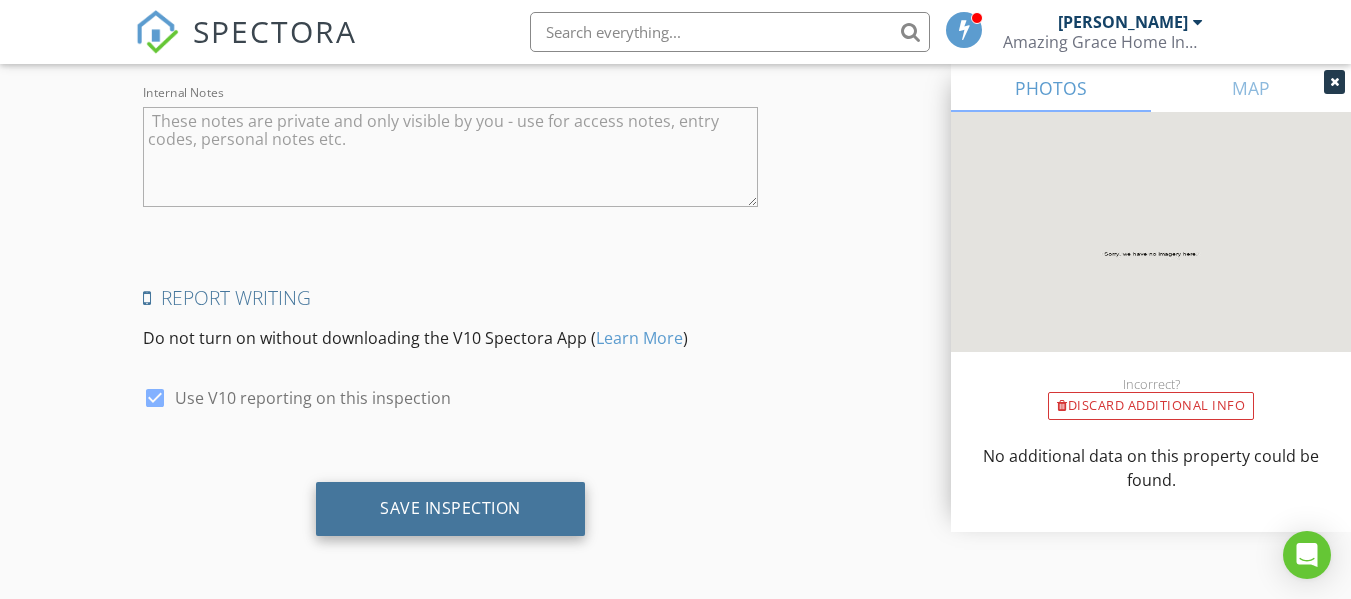 click on "Save Inspection" at bounding box center (450, 509) 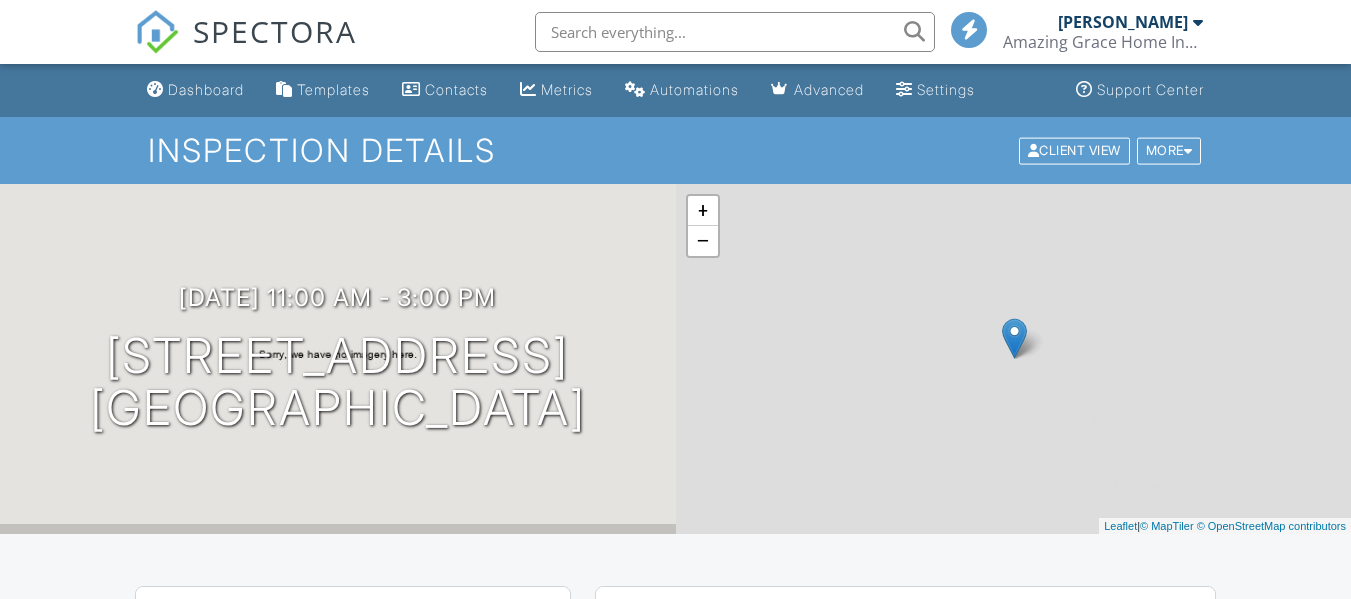 scroll, scrollTop: 0, scrollLeft: 0, axis: both 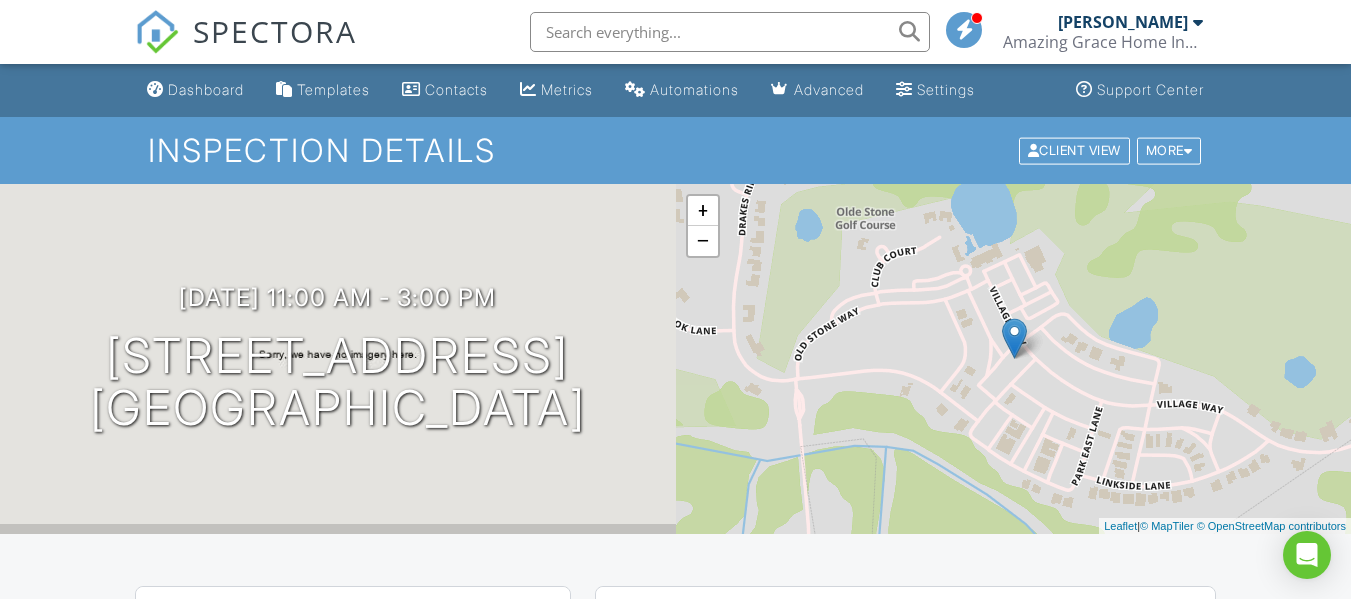 drag, startPoint x: 279, startPoint y: 129, endPoint x: 195, endPoint y: 86, distance: 94.36631 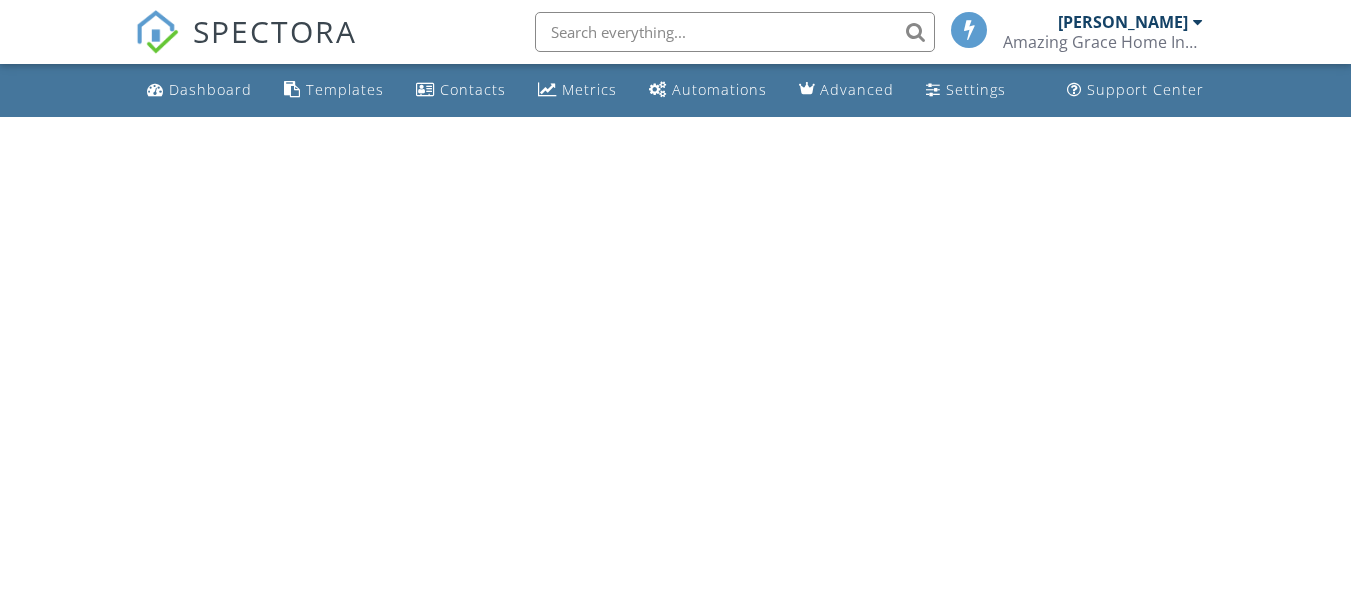 scroll, scrollTop: 0, scrollLeft: 0, axis: both 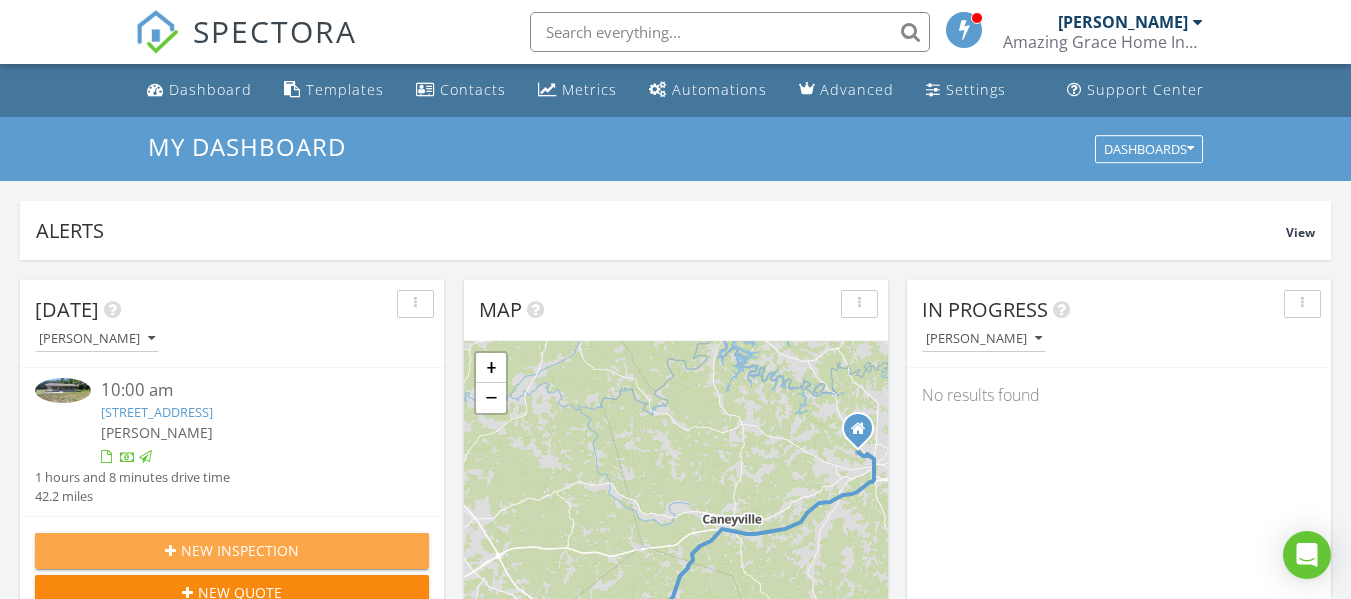 click on "New Inspection" at bounding box center (232, 550) 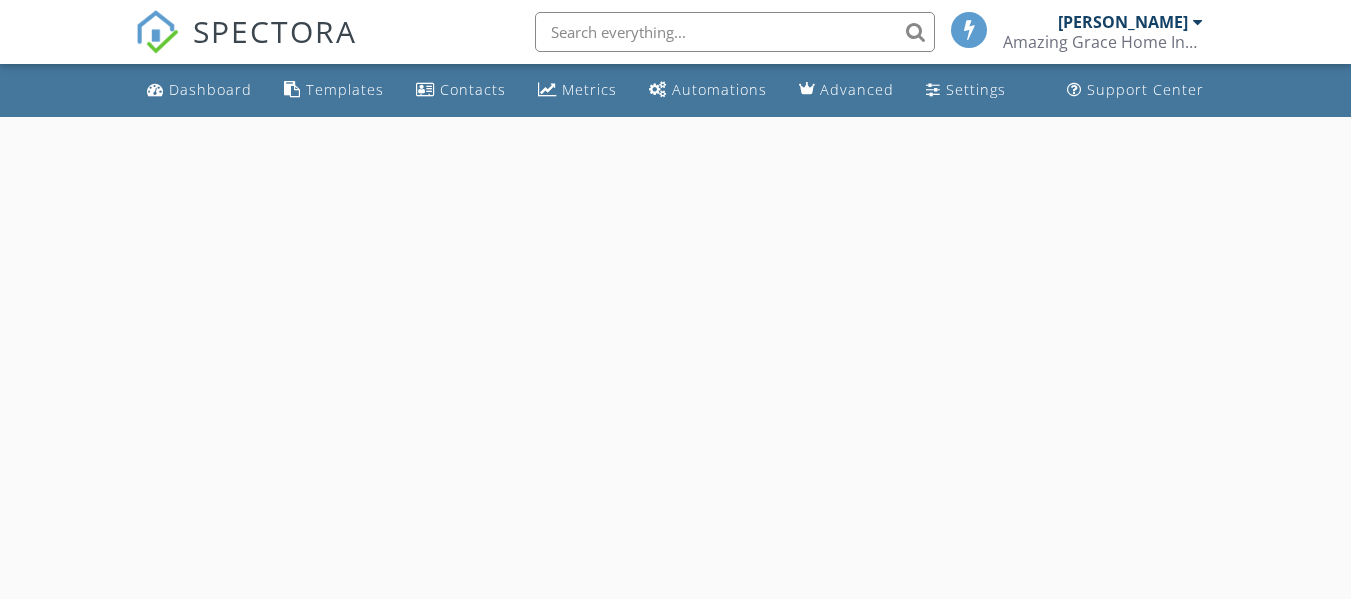 scroll, scrollTop: 0, scrollLeft: 0, axis: both 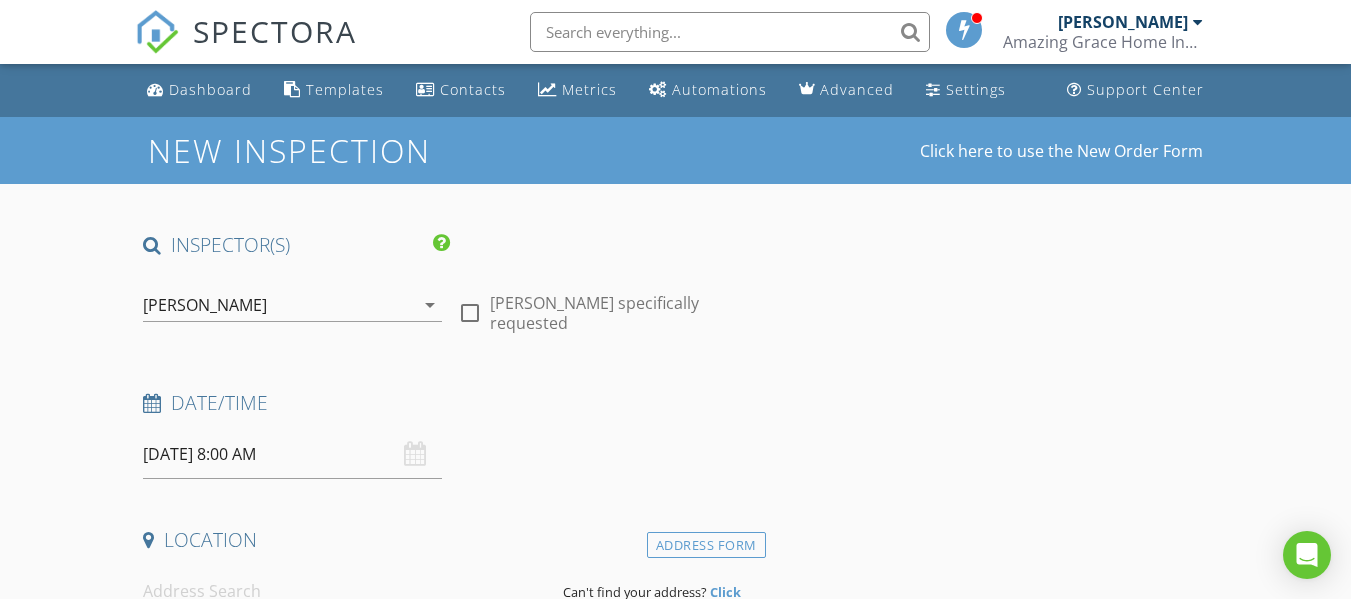 click on "07/12/2025 8:00 AM" at bounding box center (292, 454) 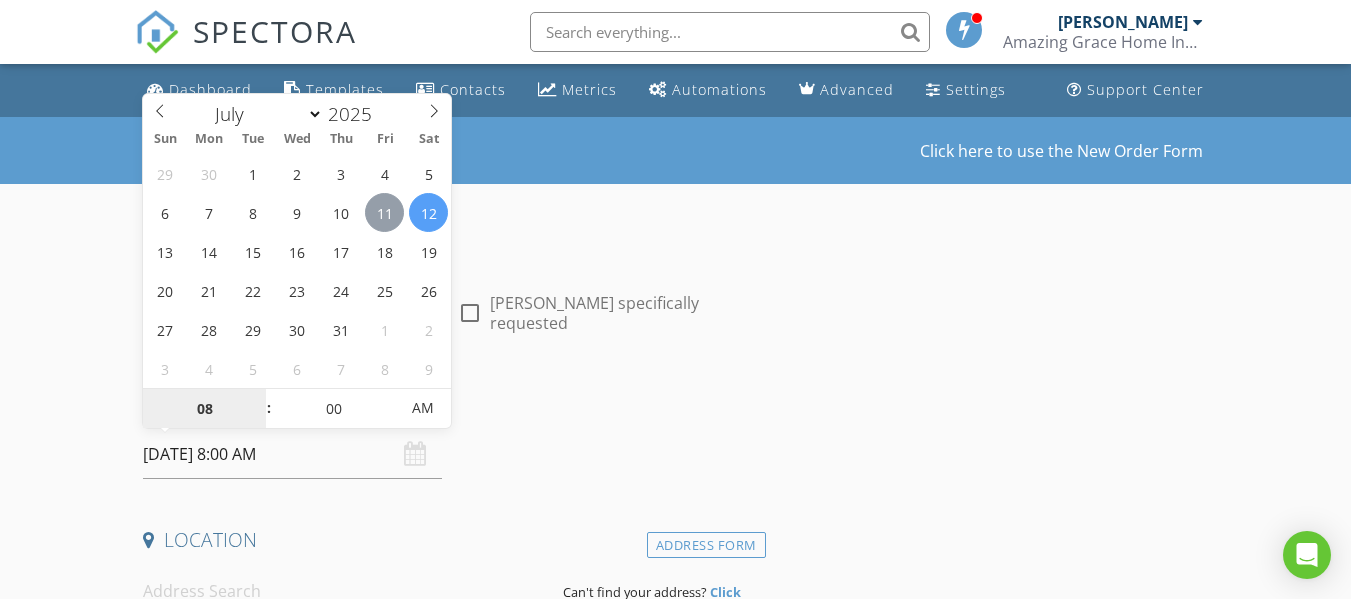 type on "07/11/2025 8:00 AM" 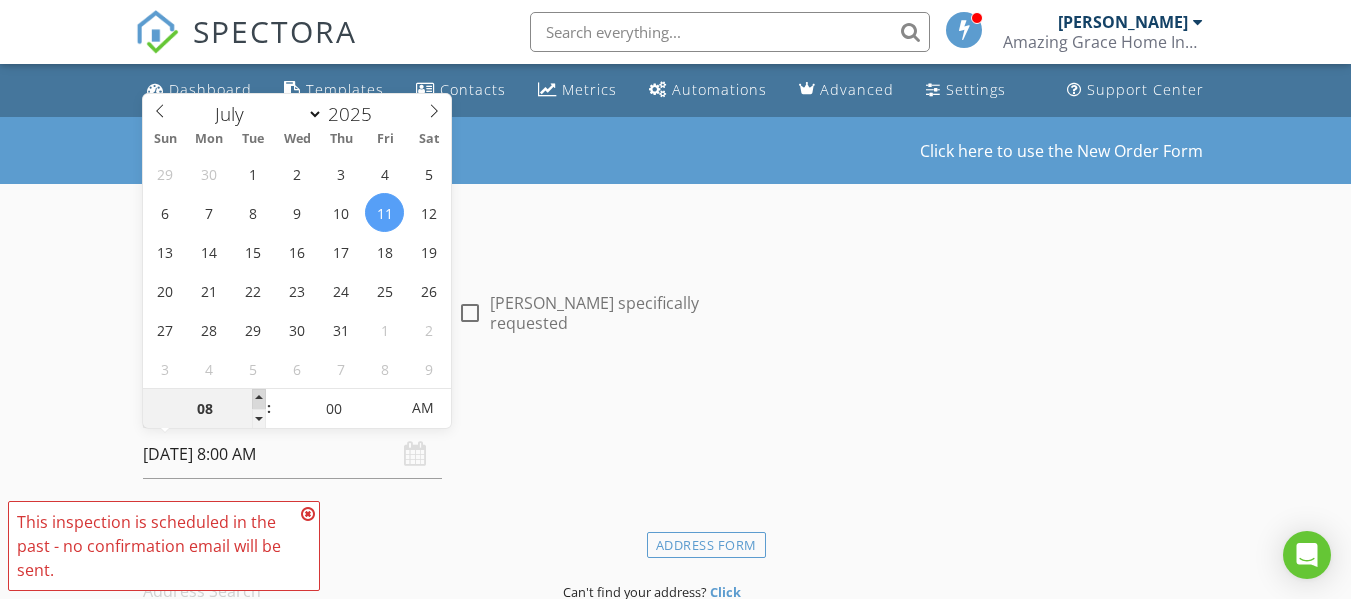 type on "09" 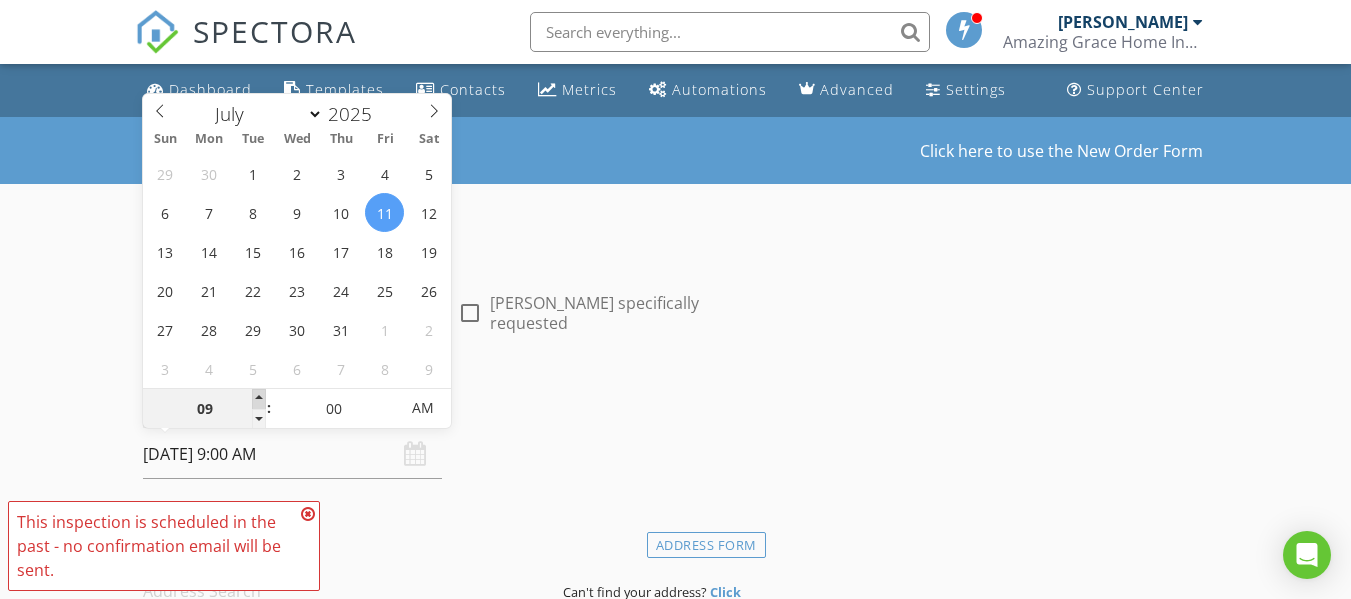 click at bounding box center [259, 399] 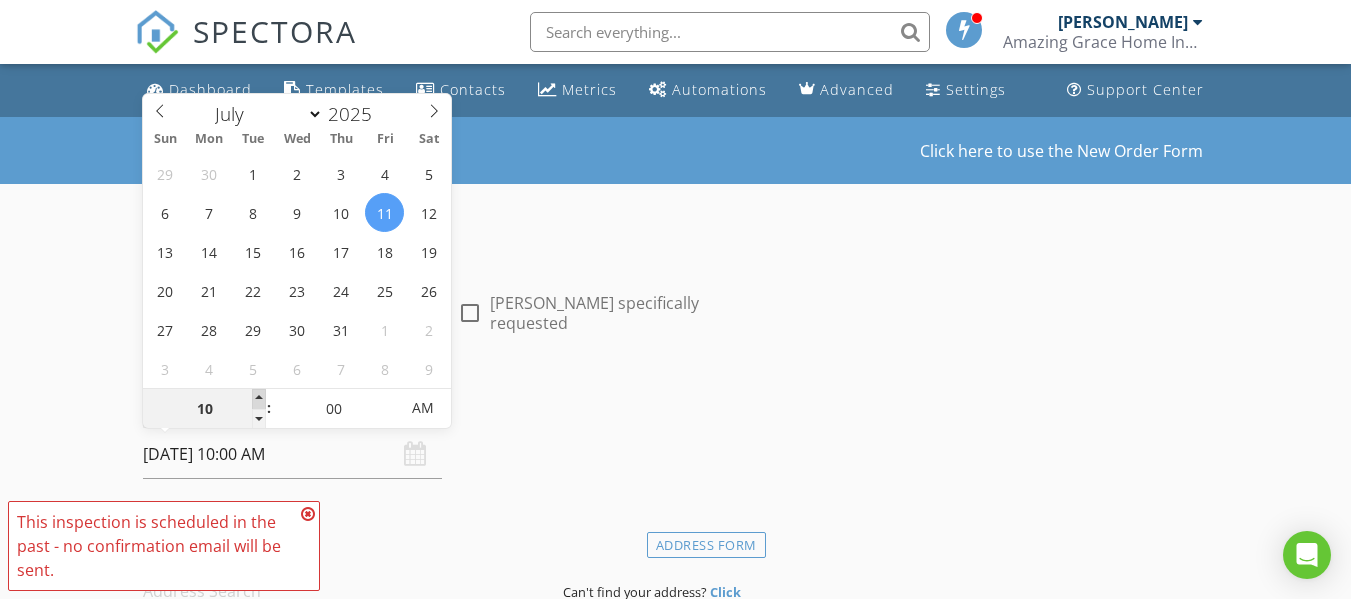 click at bounding box center (259, 399) 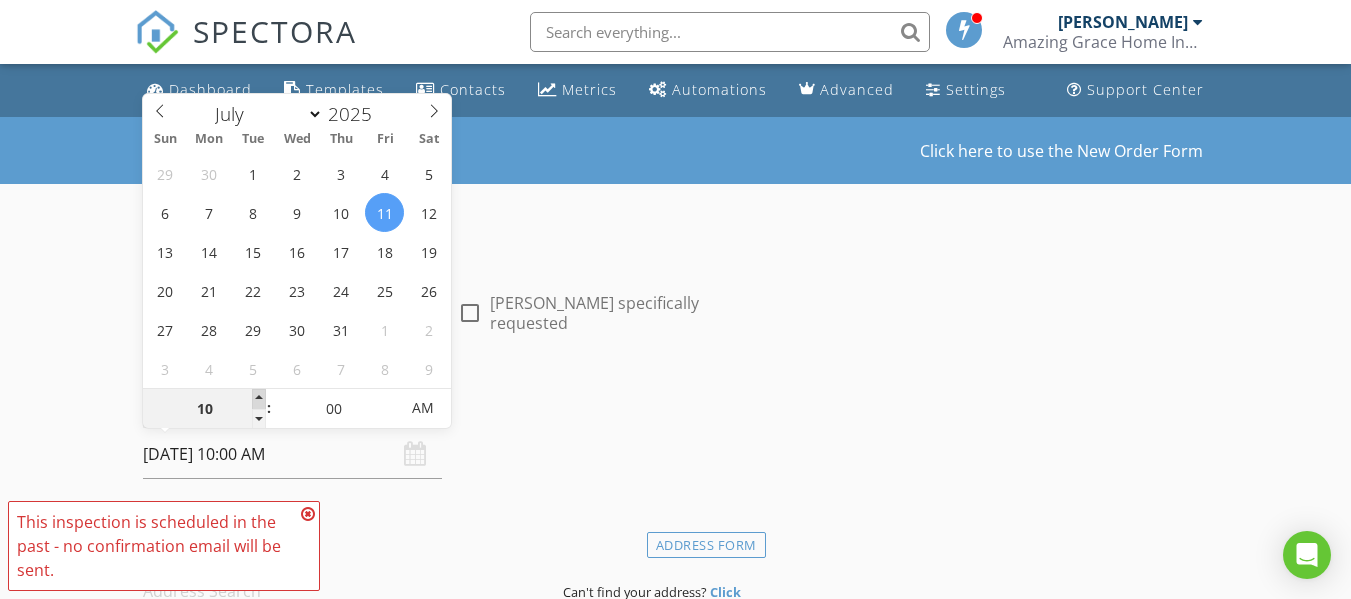 type on "11" 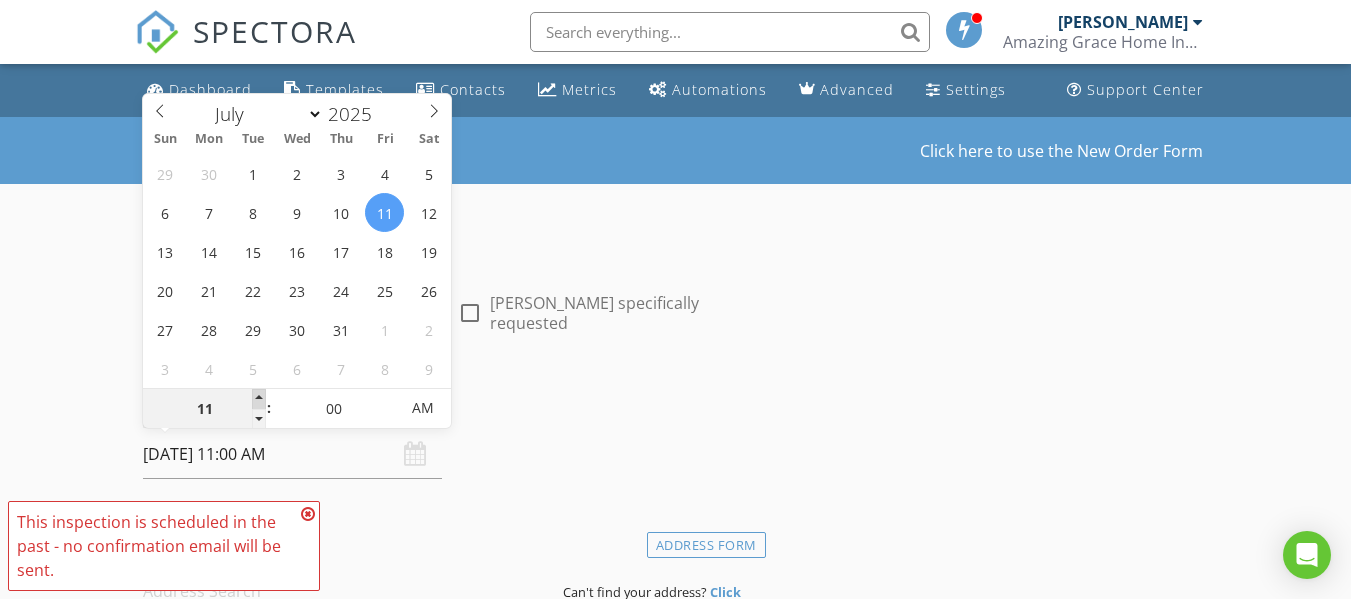 click at bounding box center [259, 399] 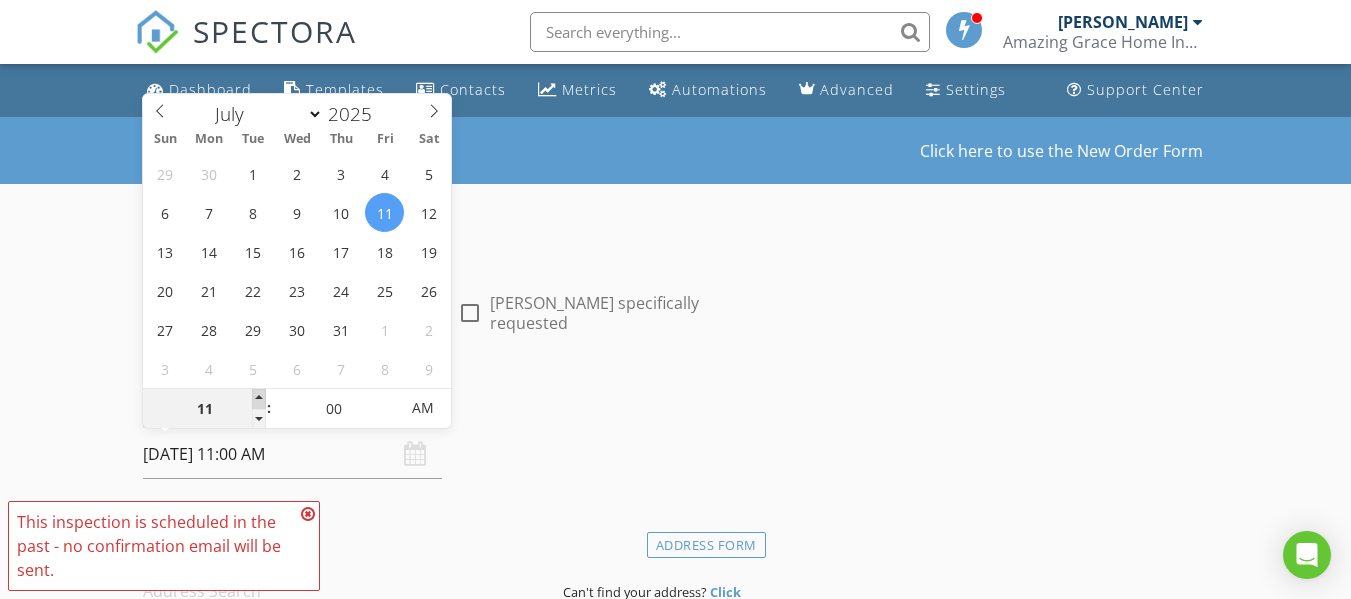 type on "12" 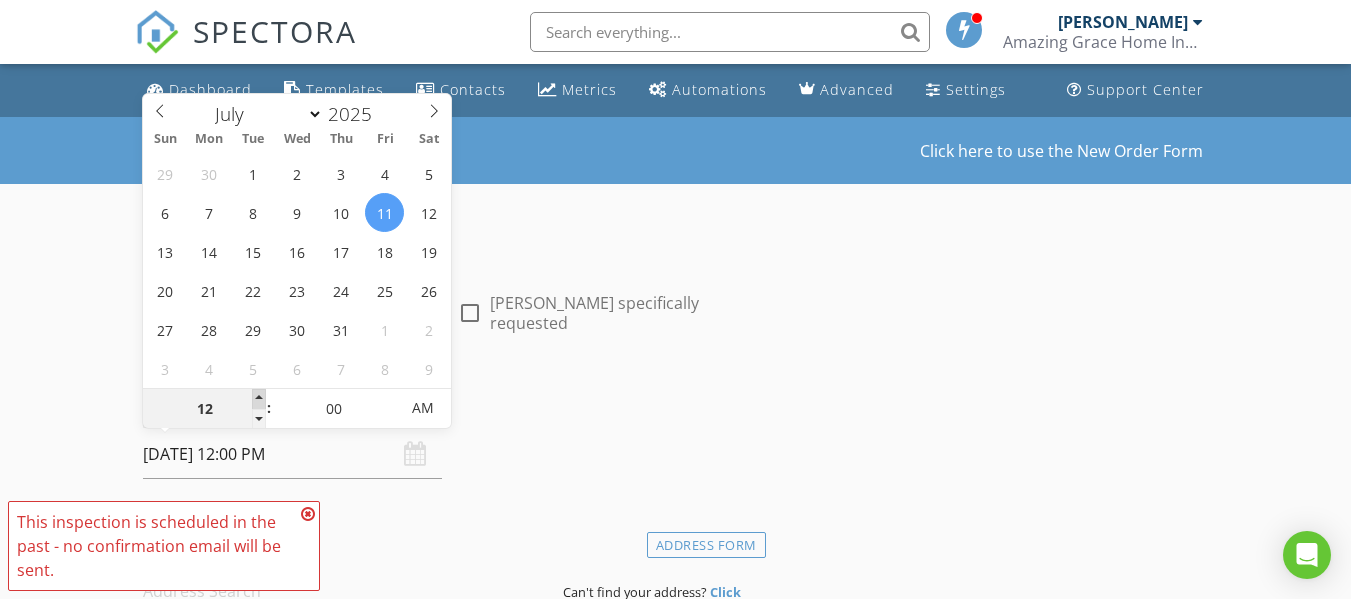 click at bounding box center (259, 399) 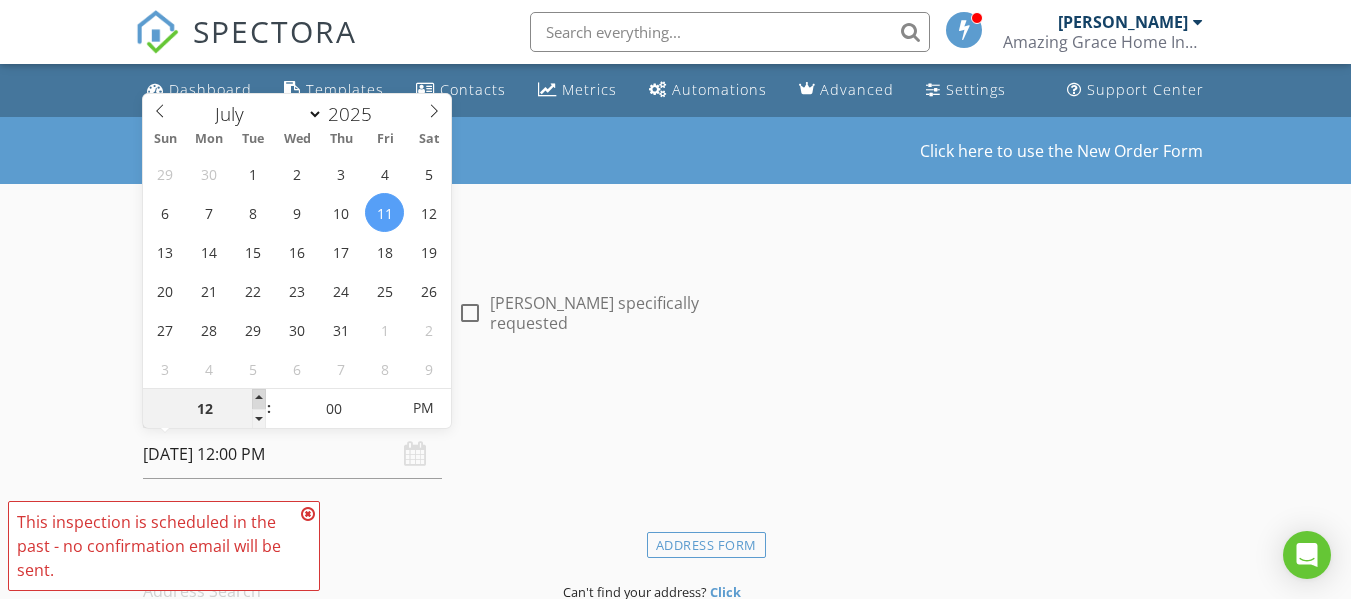 type on "01" 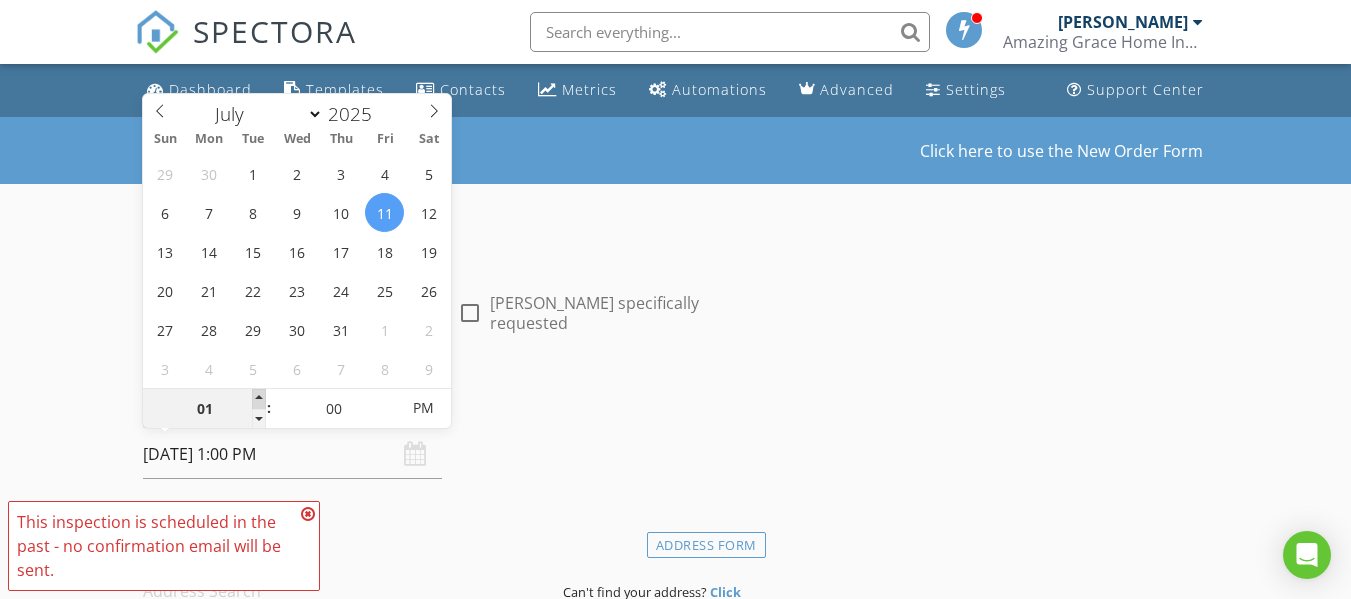 click at bounding box center [259, 399] 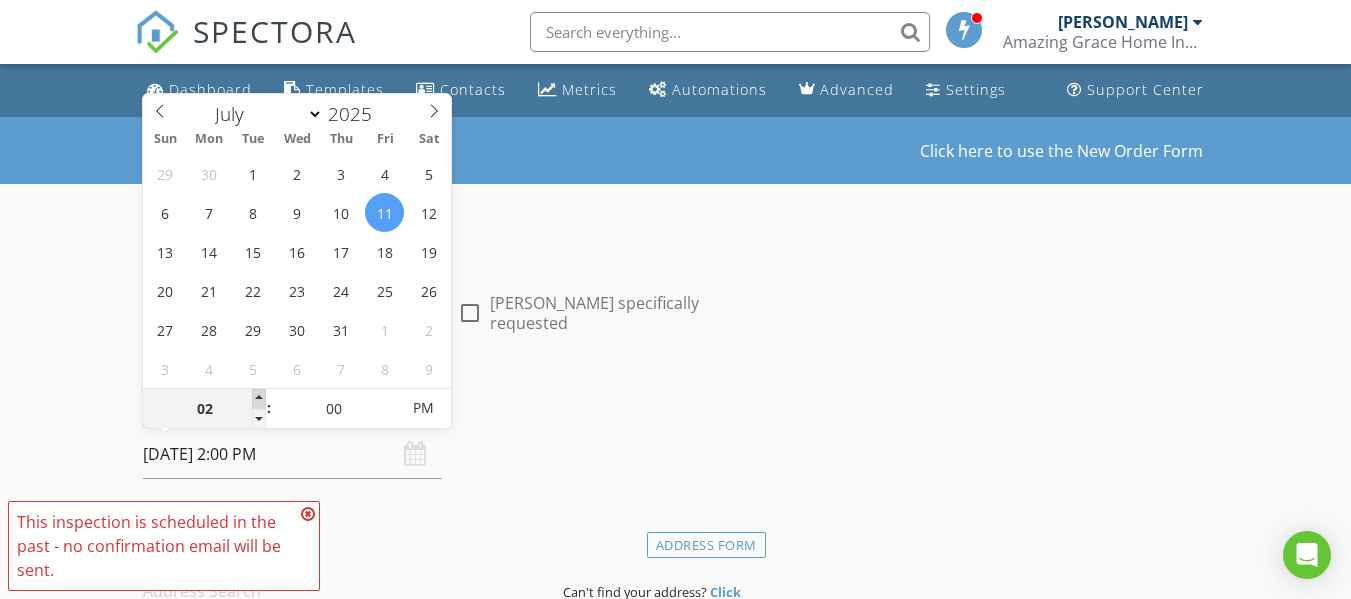 click at bounding box center [259, 399] 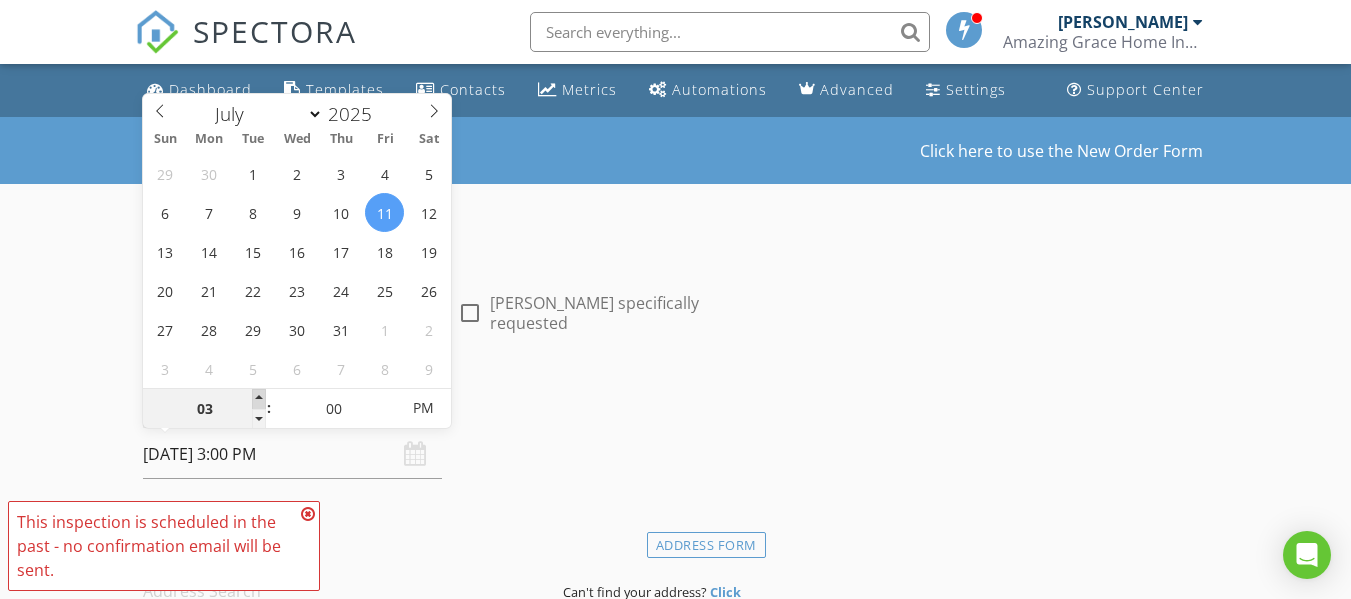 click at bounding box center (259, 399) 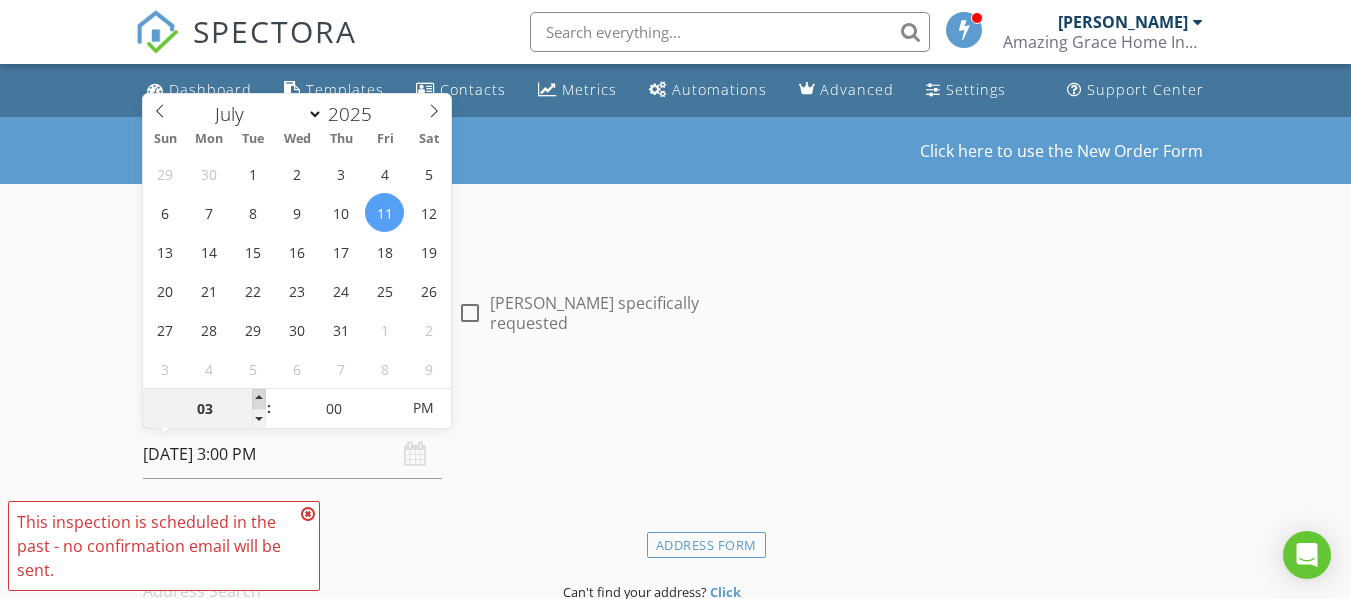 type on "04" 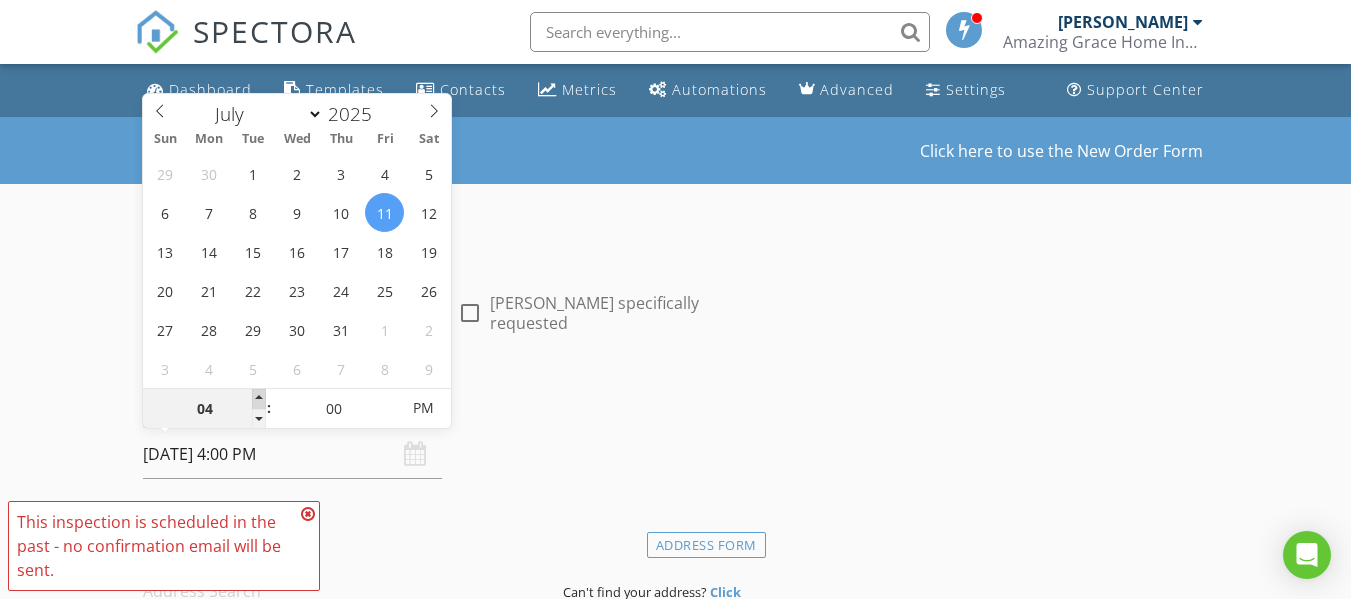 click at bounding box center [259, 399] 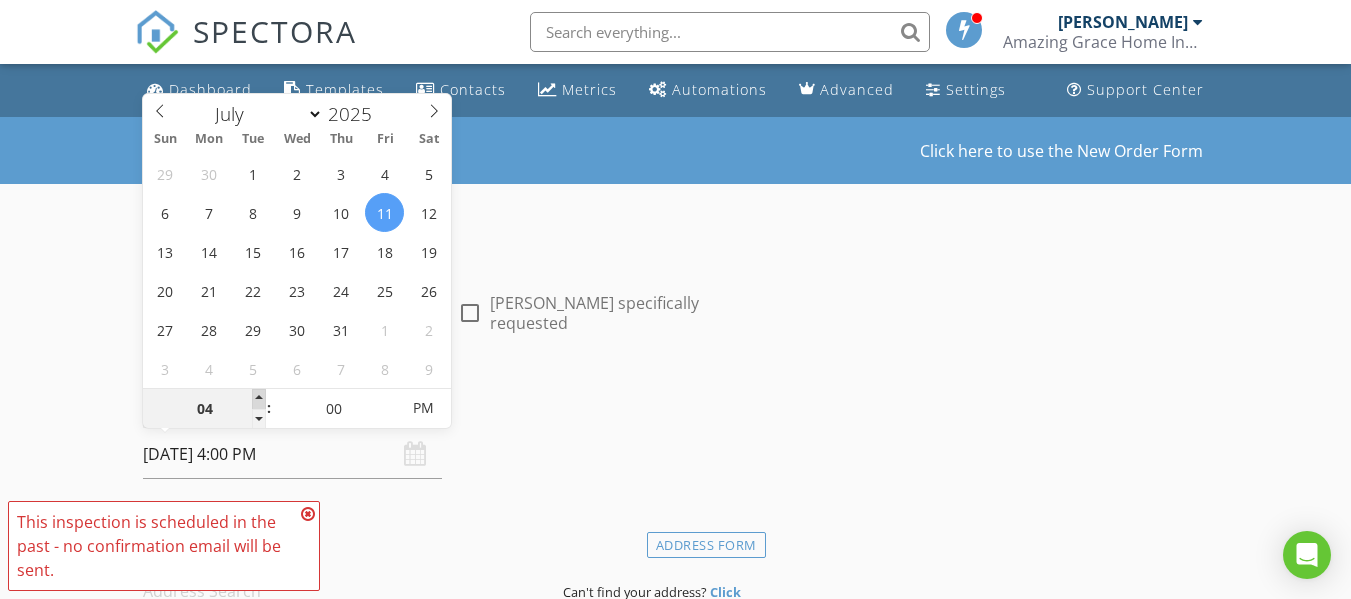 type on "05" 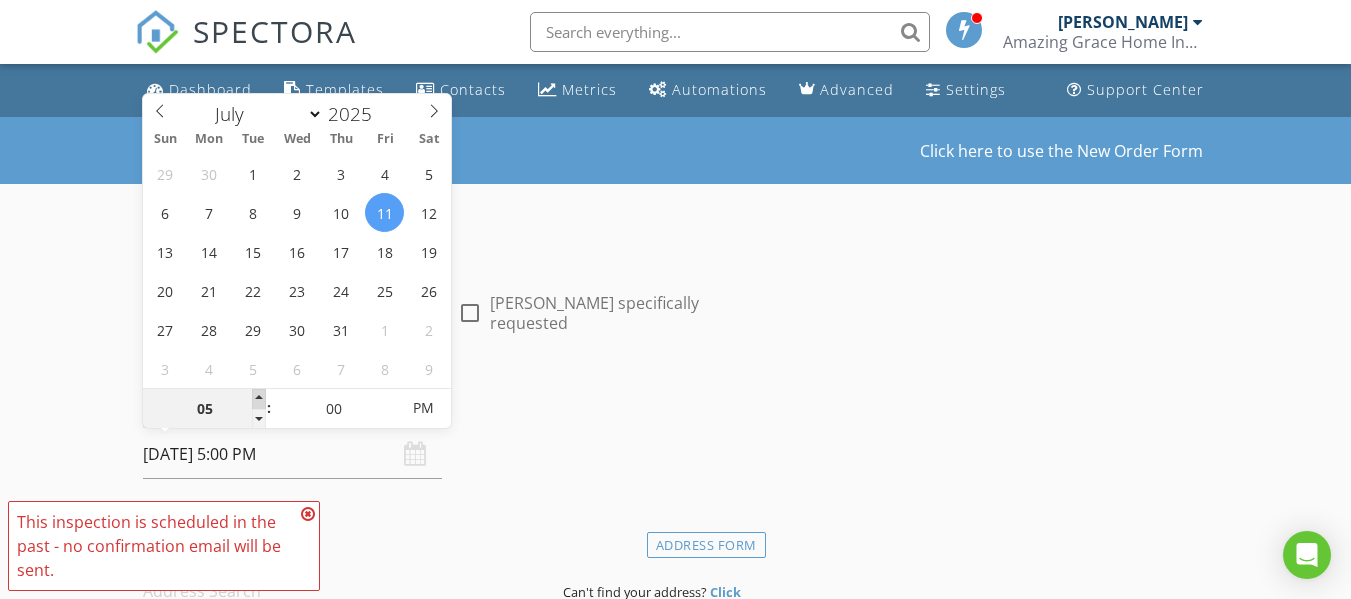 click at bounding box center (259, 399) 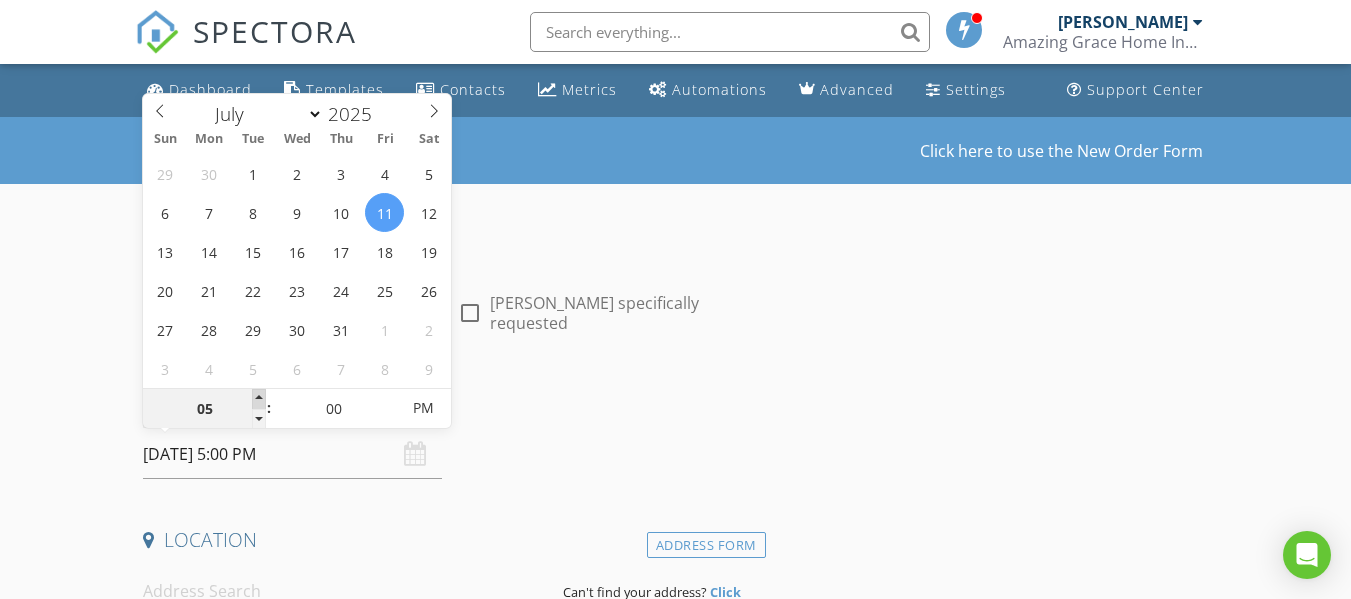 type on "06" 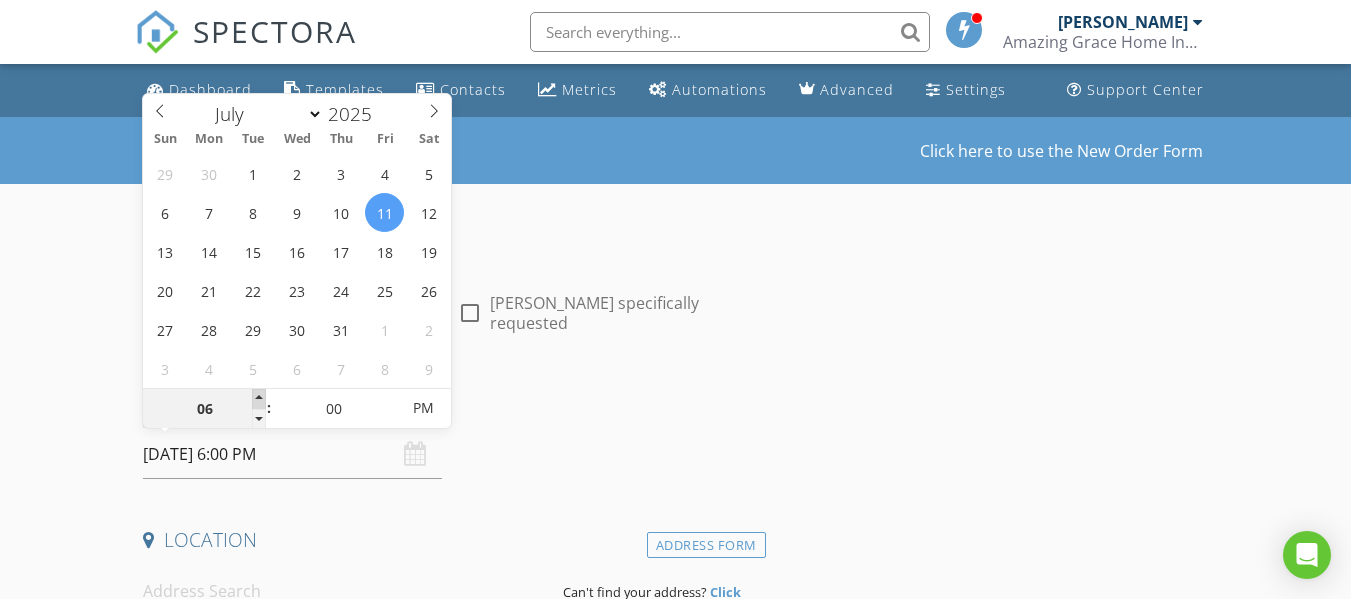click at bounding box center (259, 399) 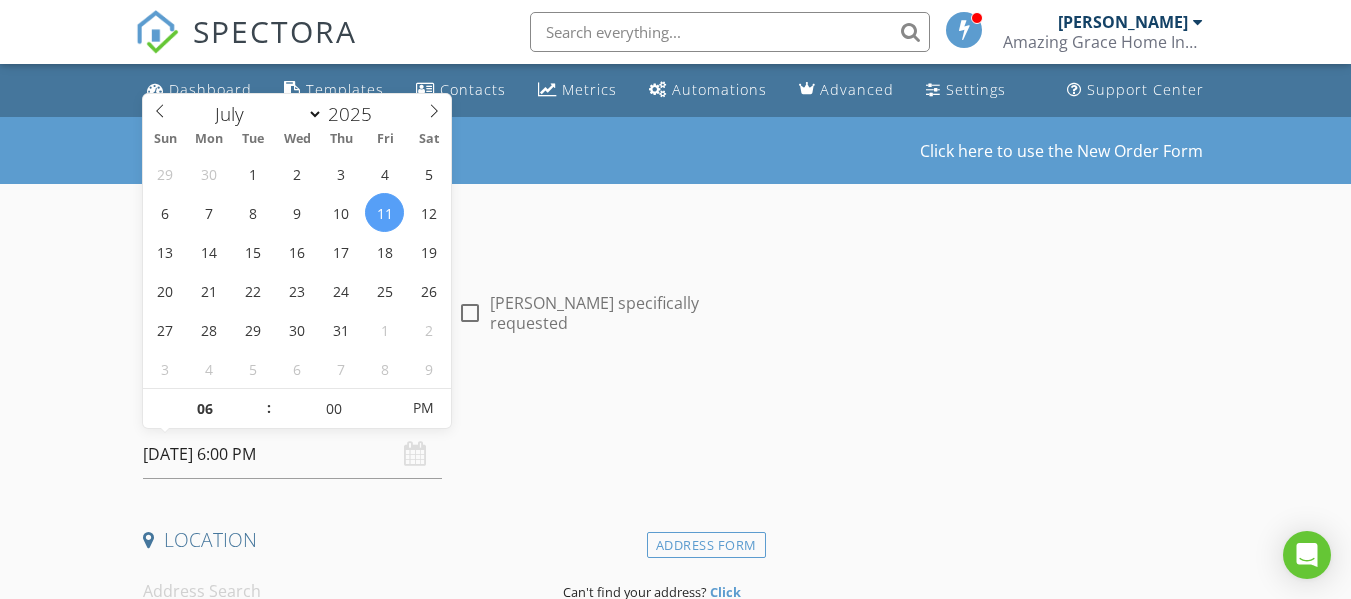 click on "Date/Time
07/11/2025 6:00 PM" at bounding box center [450, 434] 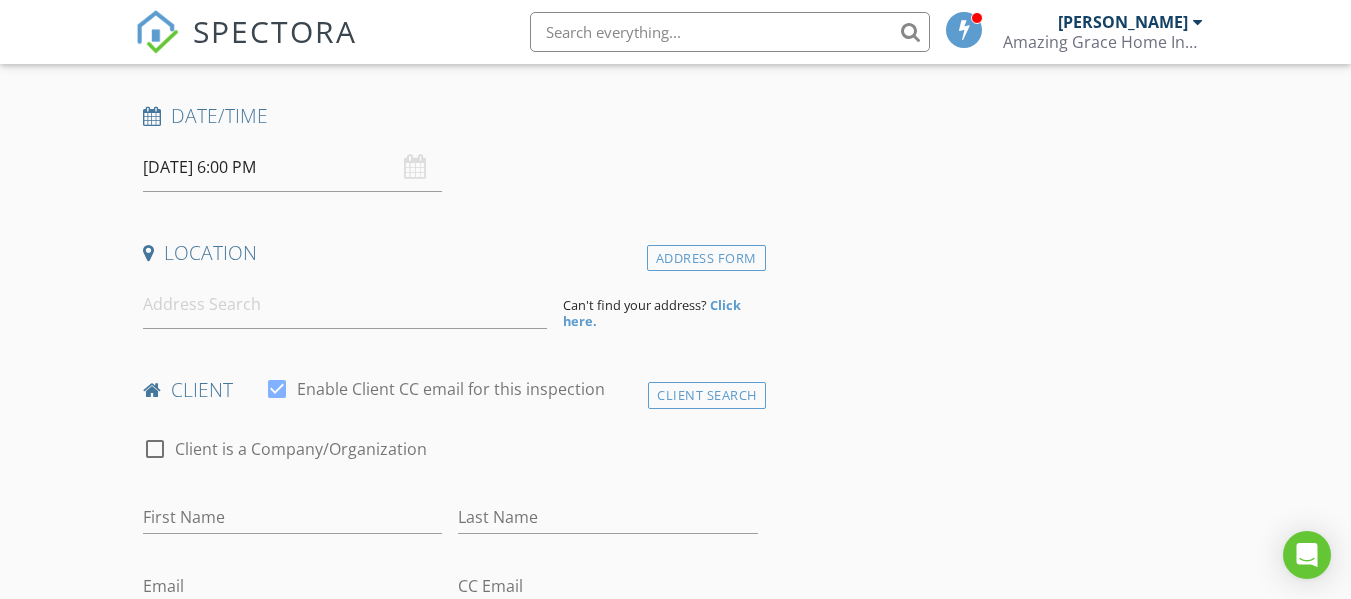 scroll, scrollTop: 300, scrollLeft: 0, axis: vertical 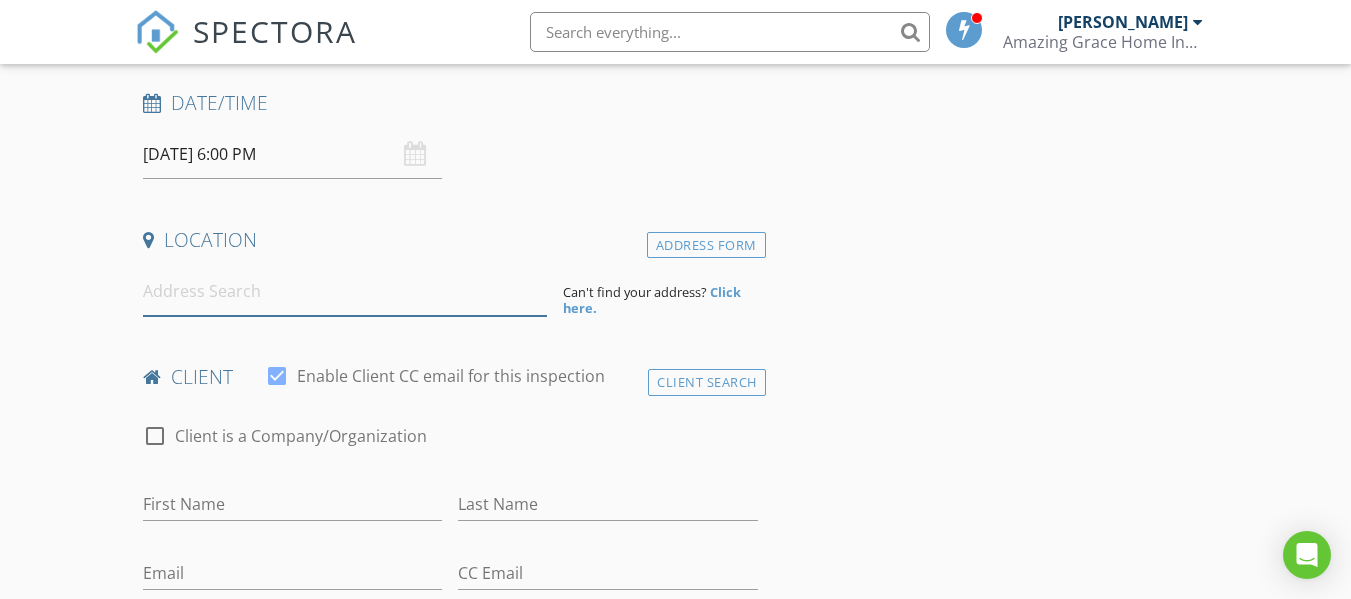 click at bounding box center [345, 291] 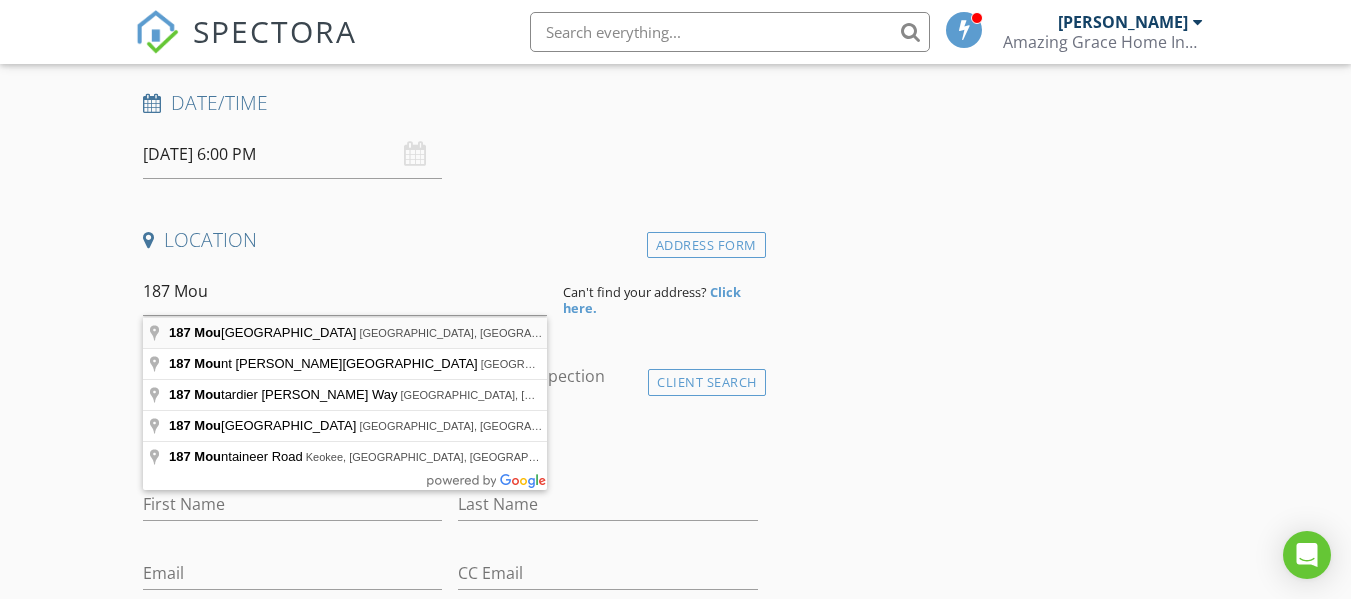 type on "187 Moutardier Bay Drive, Leitchfield, KY, USA" 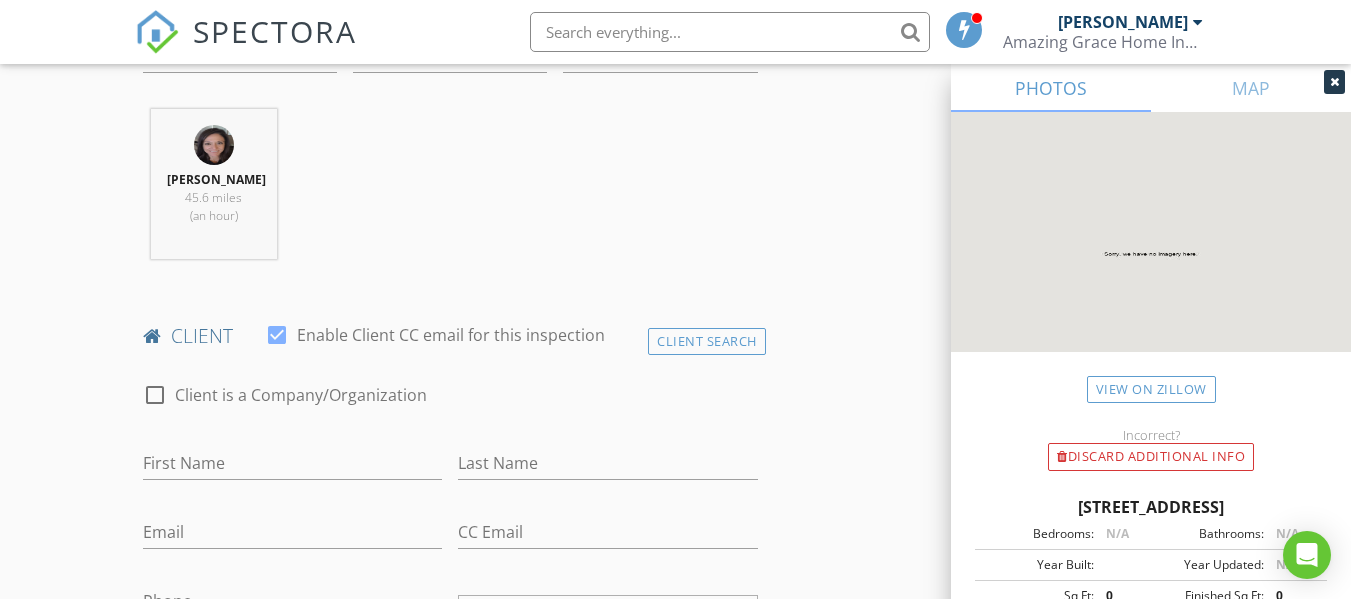 scroll, scrollTop: 800, scrollLeft: 0, axis: vertical 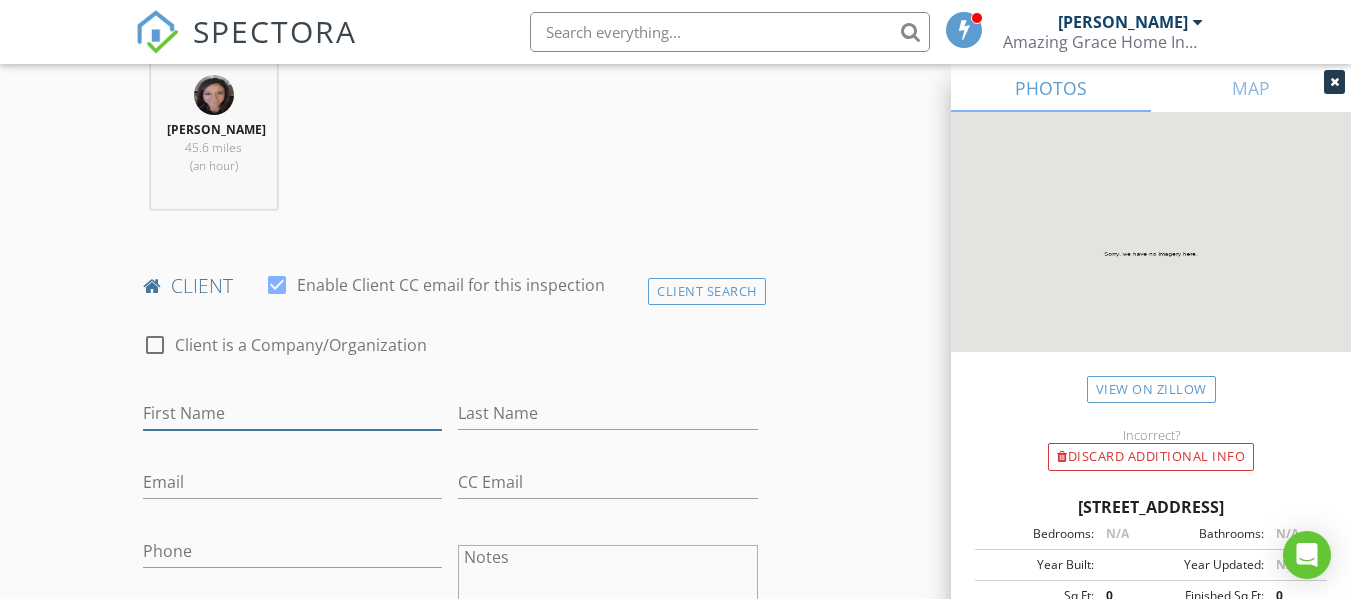 click on "First Name" at bounding box center (292, 413) 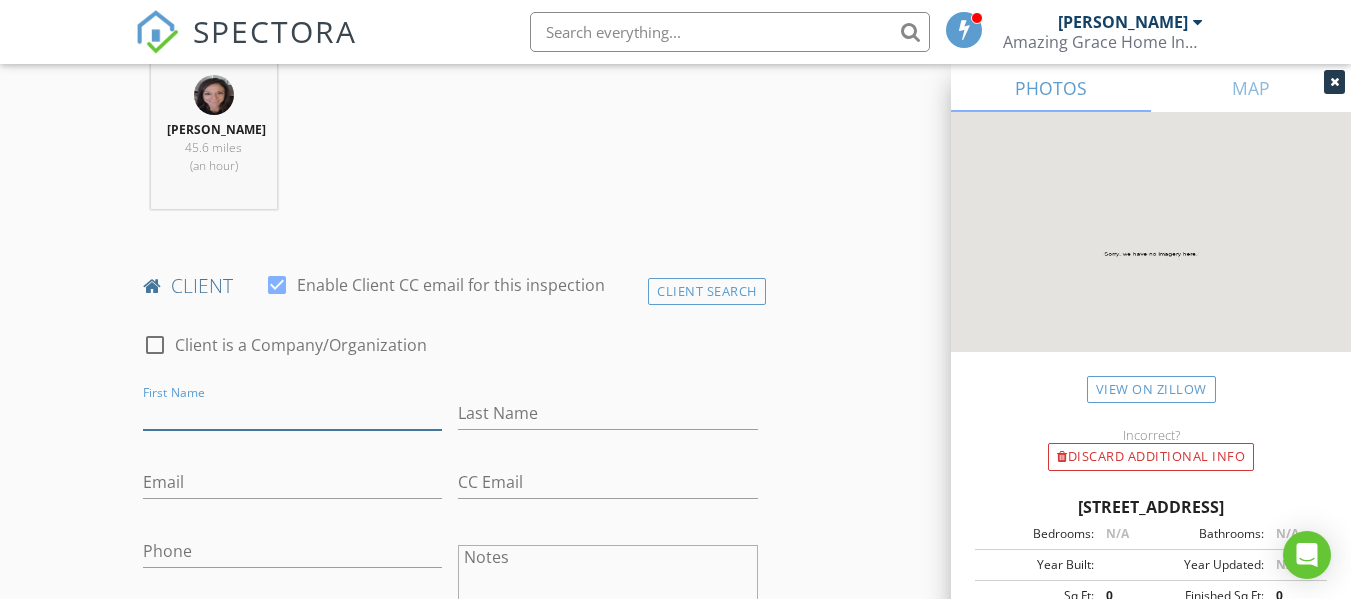 click on "First Name" at bounding box center (292, 413) 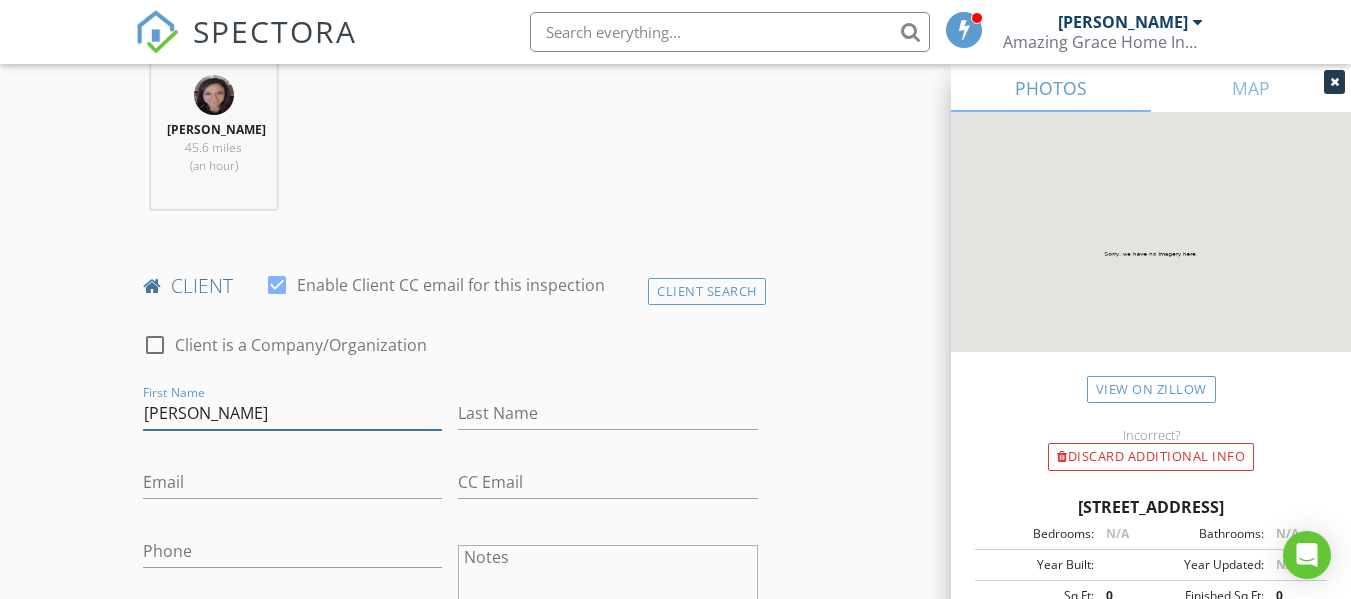type on "[PERSON_NAME]" 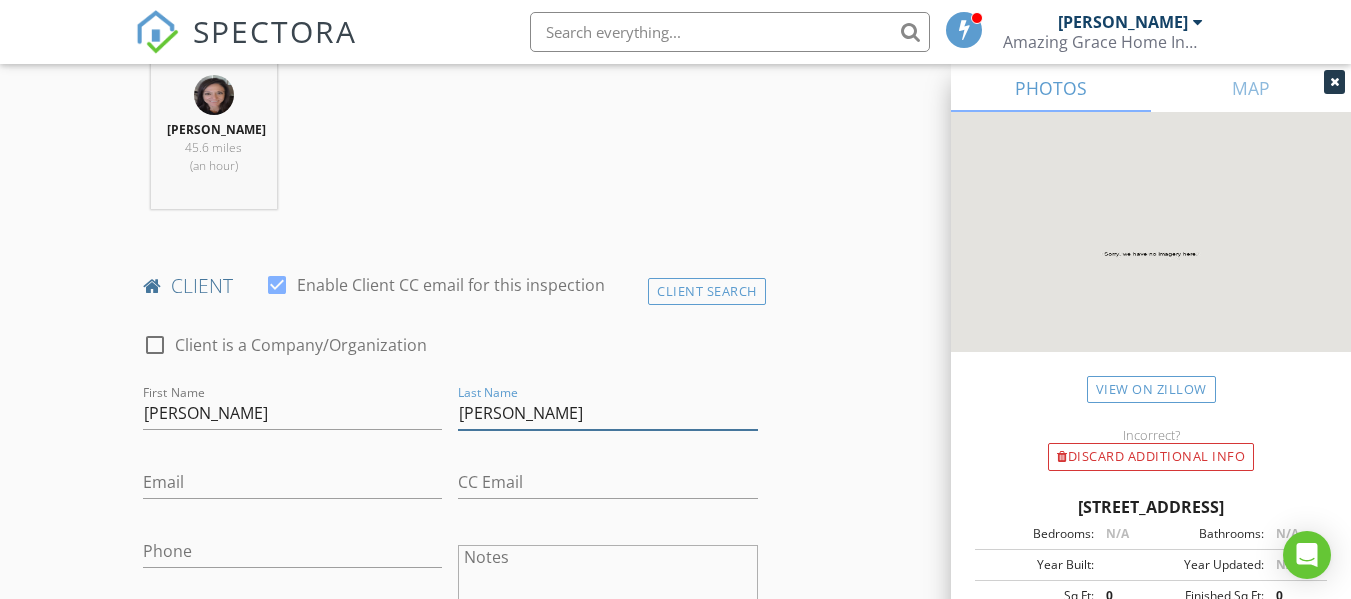type on "[PERSON_NAME]" 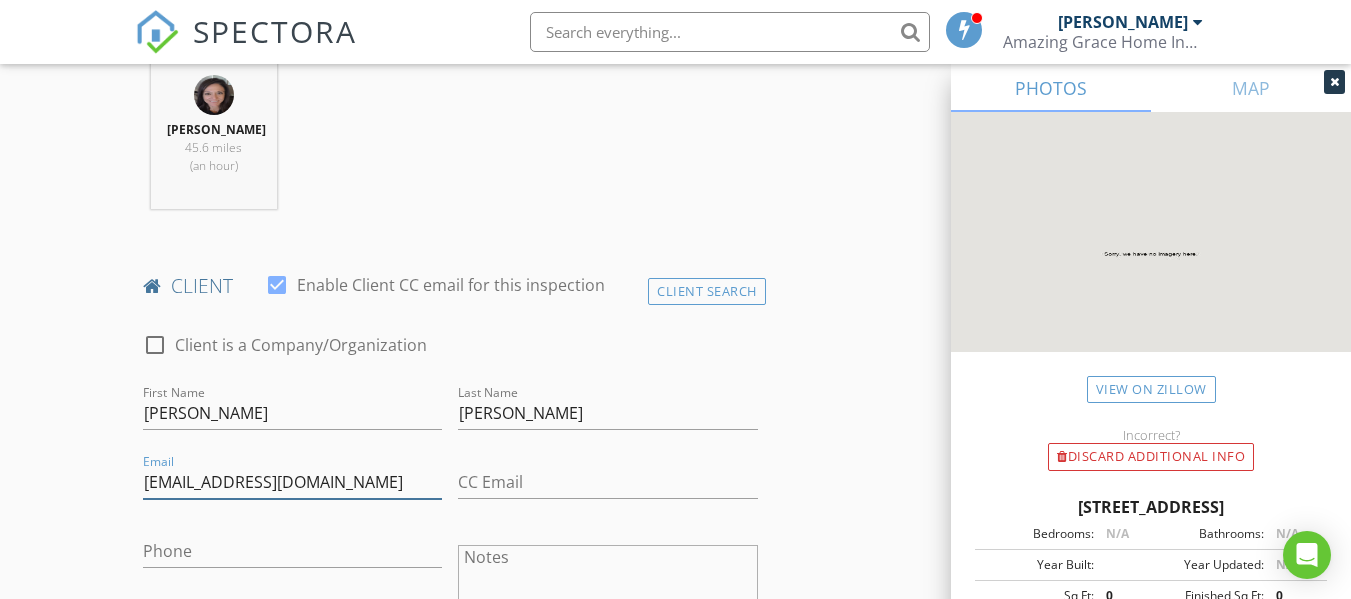click on "stevewillkerson@outlook.com" at bounding box center (292, 482) 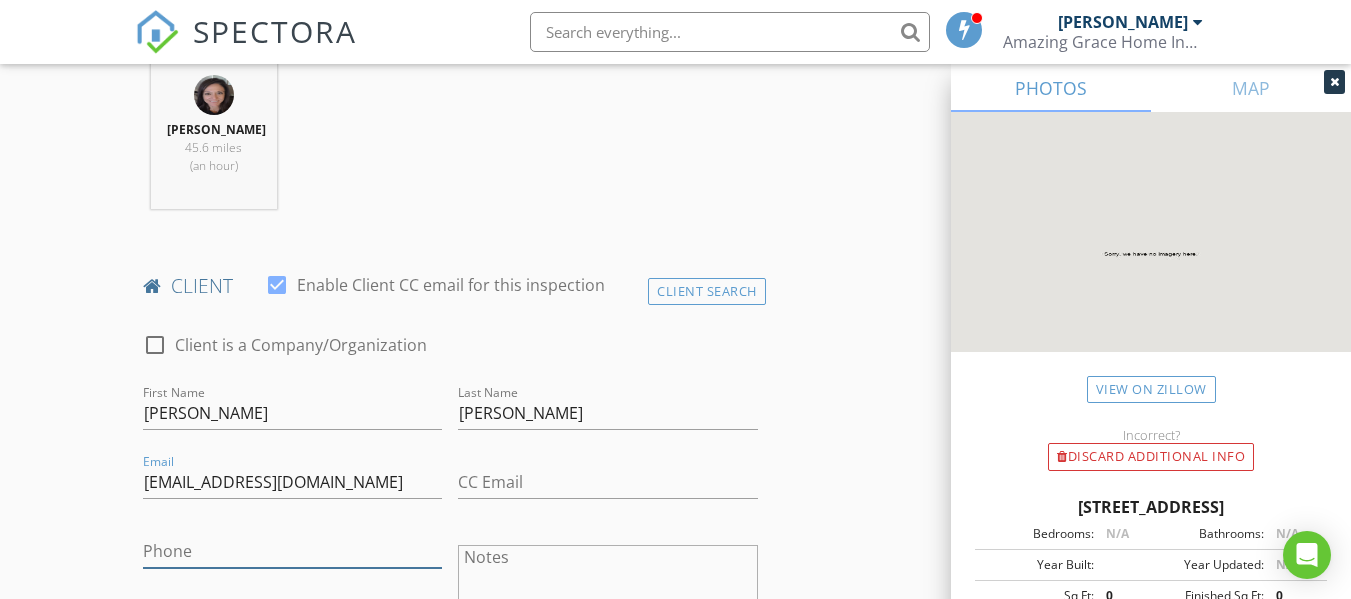 click on "Phone" at bounding box center (292, 551) 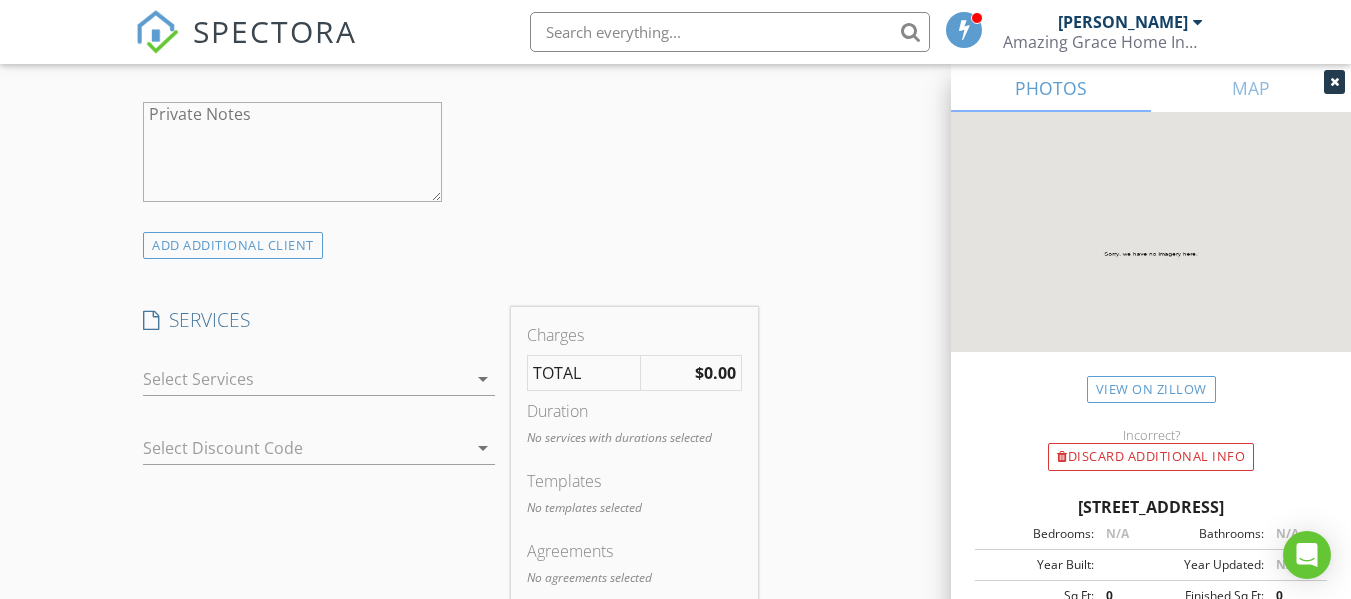 scroll, scrollTop: 1400, scrollLeft: 0, axis: vertical 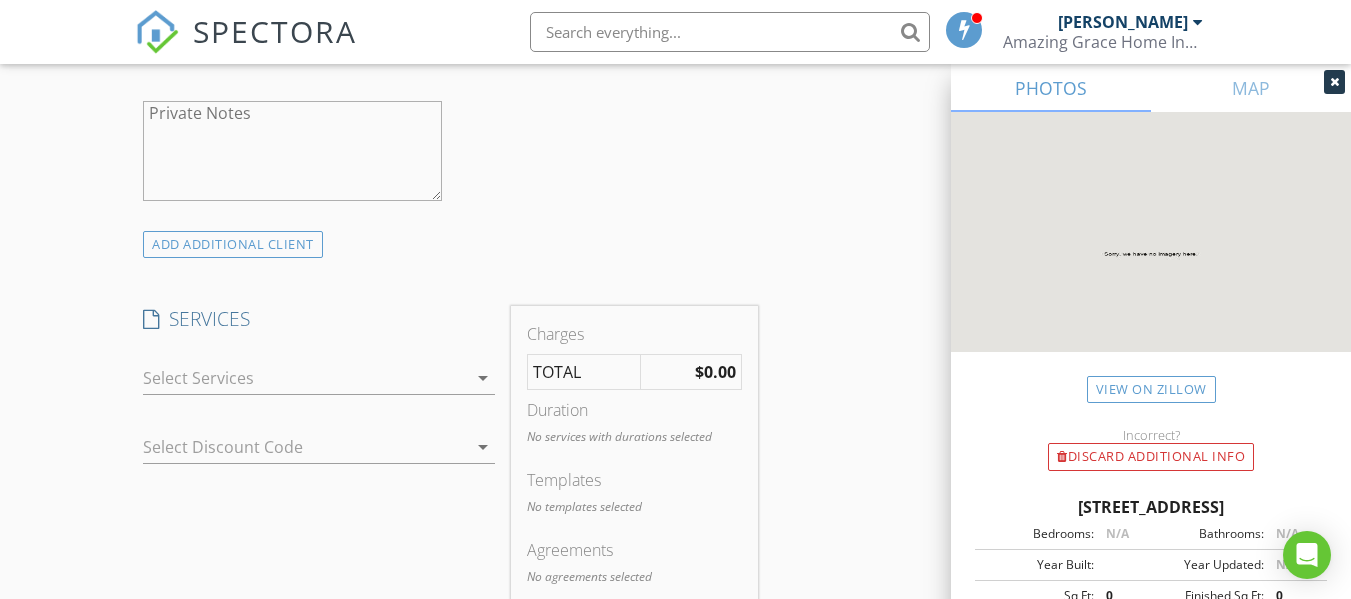 type on "[PHONE_NUMBER]" 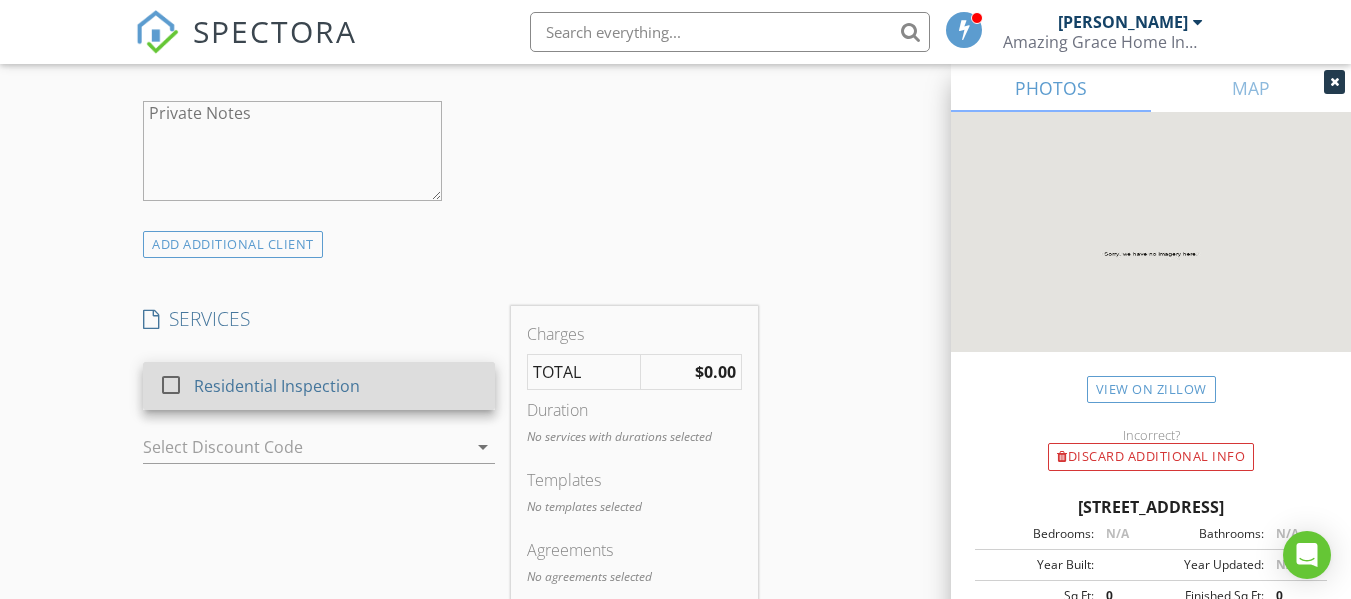 click on "Residential Inspection" at bounding box center [336, 386] 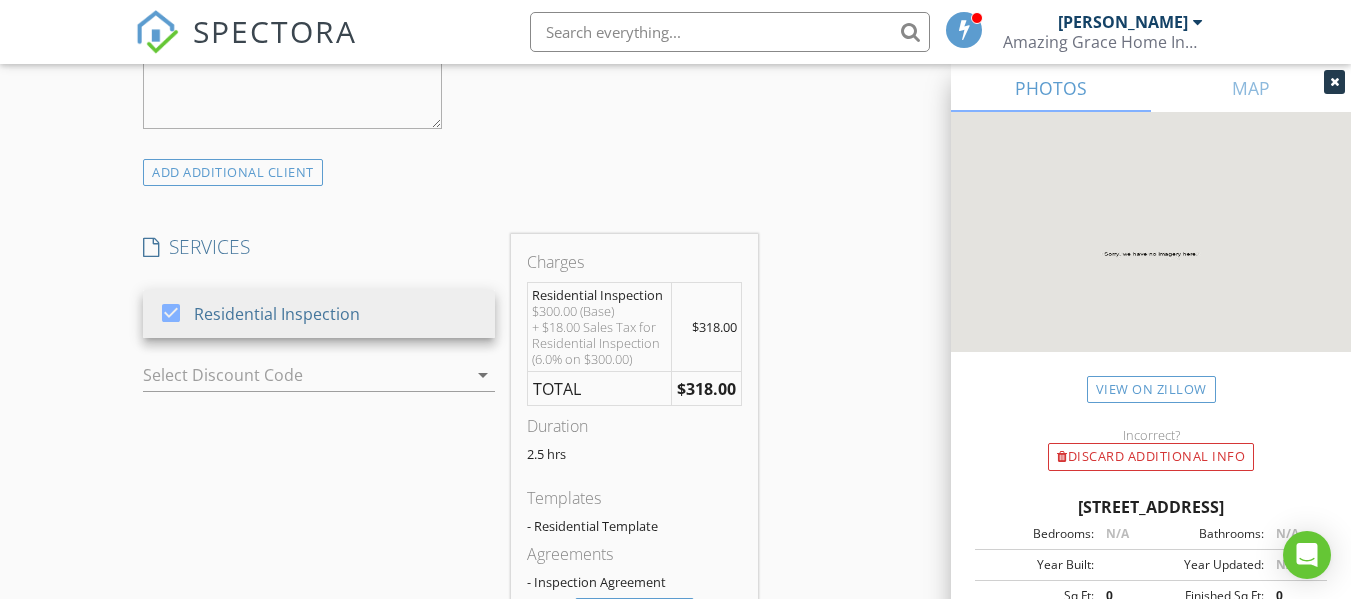 scroll, scrollTop: 1600, scrollLeft: 0, axis: vertical 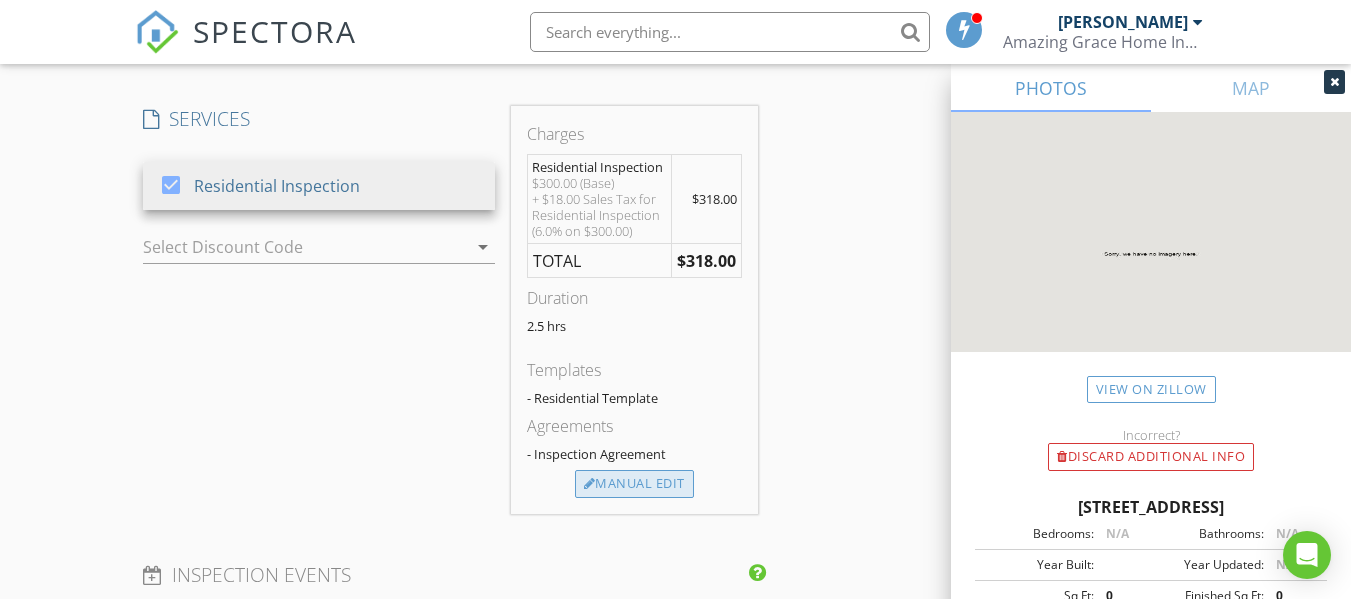 click at bounding box center (590, 484) 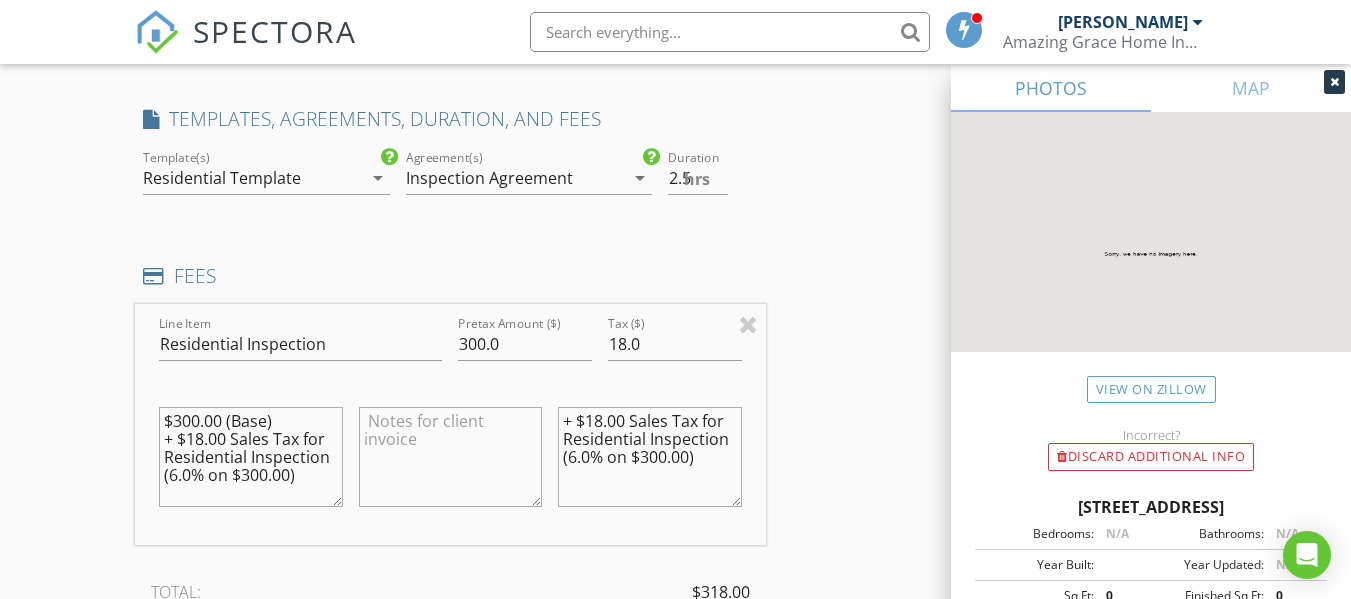 click on "Residential Template" at bounding box center (222, 178) 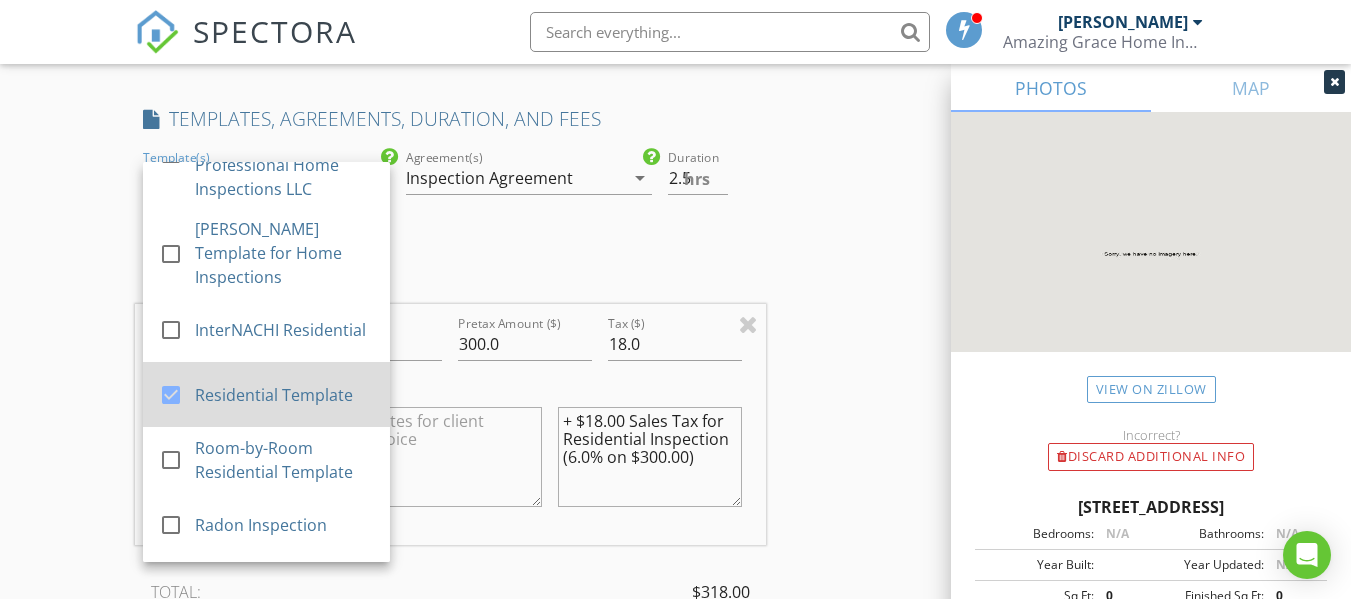 scroll, scrollTop: 100, scrollLeft: 0, axis: vertical 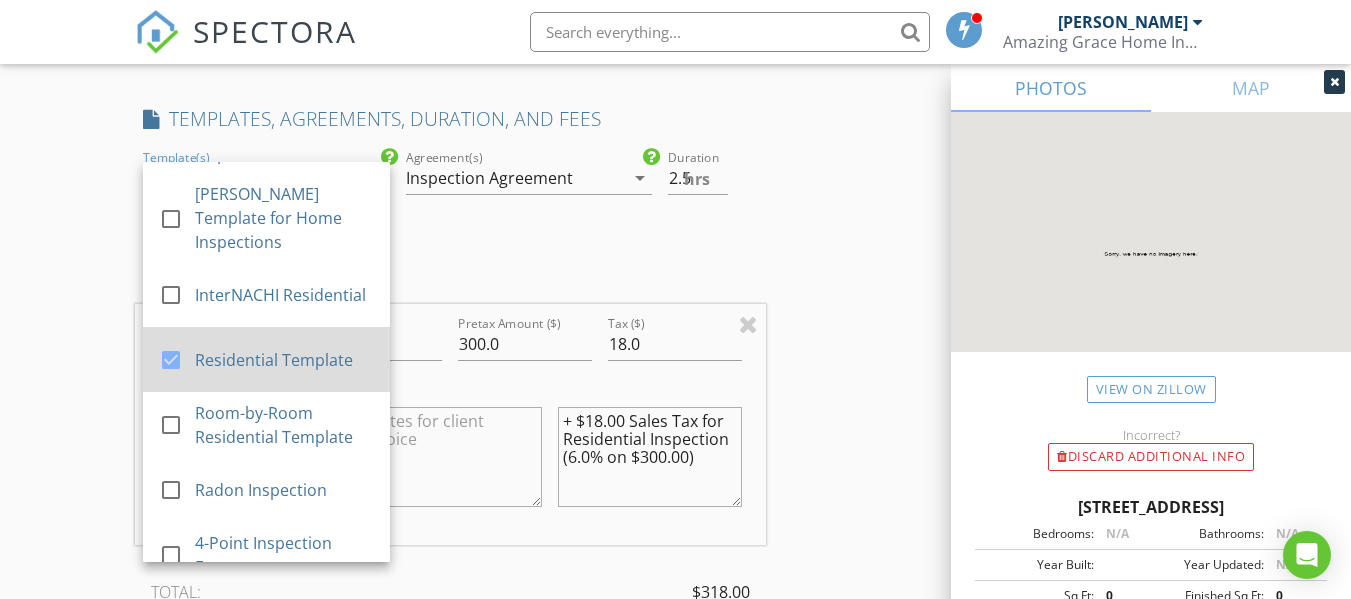 click on "Residential Template" at bounding box center [284, 360] 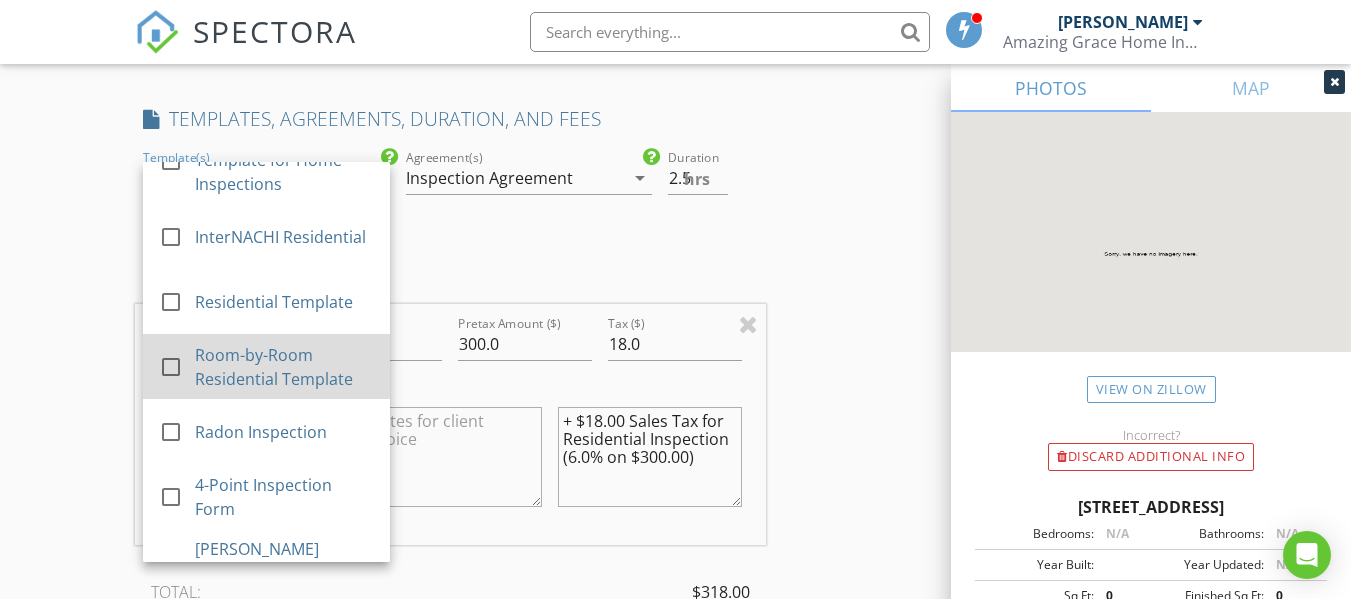 scroll, scrollTop: 189, scrollLeft: 0, axis: vertical 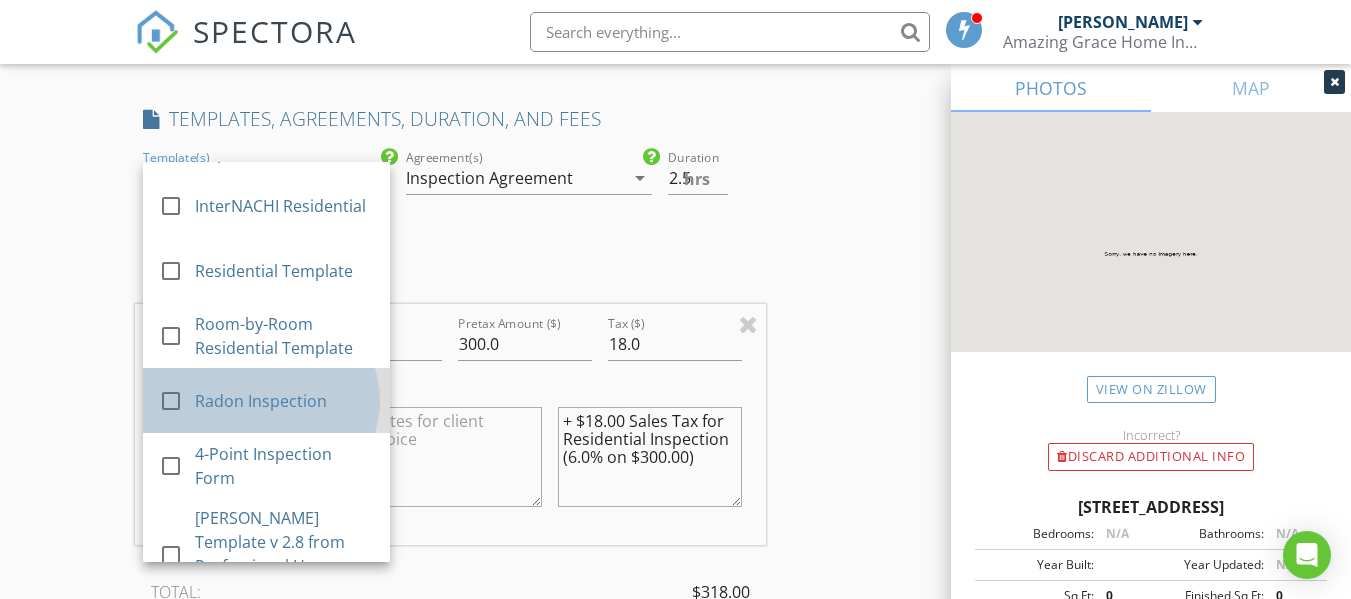 click on "Radon Inspection" at bounding box center (284, 401) 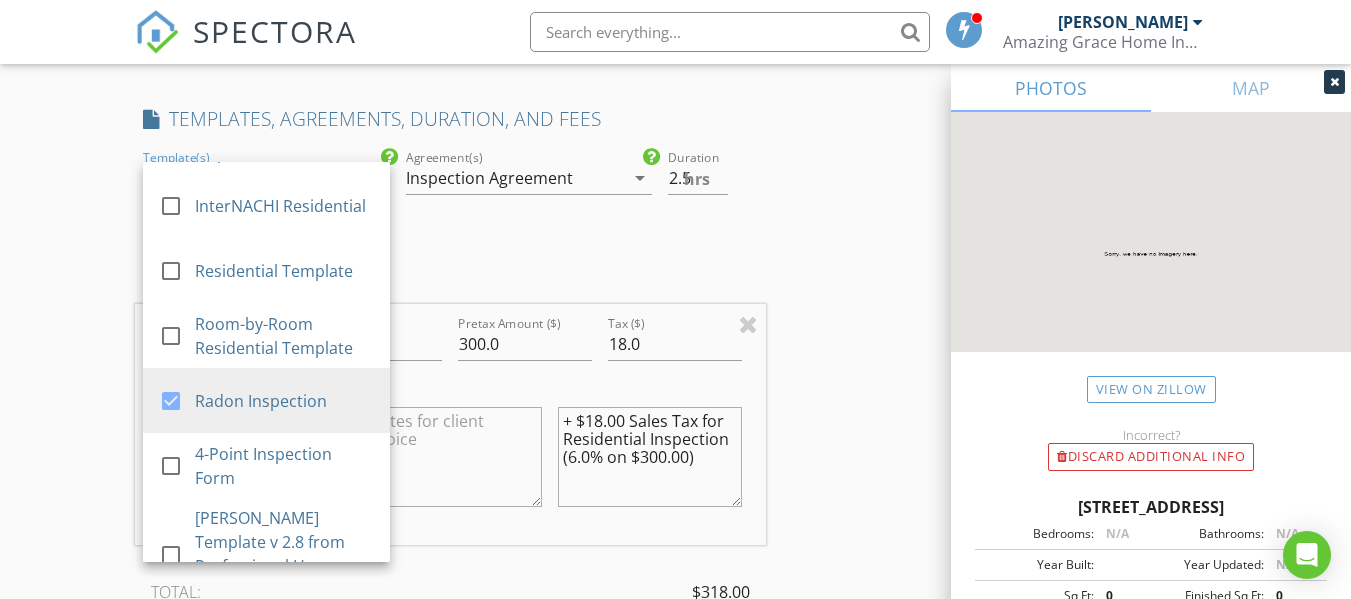 drag, startPoint x: 485, startPoint y: 251, endPoint x: 490, endPoint y: 232, distance: 19.646883 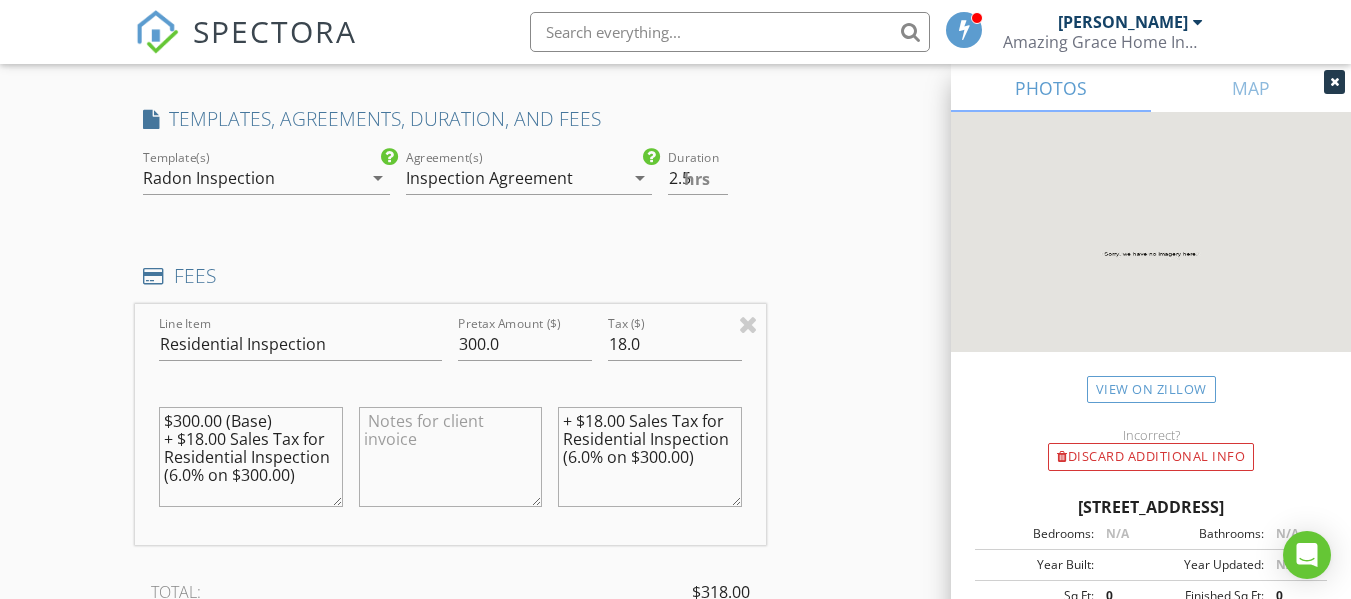 click on "Inspection Agreement" at bounding box center [489, 178] 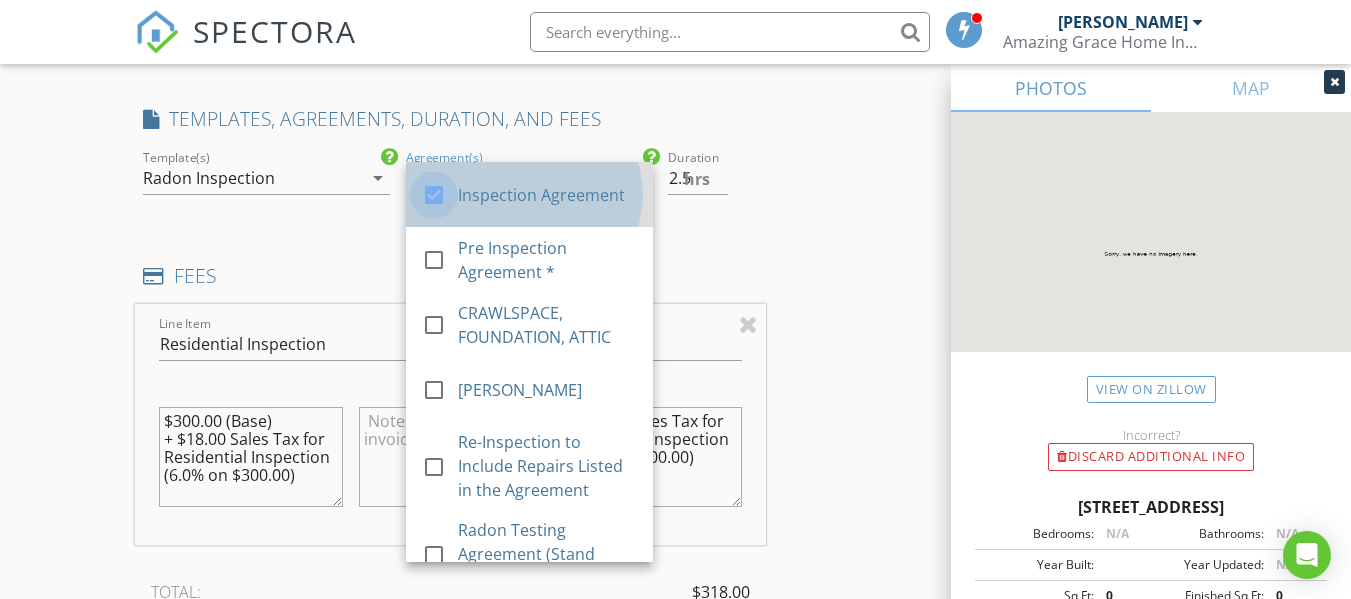 click at bounding box center [434, 195] 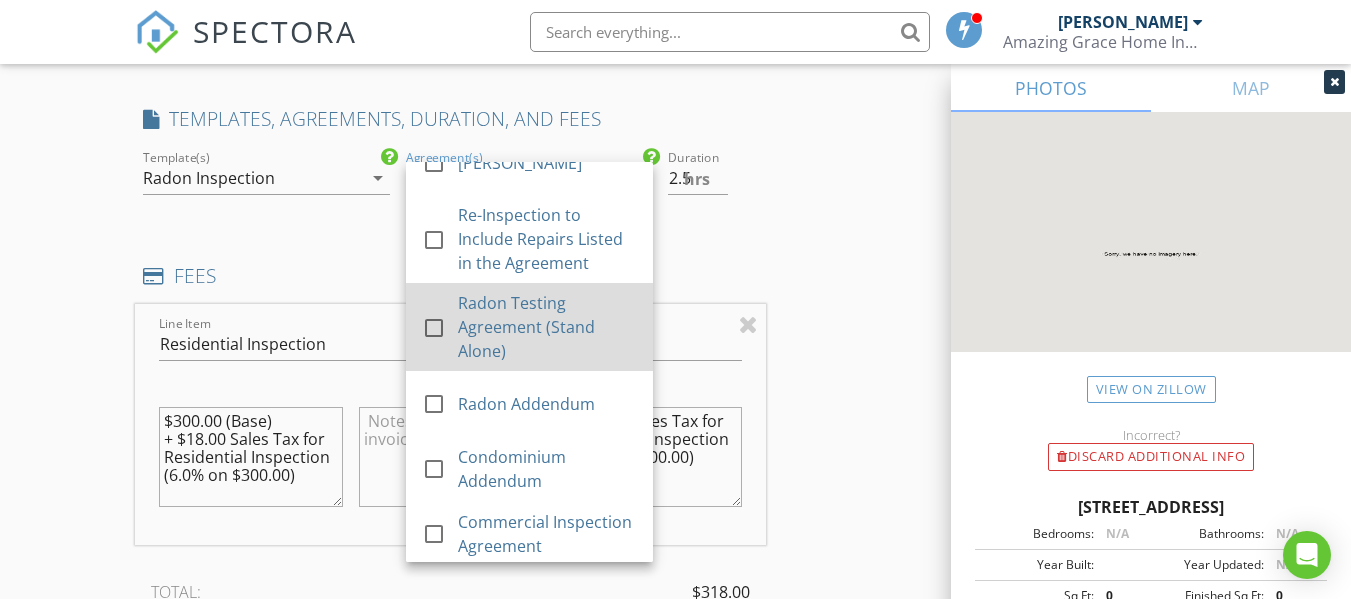 scroll, scrollTop: 231, scrollLeft: 0, axis: vertical 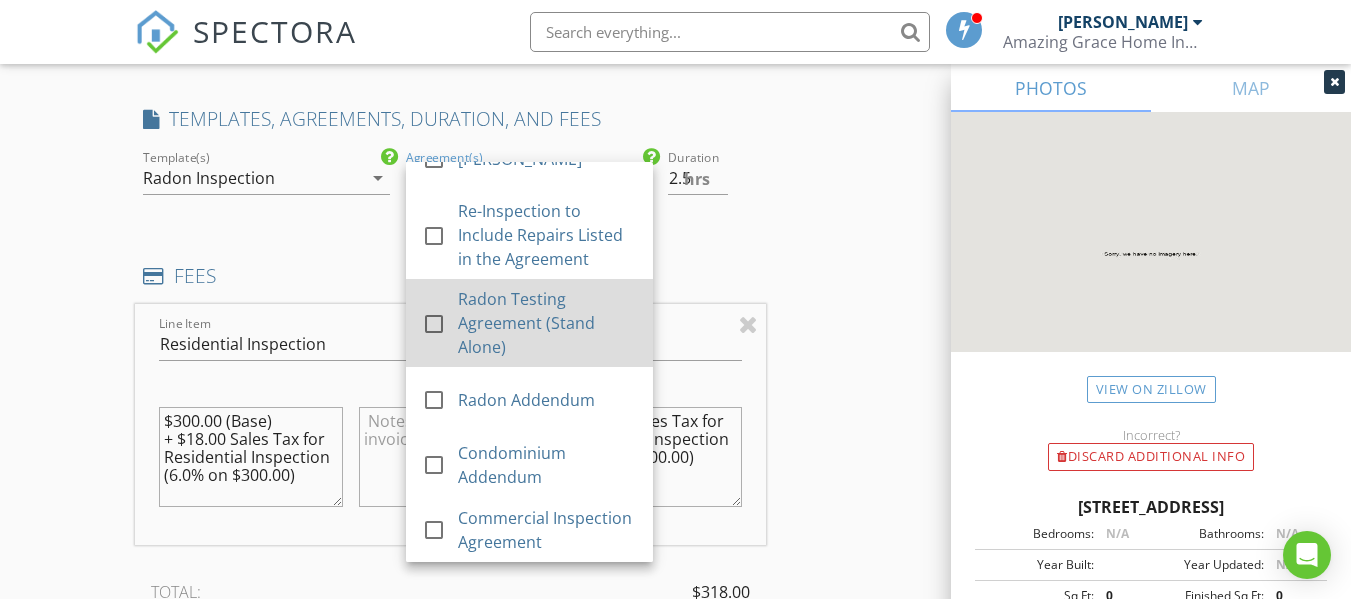 click at bounding box center (434, 324) 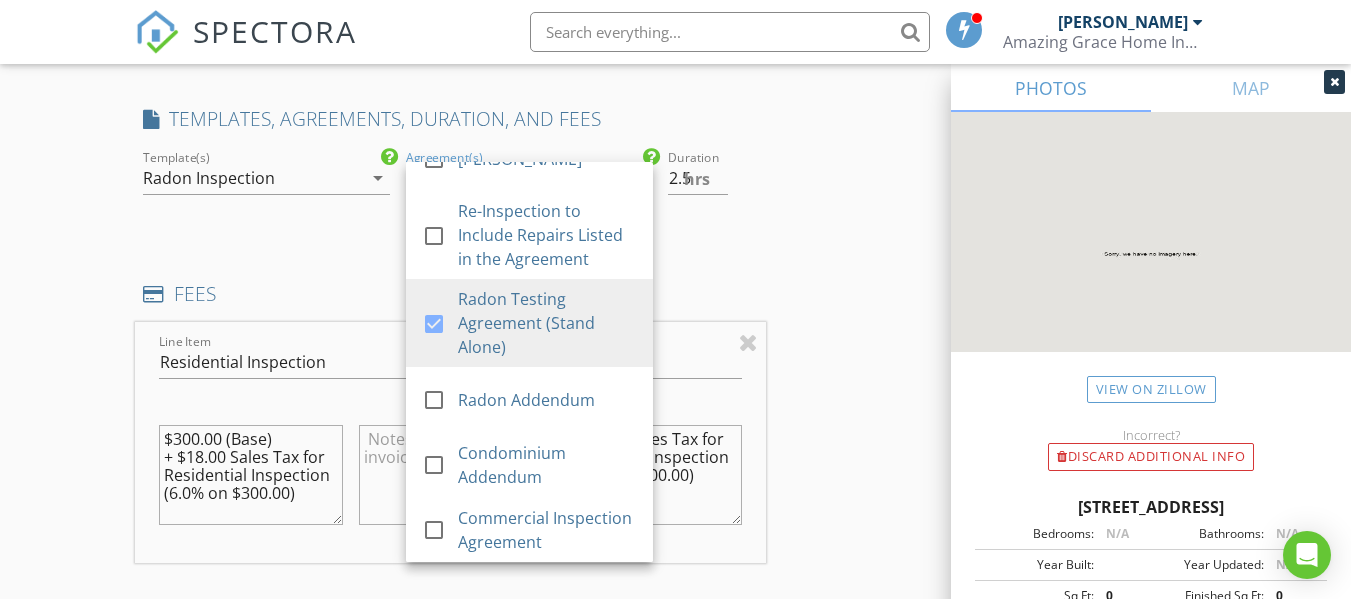 click on "INSPECTOR(S)
check_box   Heather Woosley   PRIMARY   Heather Woosley arrow_drop_down   check_box_outline_blank Heather Woosley specifically requested
Date/Time
07/11/2025 6:00 PM
Location
Address Search       Address 187 Moutardier Bay Dr   Unit   City Leitchfield   State KY   Zip 42754   County Grayson     Square Feet 0   Year Built   Foundation arrow_drop_down     Heather Woosley     45.6 miles     (an hour)
client
check_box Enable Client CC email for this inspection   Client Search     check_box_outline_blank Client is a Company/Organization     First Name Steve   Last Name Wilkerson   Email stevewilkerson@outlook.com   CC Email   Phone 502-386-9654           Notes   Private Notes
ADD ADDITIONAL client
SERVICES
check_box   Residential Inspection   Residential Inspection" at bounding box center [675, 389] 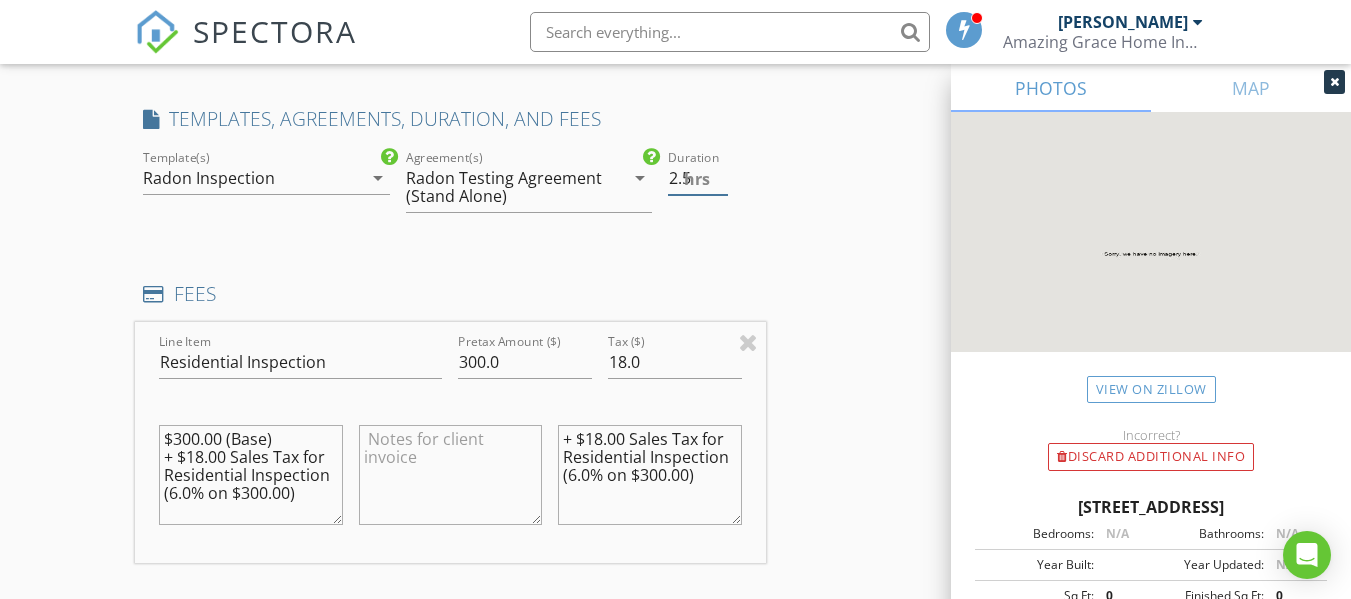 click on "hrs" at bounding box center [697, 179] 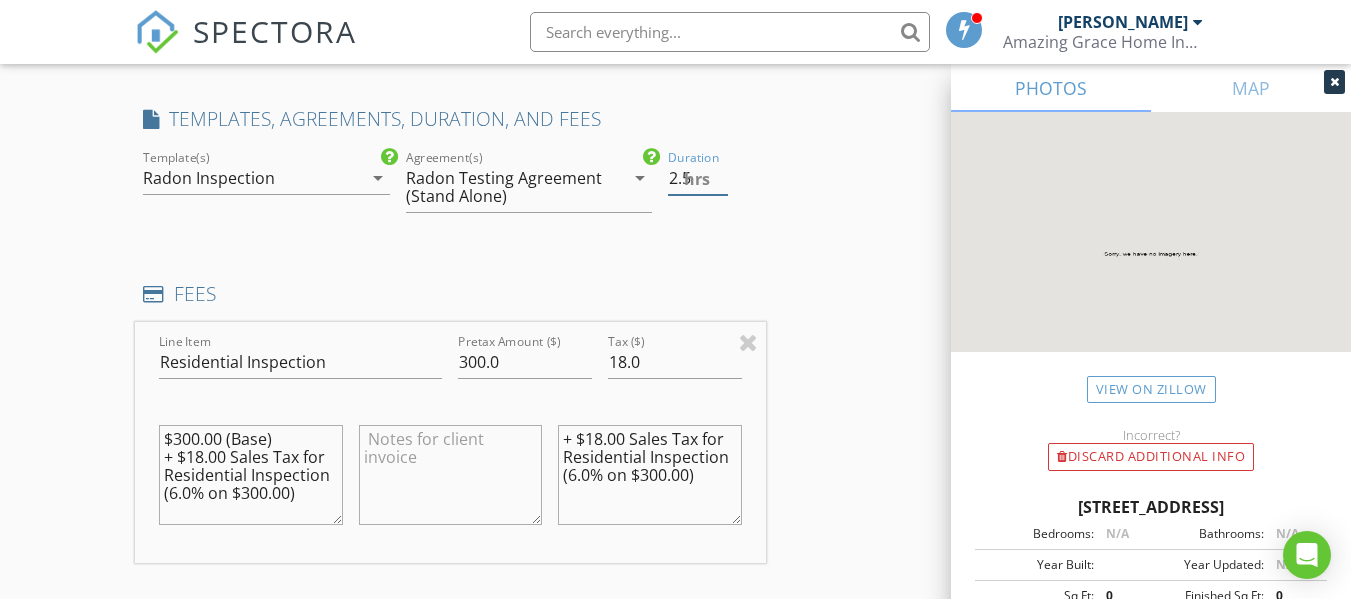 type on "2" 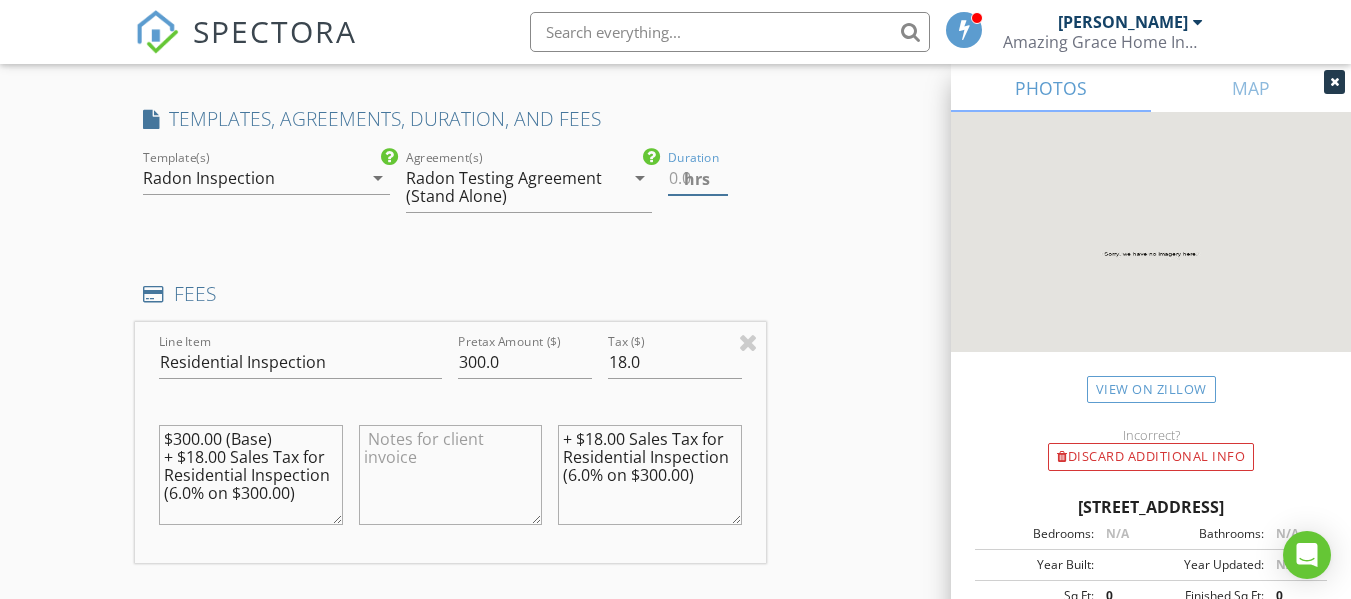 scroll, scrollTop: 1700, scrollLeft: 0, axis: vertical 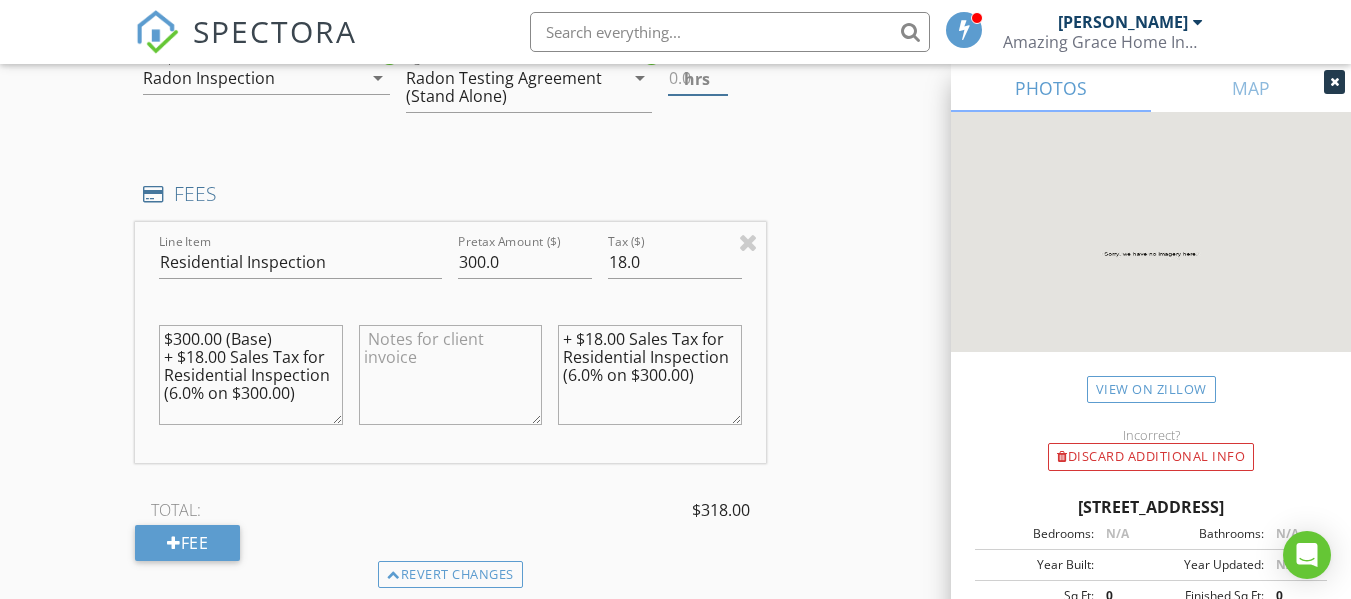 type 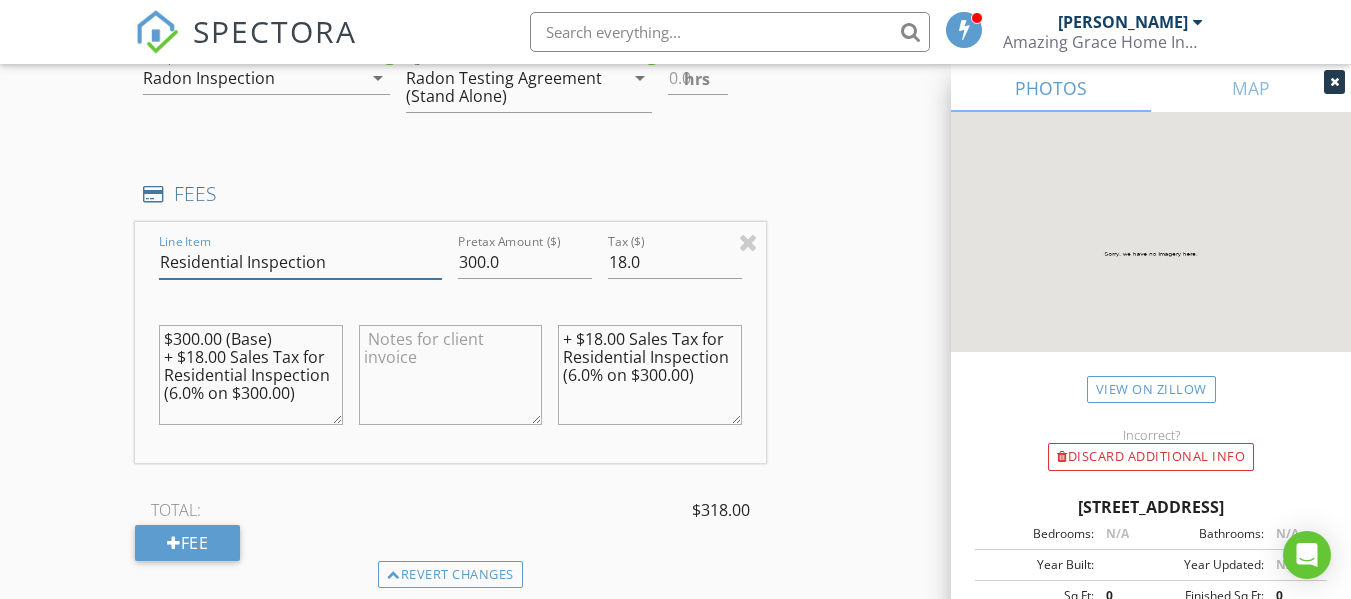 drag, startPoint x: 324, startPoint y: 283, endPoint x: 157, endPoint y: 278, distance: 167.07483 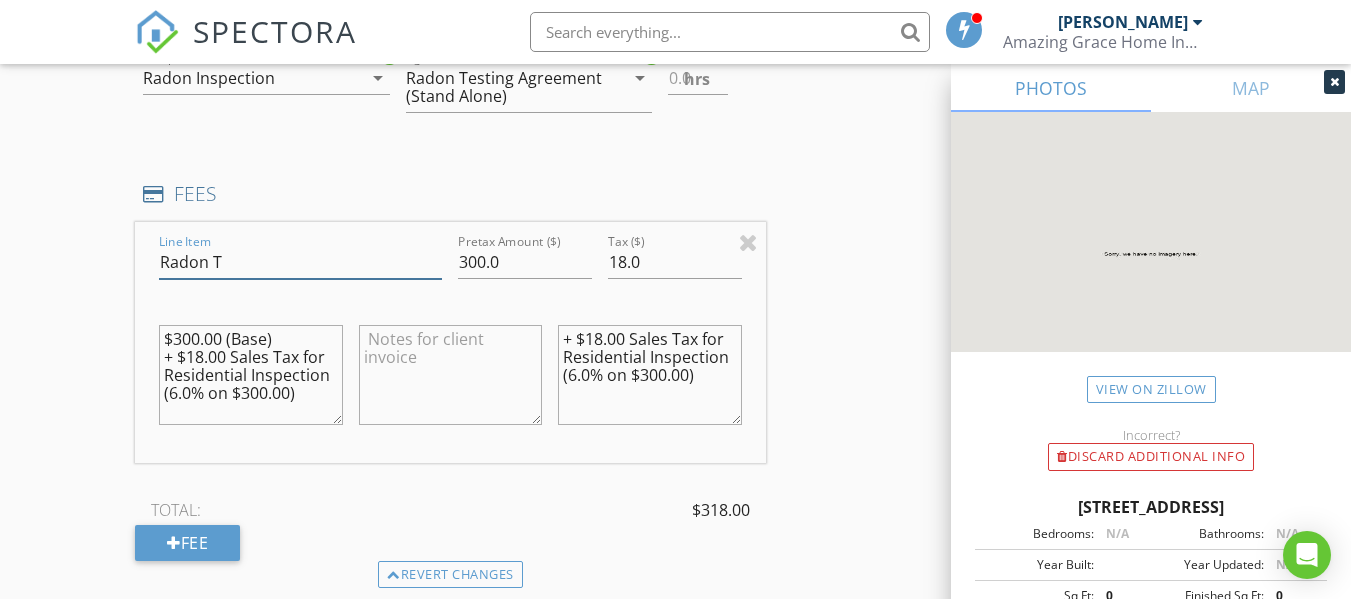type on "Radon Test" 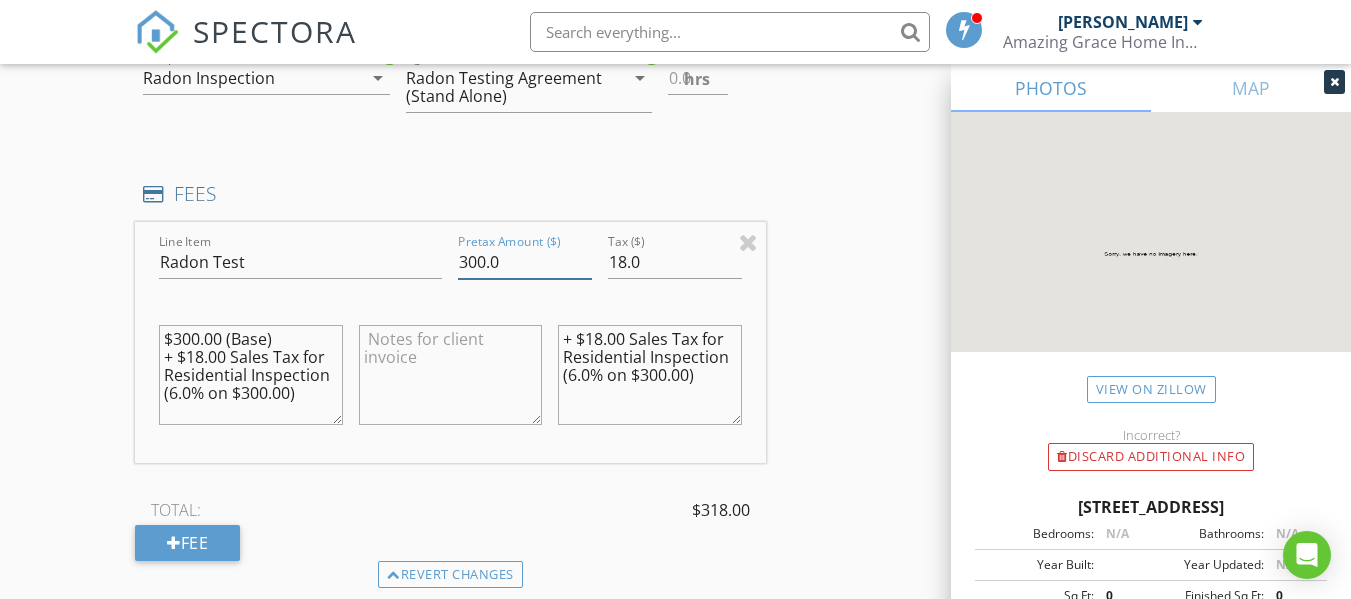 click on "300.0" at bounding box center (525, 262) 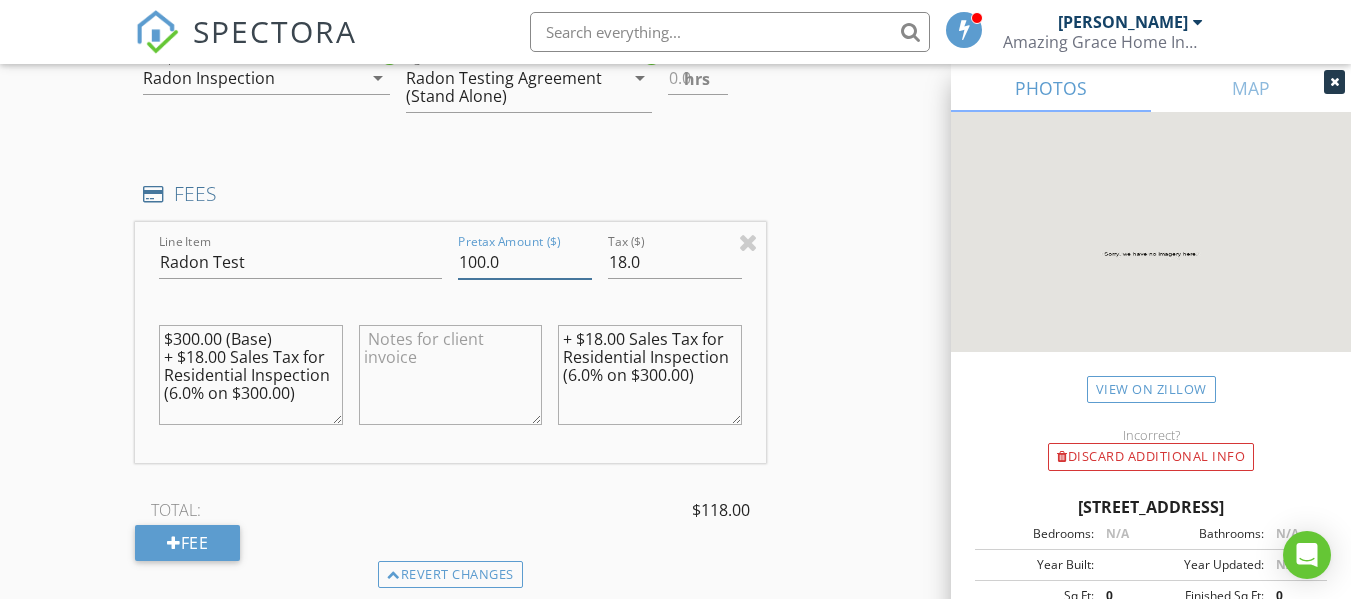 click on "100.0" at bounding box center [525, 262] 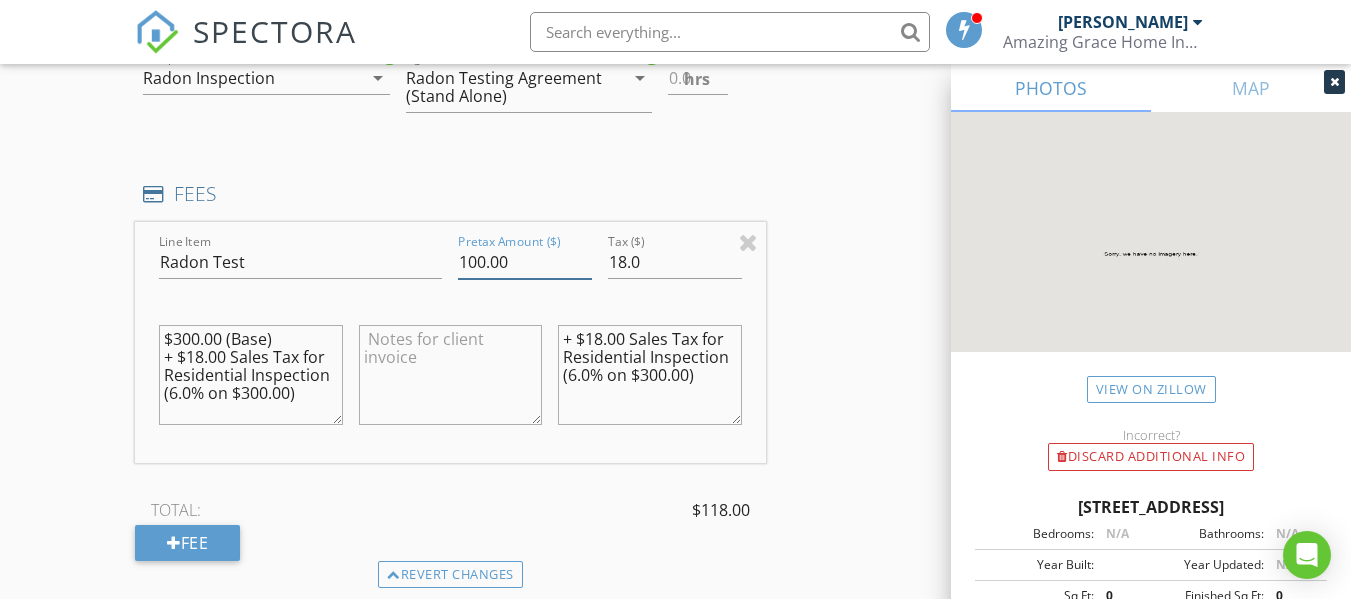 type on "100.00" 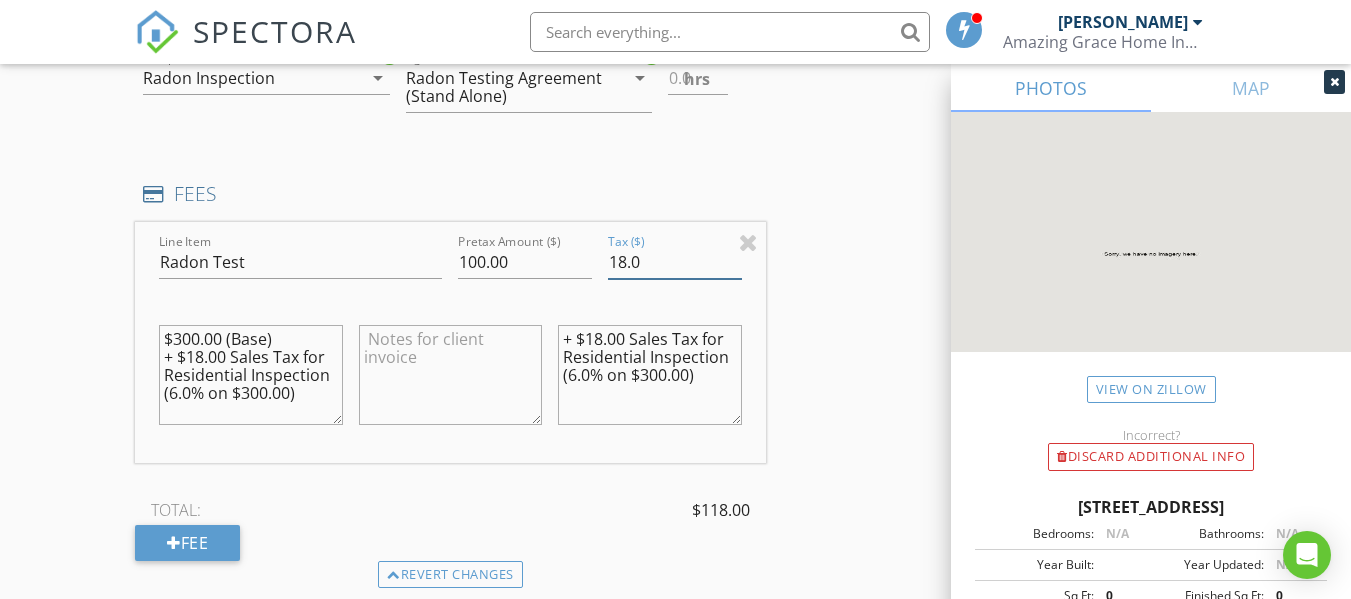 drag, startPoint x: 658, startPoint y: 285, endPoint x: 573, endPoint y: 285, distance: 85 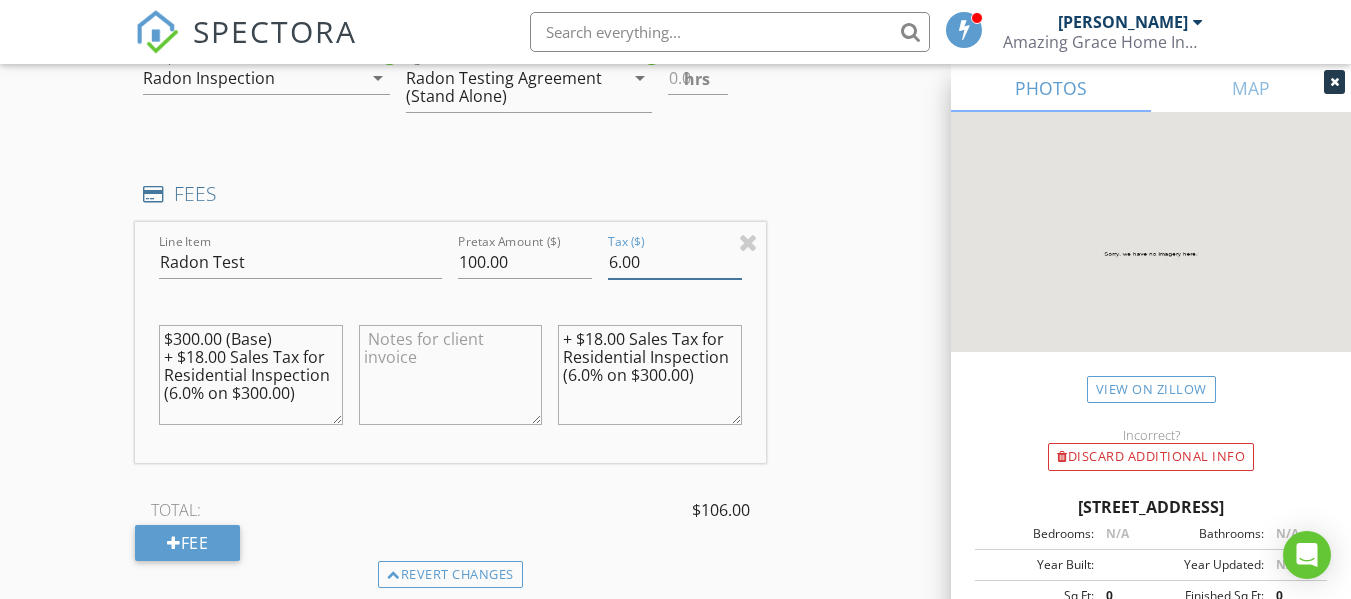 type on "6.00" 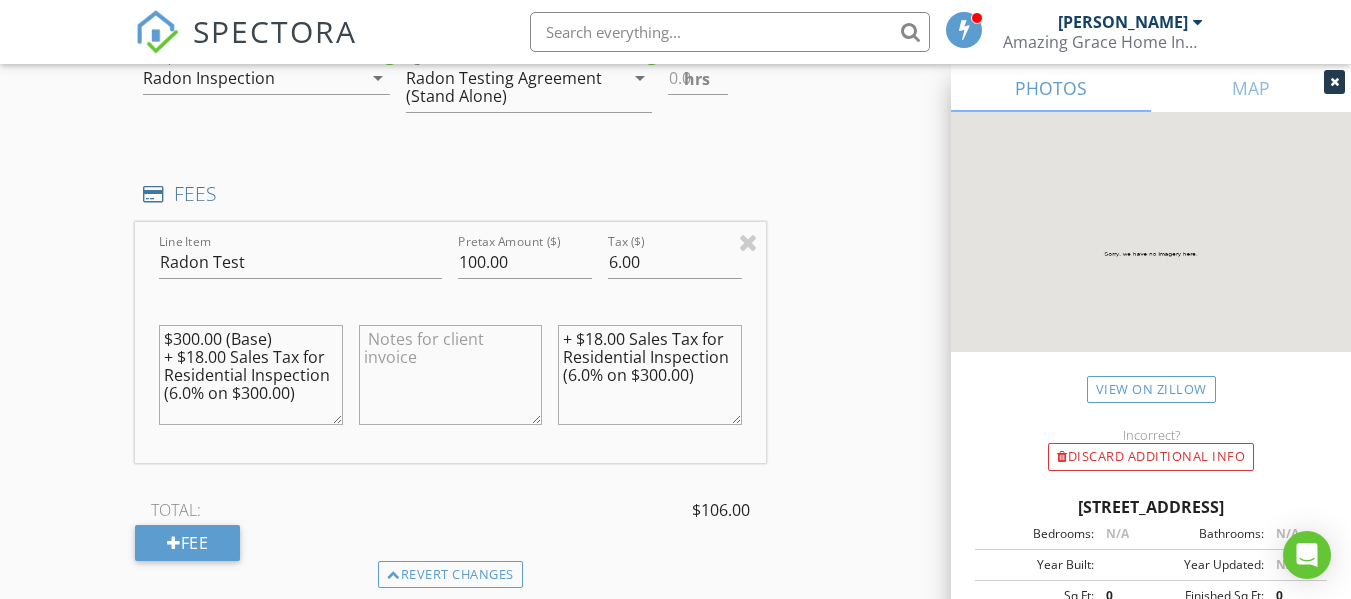 drag, startPoint x: 199, startPoint y: 356, endPoint x: 176, endPoint y: 359, distance: 23.194826 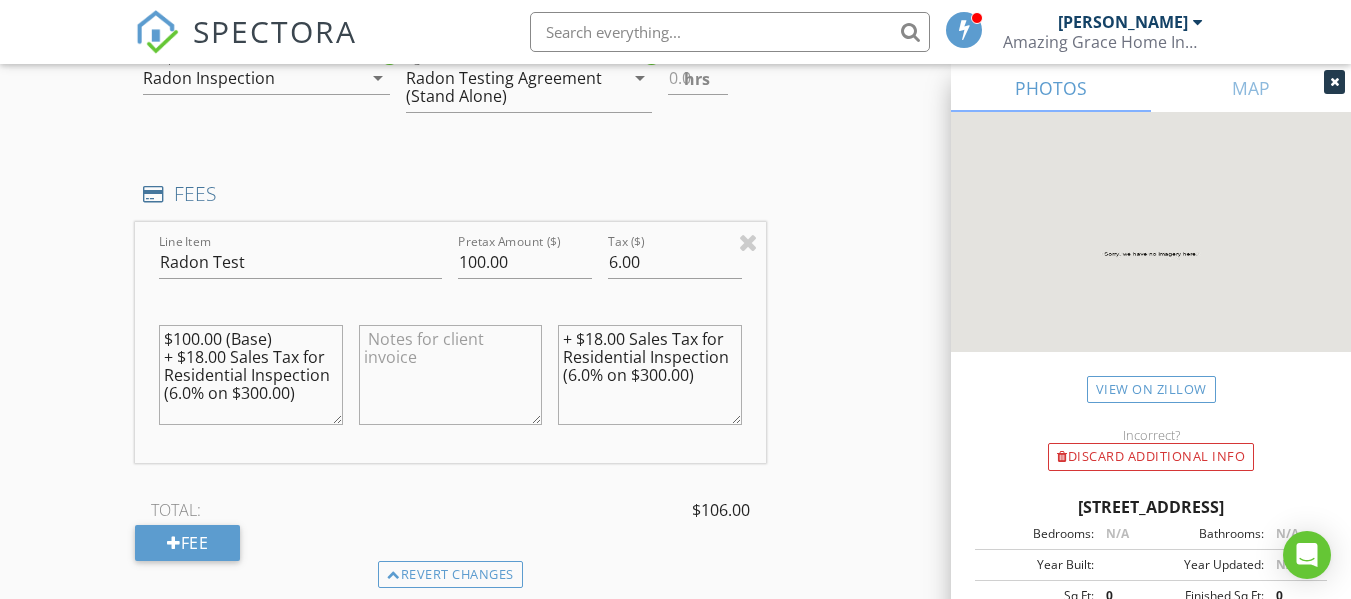 drag, startPoint x: 205, startPoint y: 381, endPoint x: 190, endPoint y: 381, distance: 15 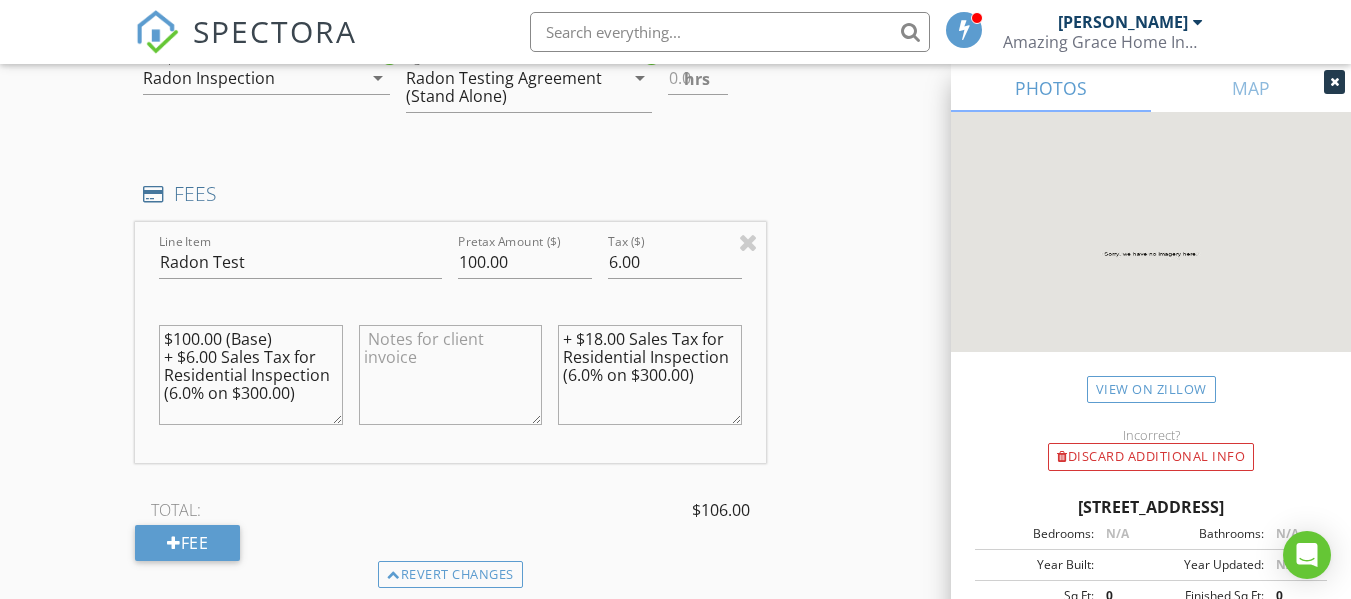 drag, startPoint x: 264, startPoint y: 413, endPoint x: 250, endPoint y: 413, distance: 14 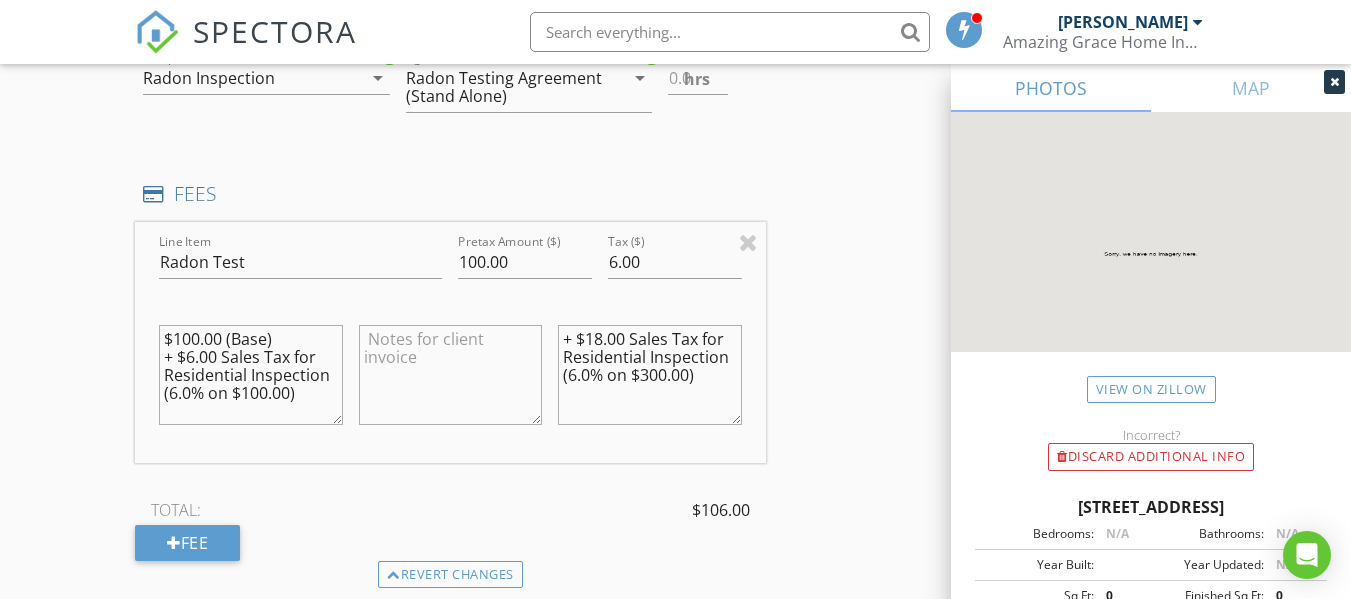 type on "$100.00 (Base)
+ $6.00 Sales Tax for Residential Inspection (6.0% on $100.00)" 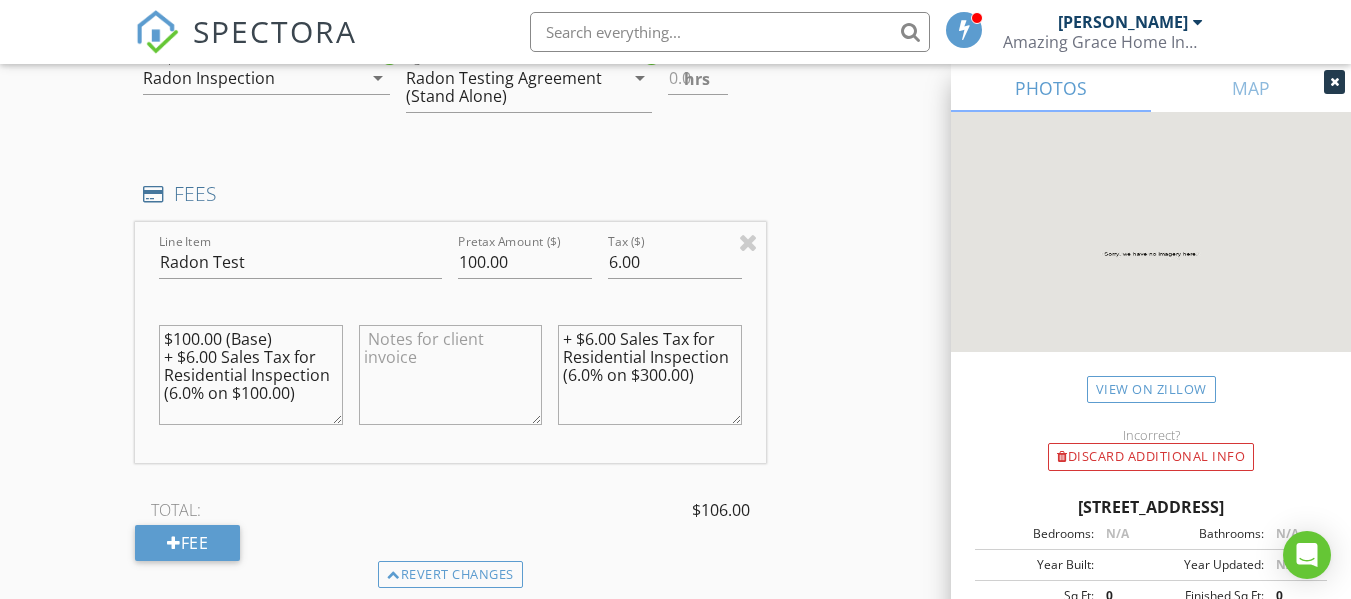 click on "+ $6.00 Sales Tax for Residential Inspection (6.0% on $300.00)" at bounding box center (649, 375) 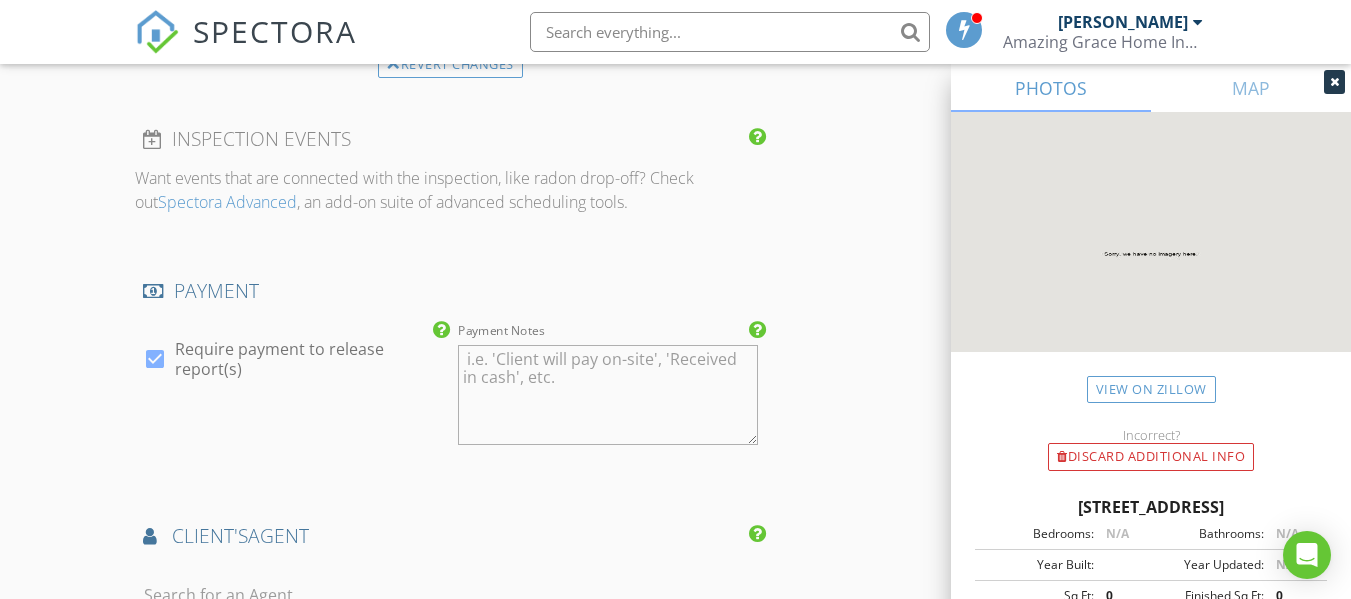 scroll, scrollTop: 2400, scrollLeft: 0, axis: vertical 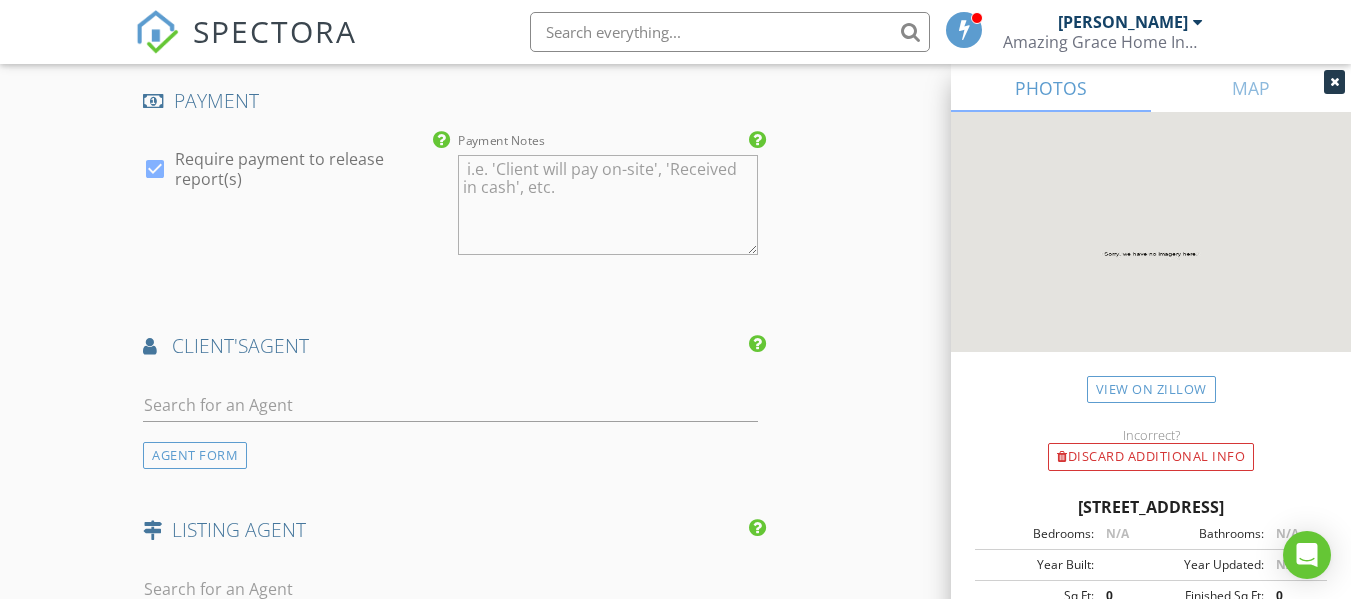 type on "+ $6.00 Sales Tax for Residential Inspection (6.0% on $100.00)" 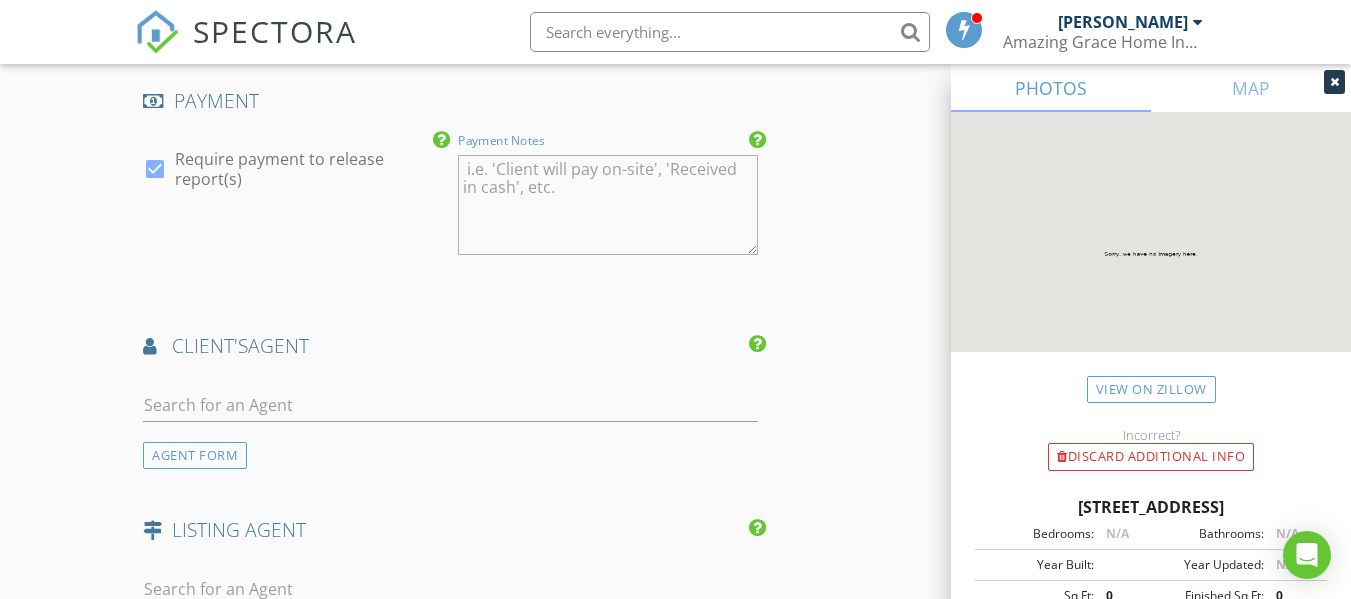 click on "Payment Notes" at bounding box center (607, 205) 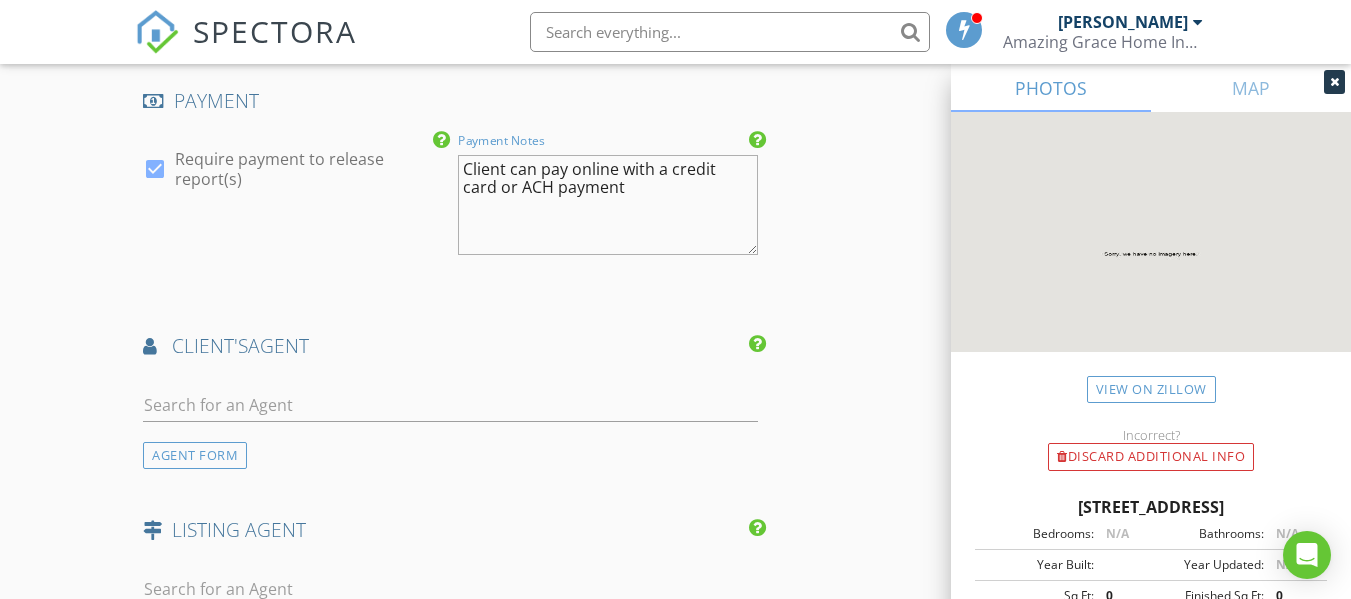 type on "Client can pay online with a credit card or ACH payment" 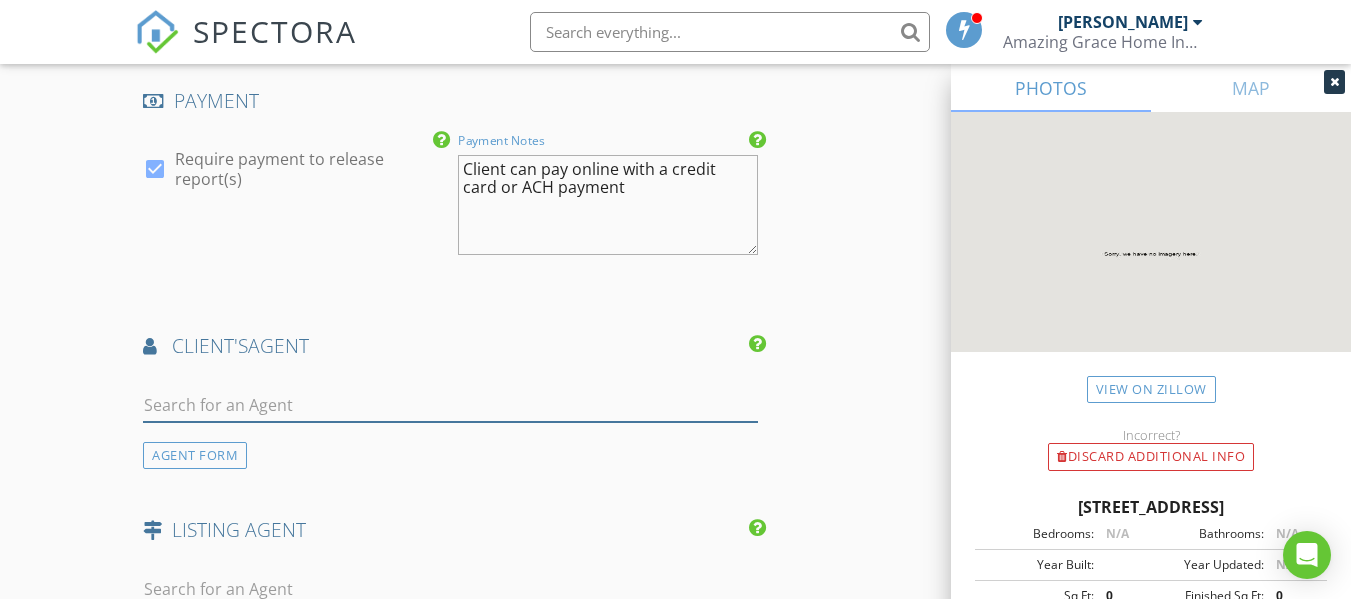 click at bounding box center [450, 405] 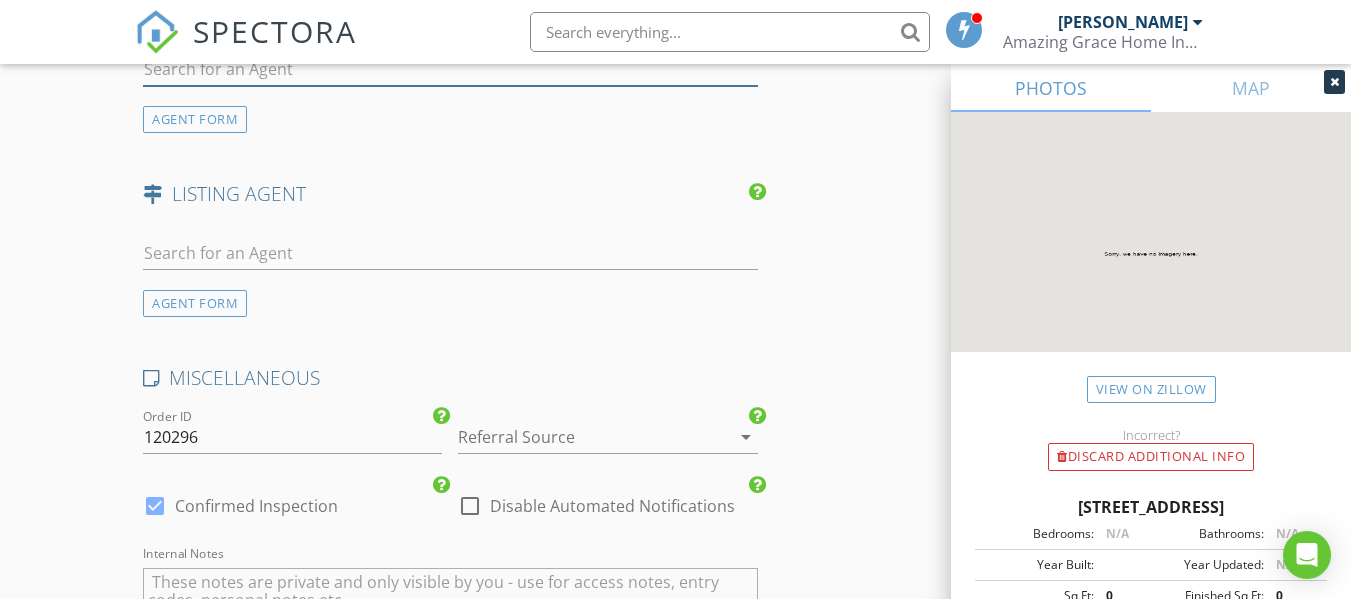 scroll, scrollTop: 2700, scrollLeft: 0, axis: vertical 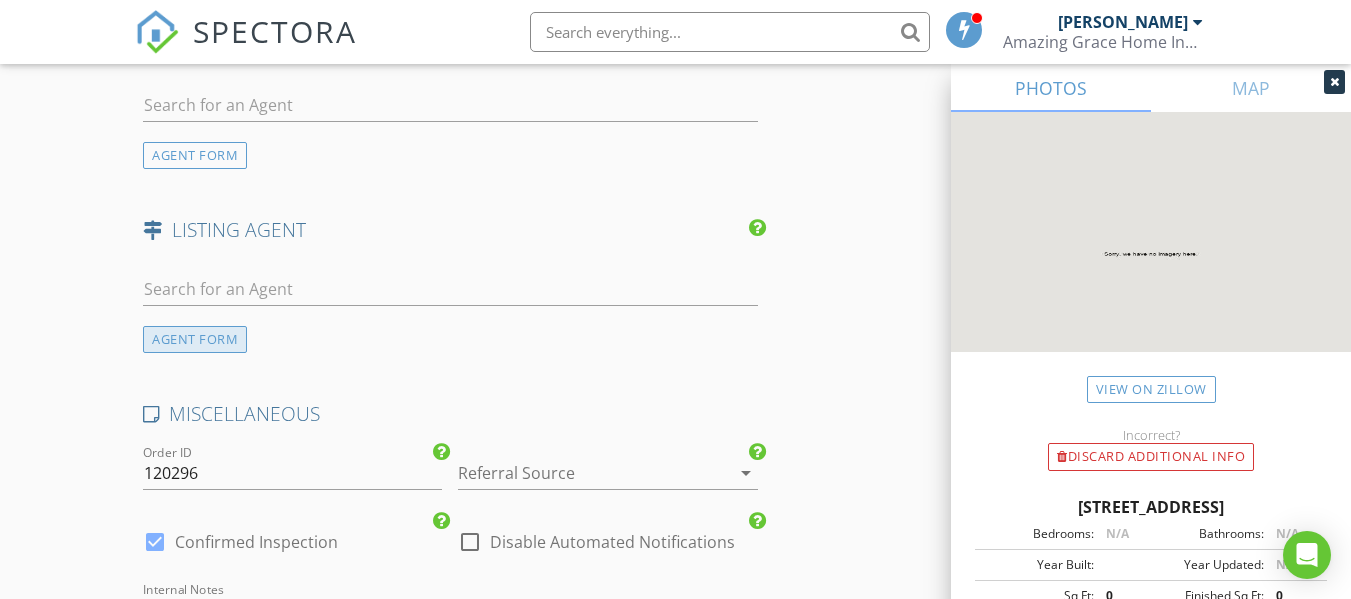 click on "AGENT FORM" at bounding box center [195, 339] 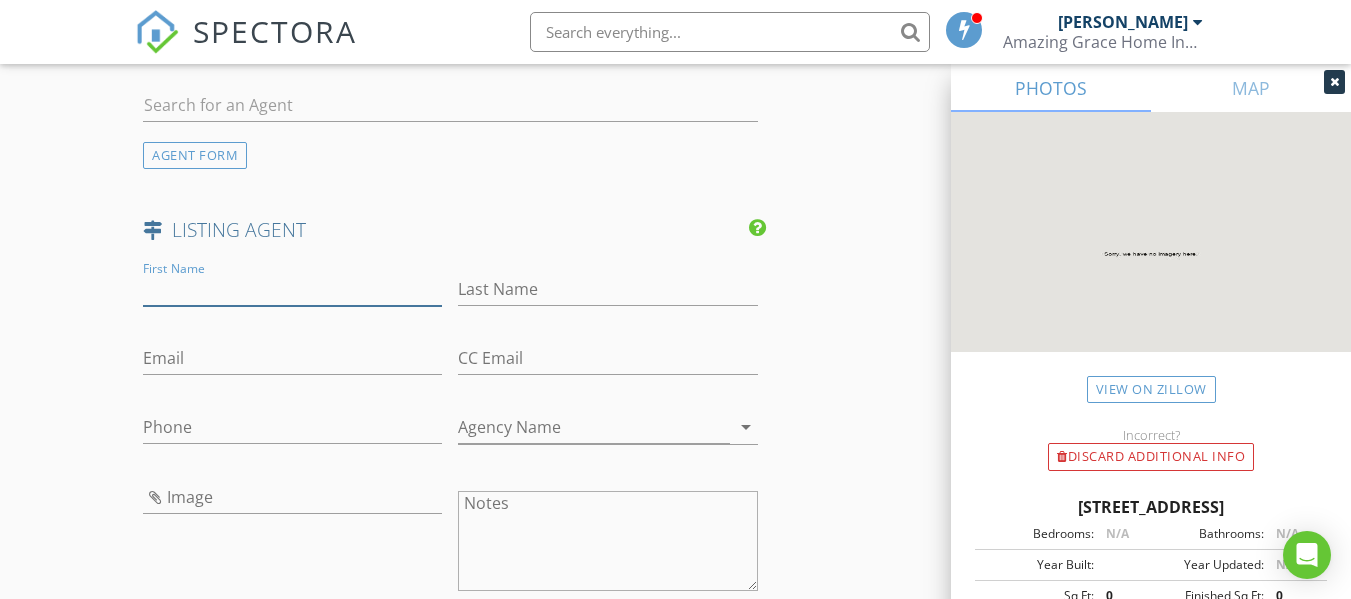click on "First Name" at bounding box center (292, 289) 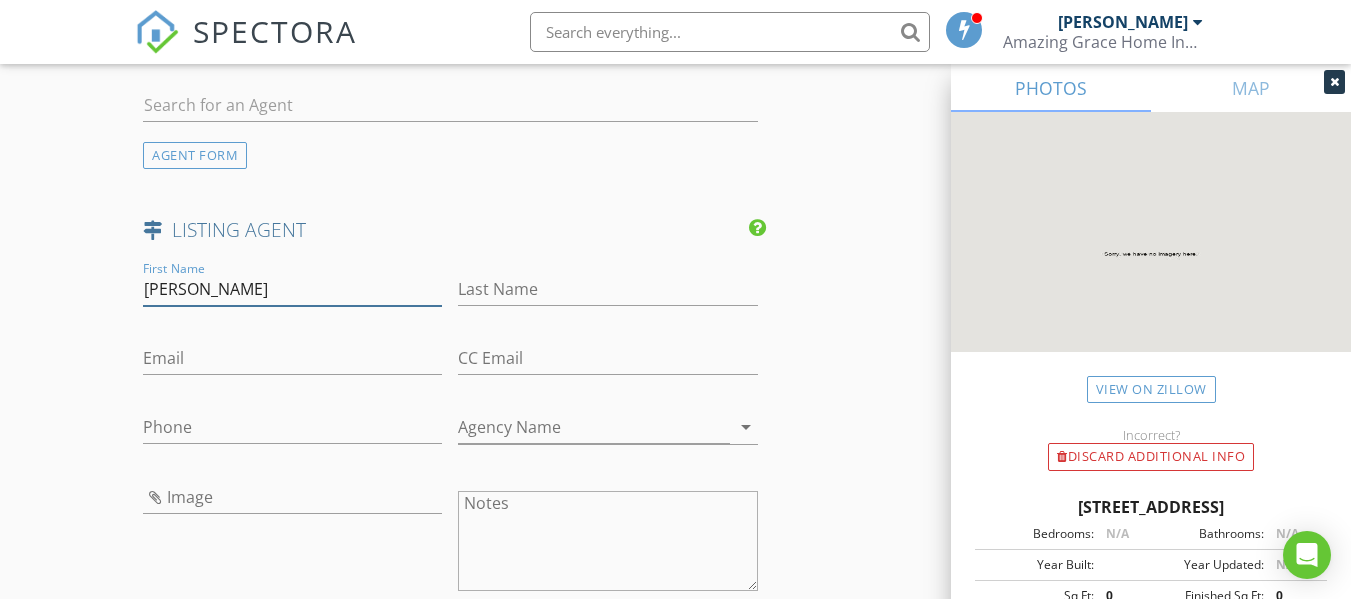 type on "James" 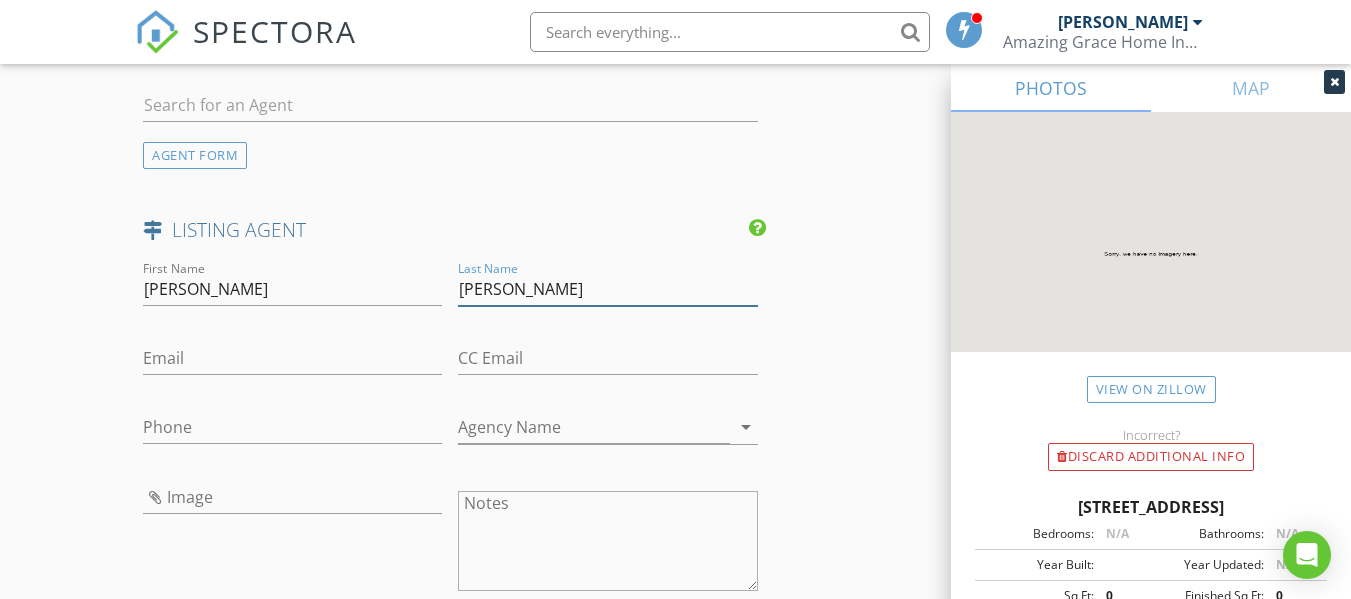type on "Lawson" 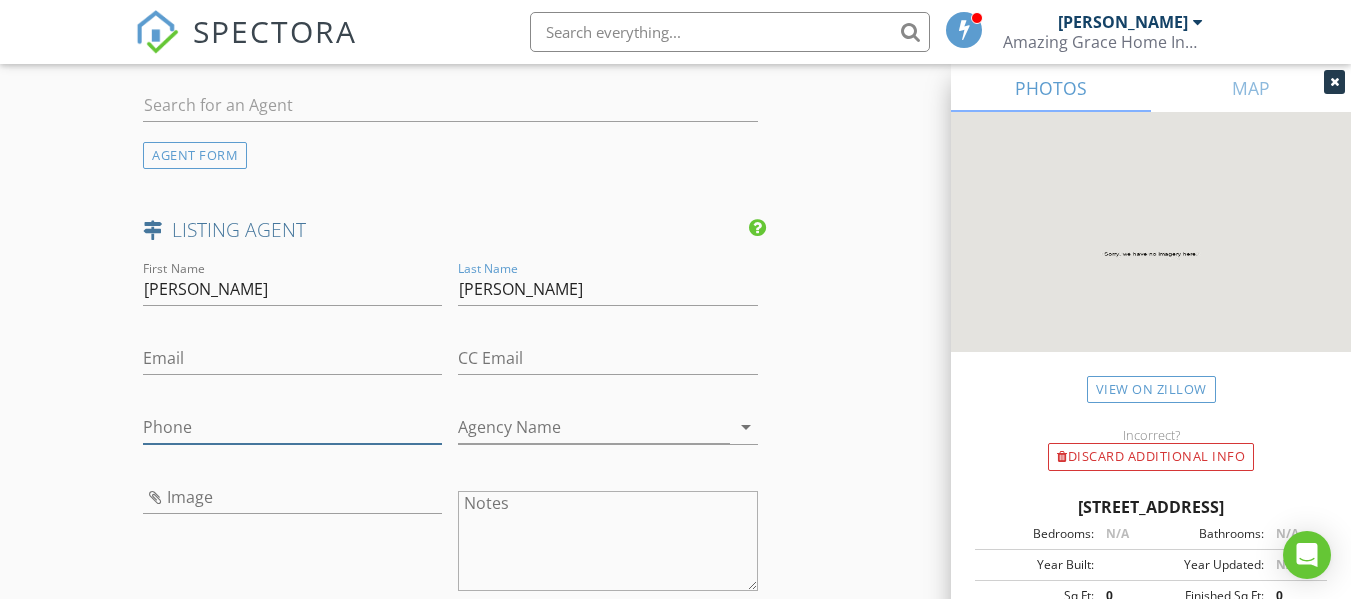 click on "Phone" at bounding box center (292, 427) 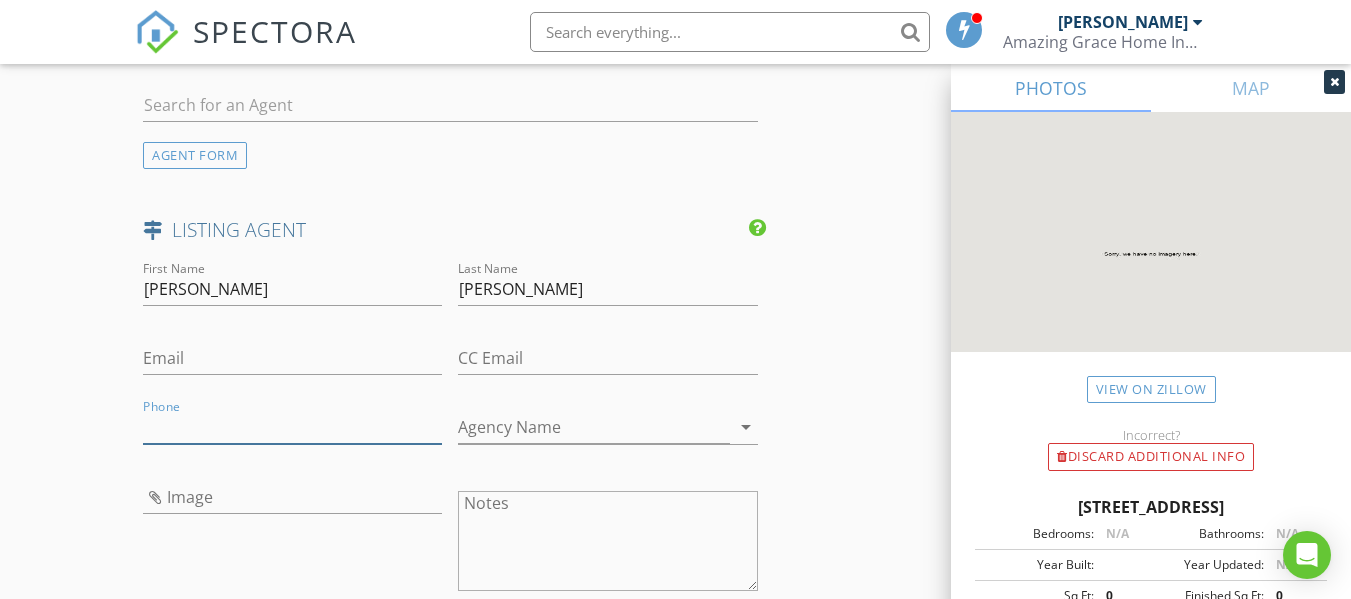 paste on "[PHONE_NUMBER]" 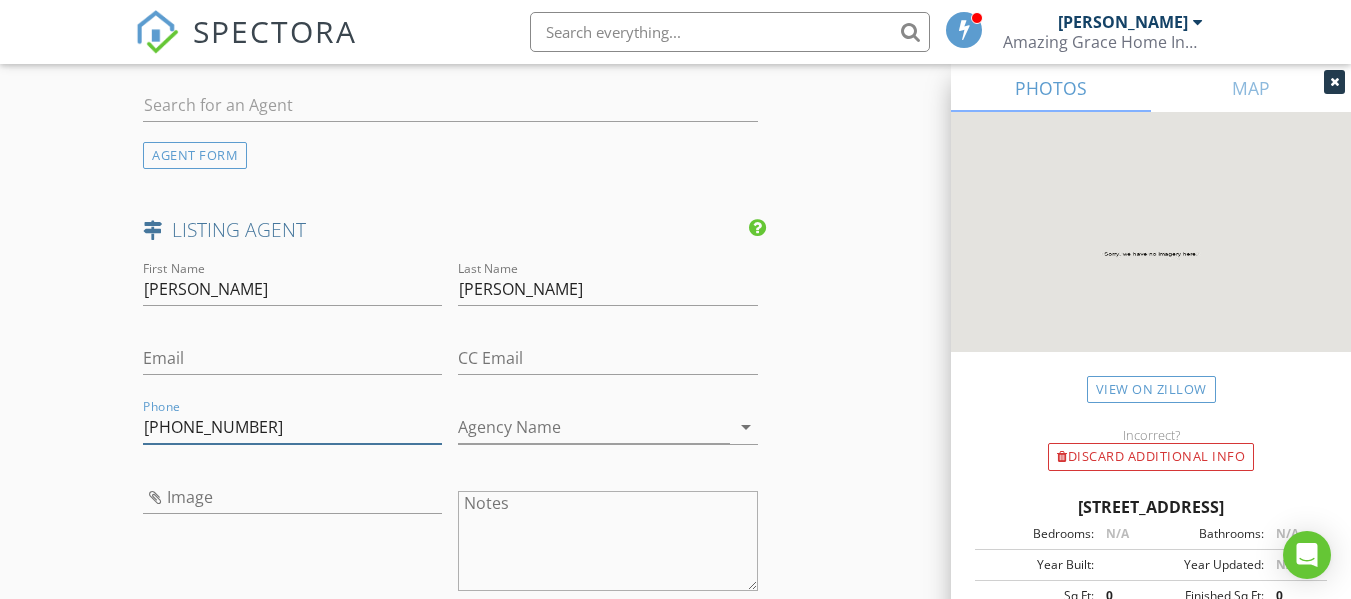 type on "[PHONE_NUMBER]" 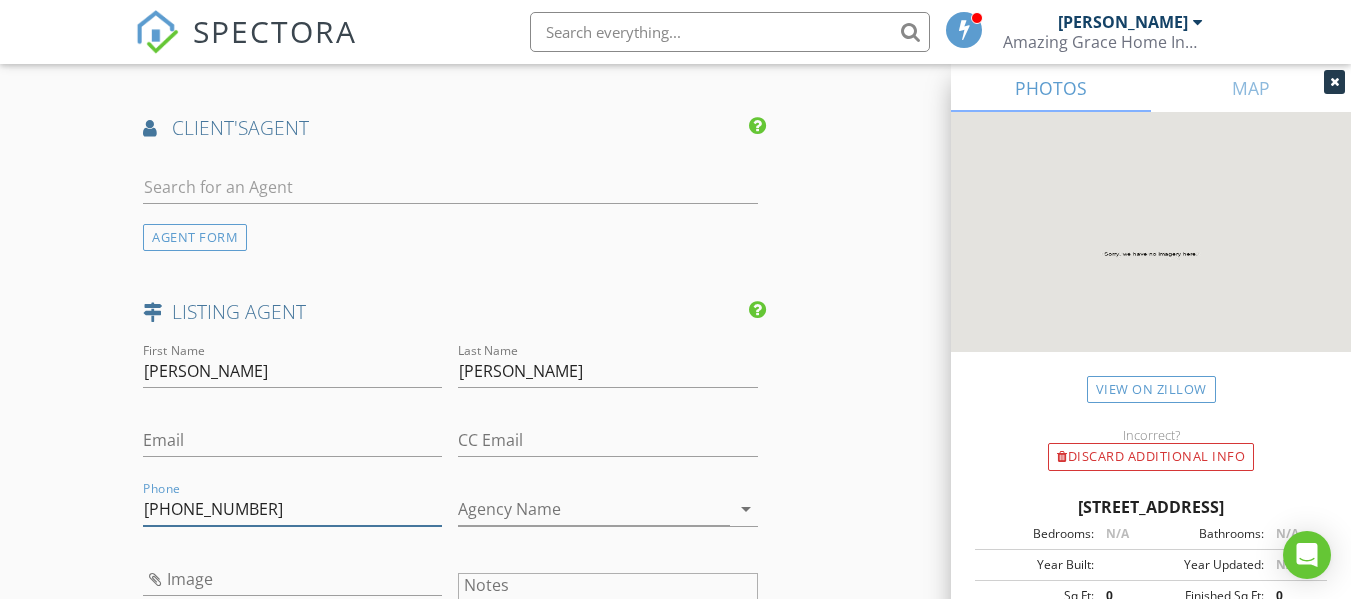 scroll, scrollTop: 2500, scrollLeft: 0, axis: vertical 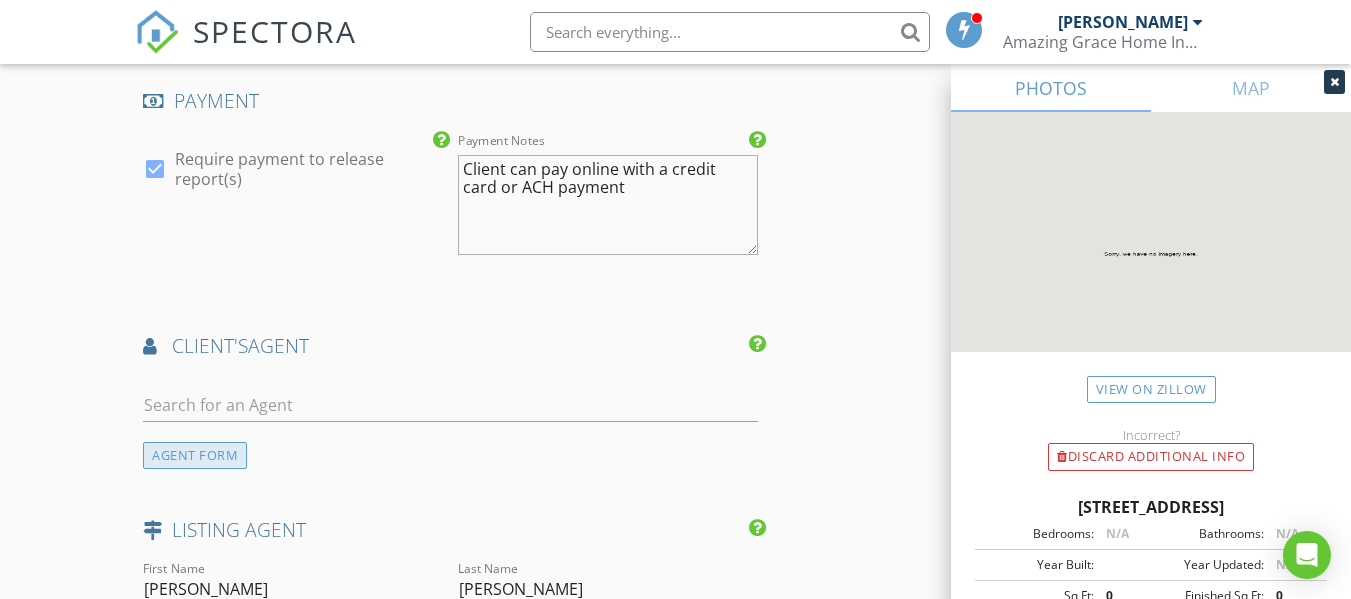 click on "AGENT FORM" at bounding box center [195, 455] 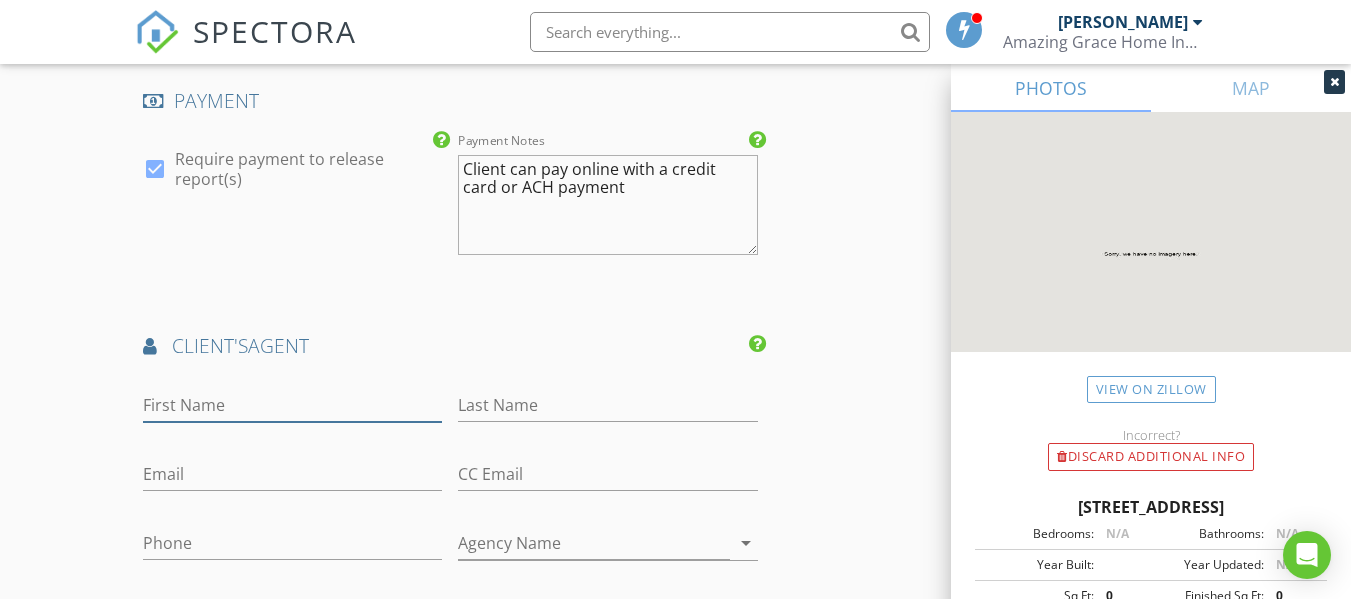 click on "First Name" at bounding box center [292, 405] 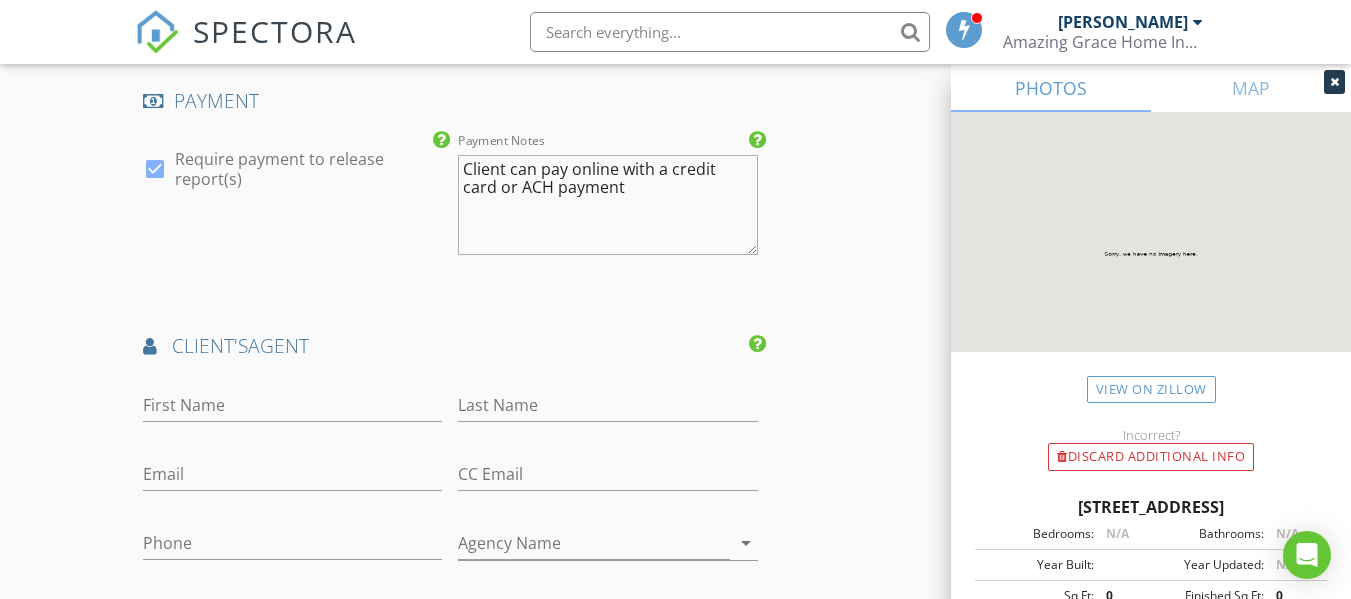 click on "Last Name" at bounding box center (607, 407) 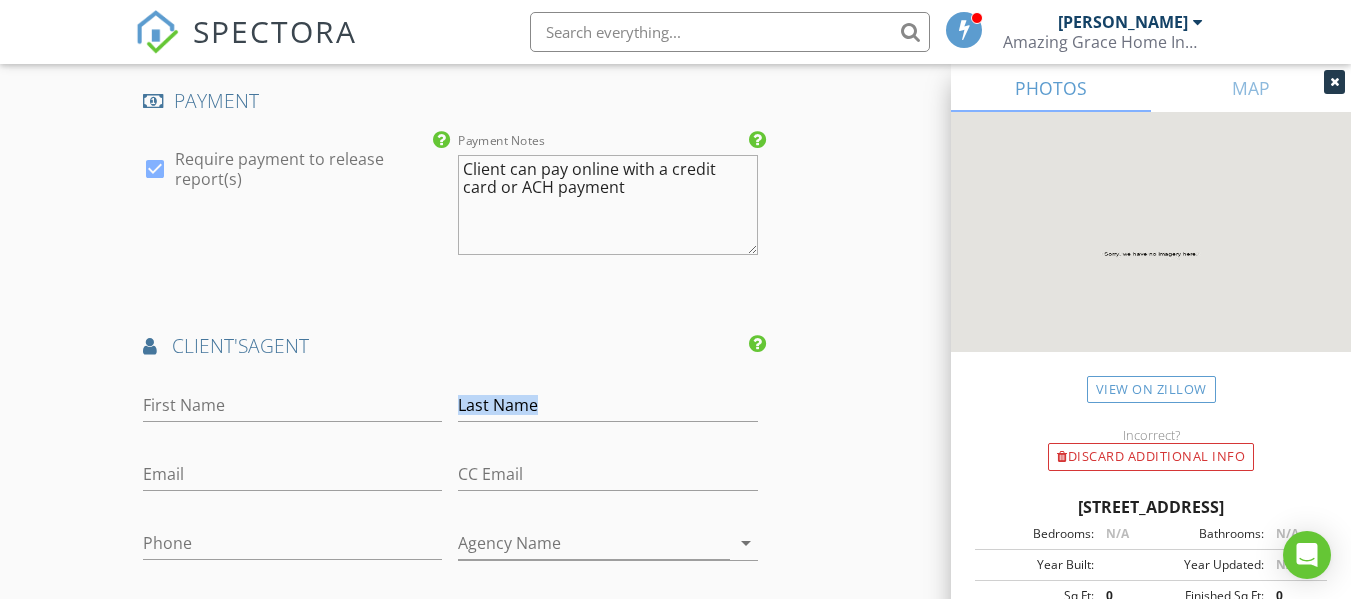 click on "Last Name" at bounding box center (607, 407) 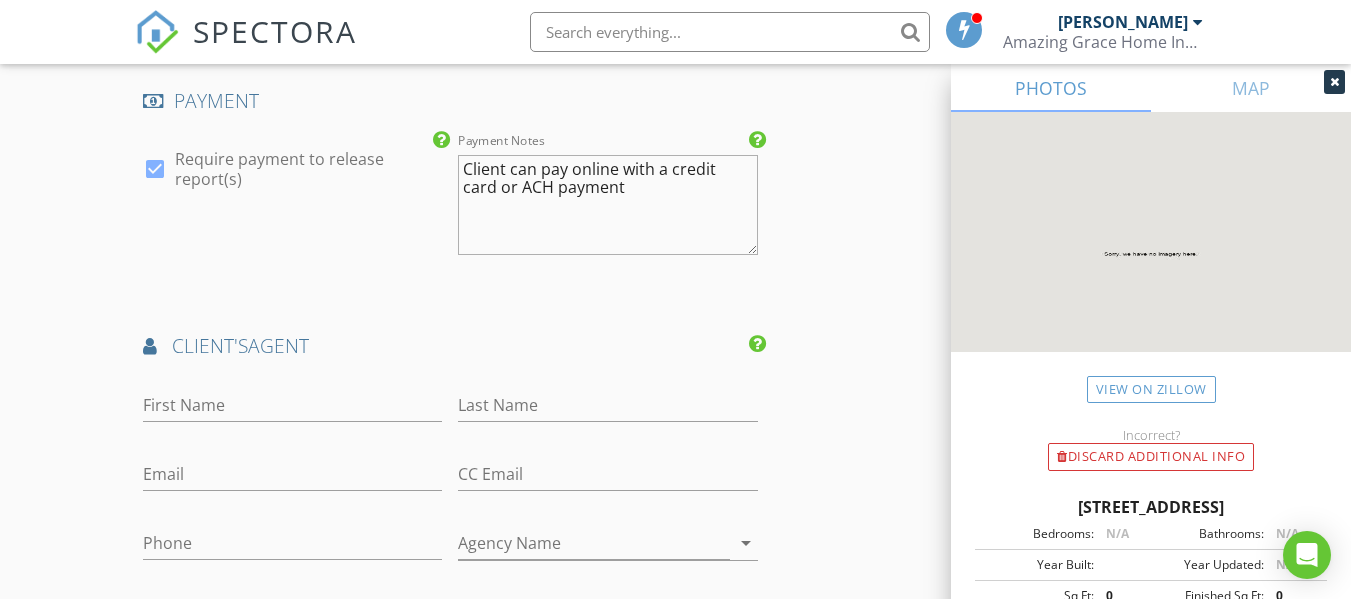 click on "First Name" at bounding box center [292, 415] 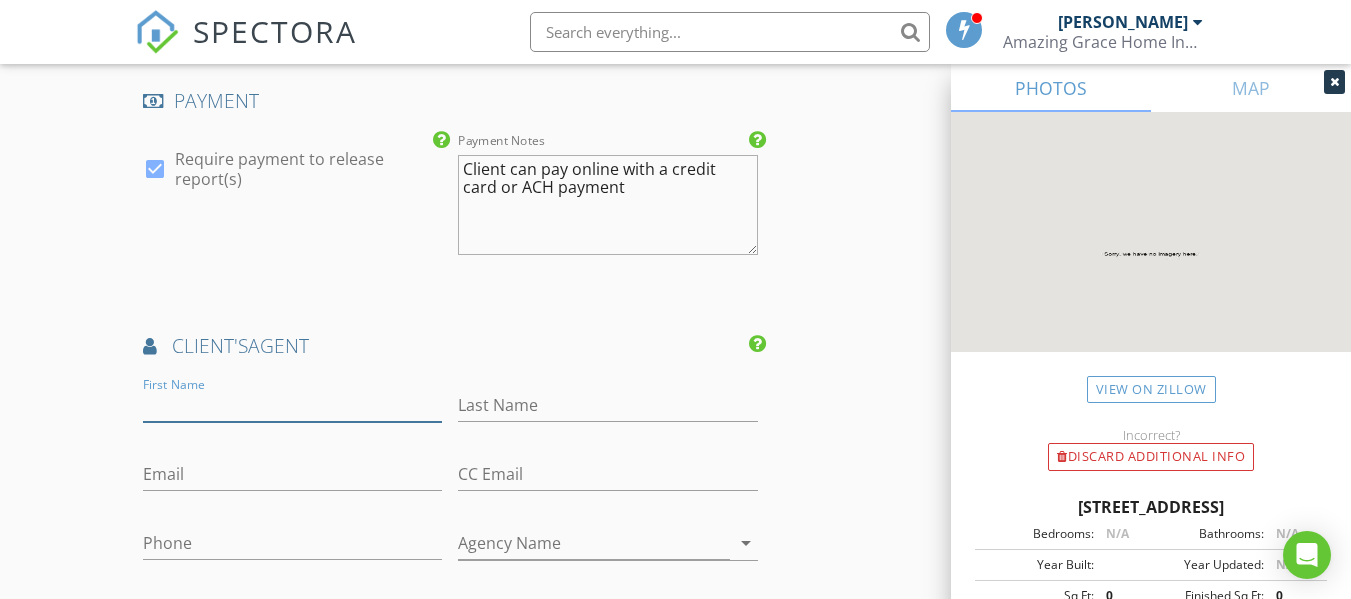 click on "First Name" at bounding box center (292, 405) 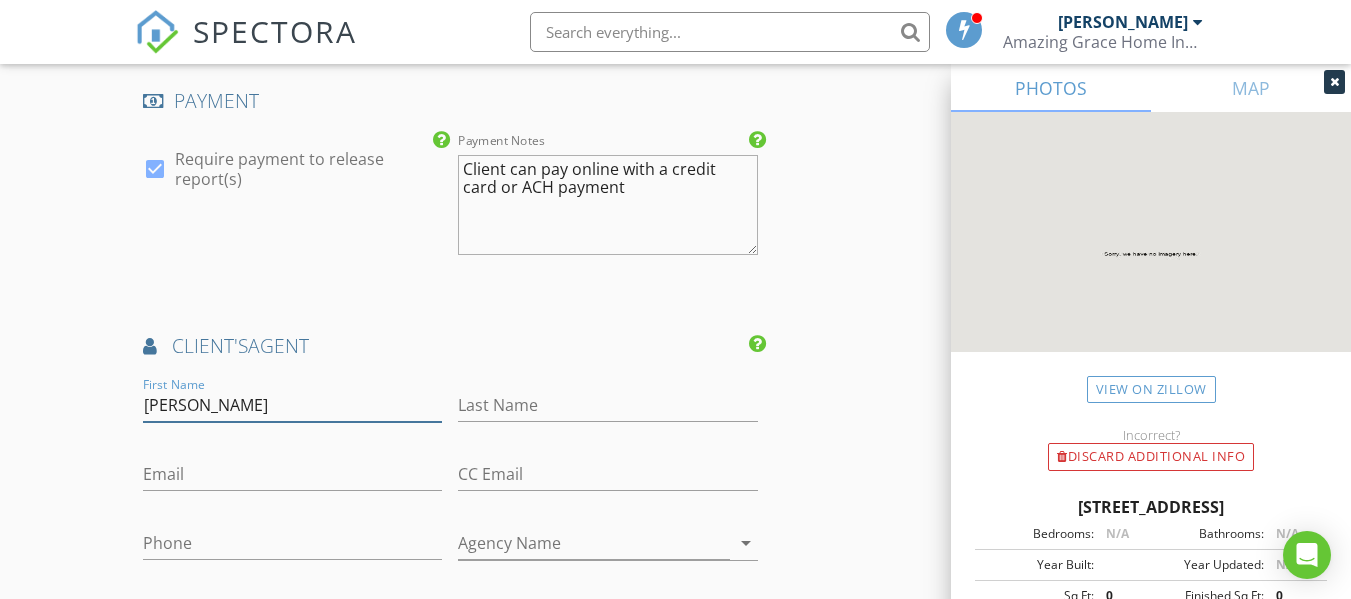 type on "[PERSON_NAME]" 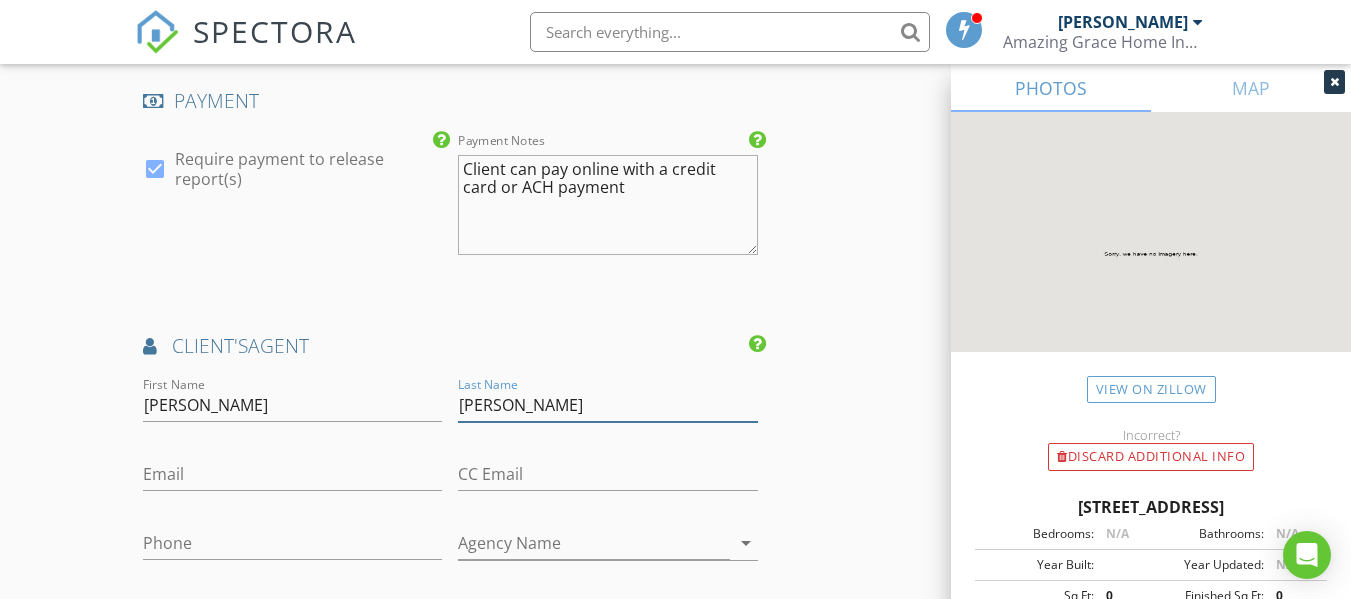 type on "[PERSON_NAME]" 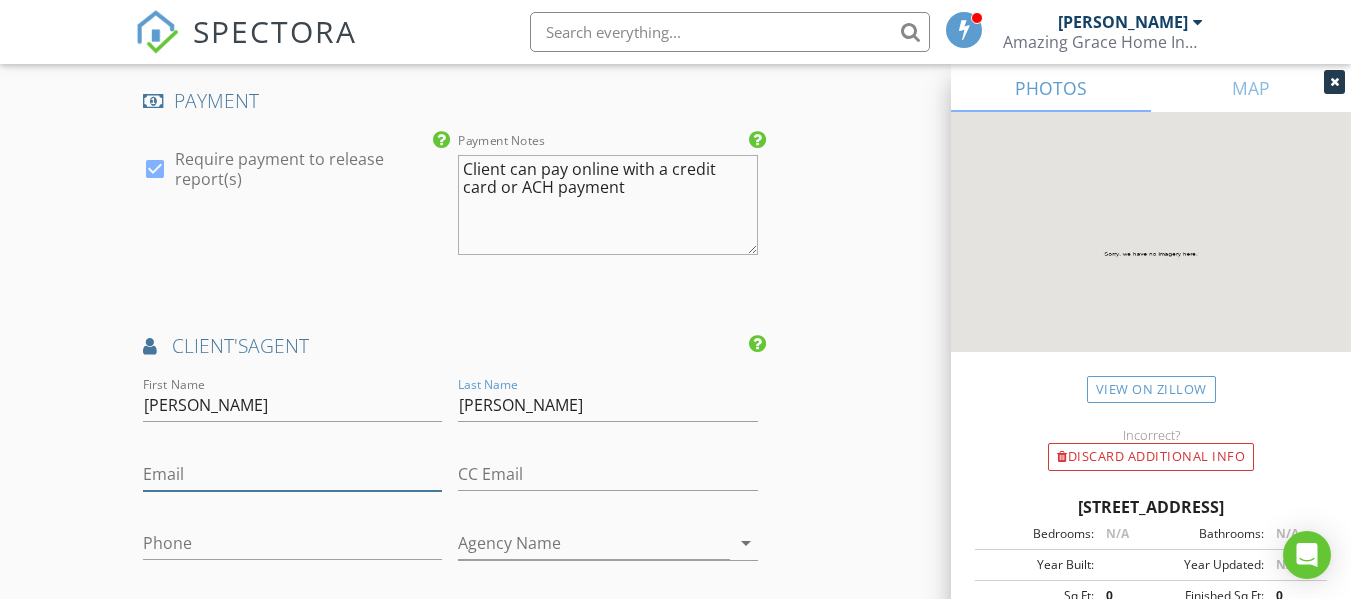 click on "Email" at bounding box center [292, 474] 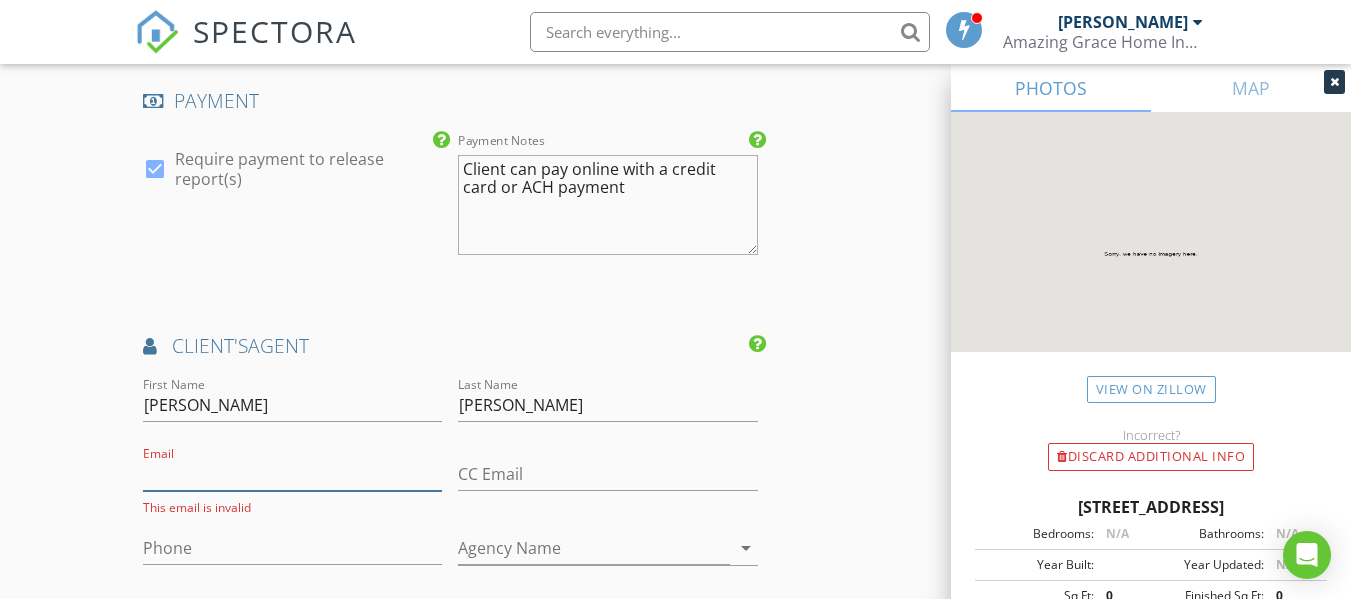 paste on "[EMAIL_ADDRESS][DOMAIN_NAME]" 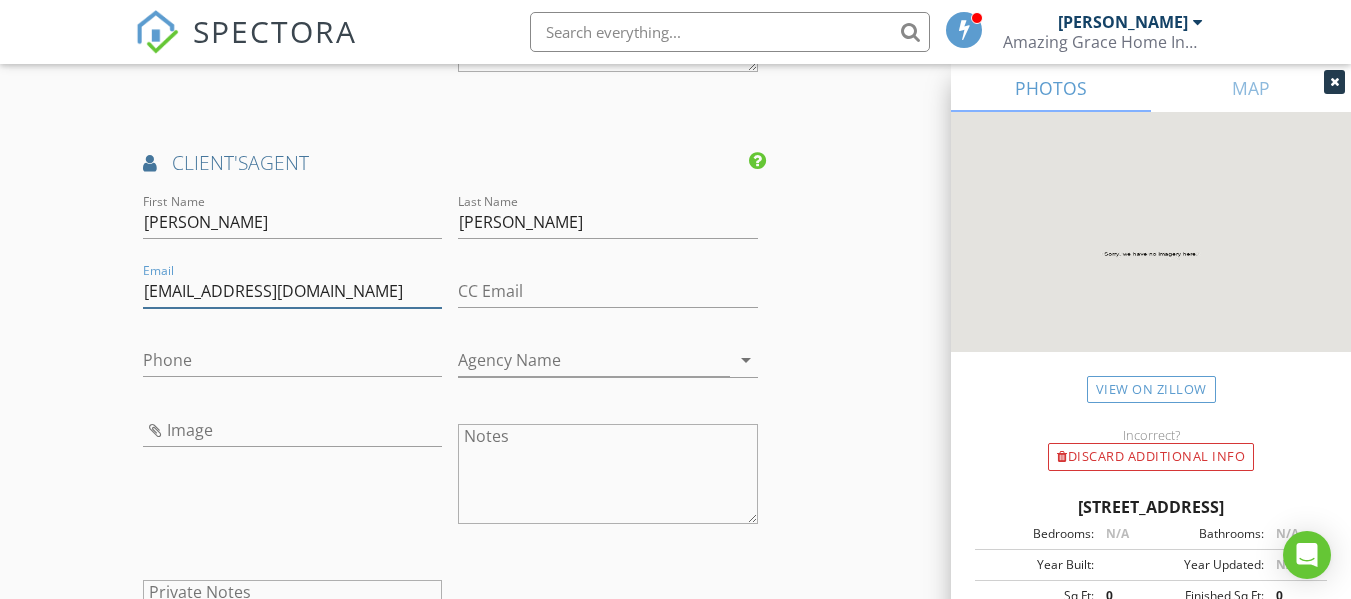 scroll, scrollTop: 2600, scrollLeft: 0, axis: vertical 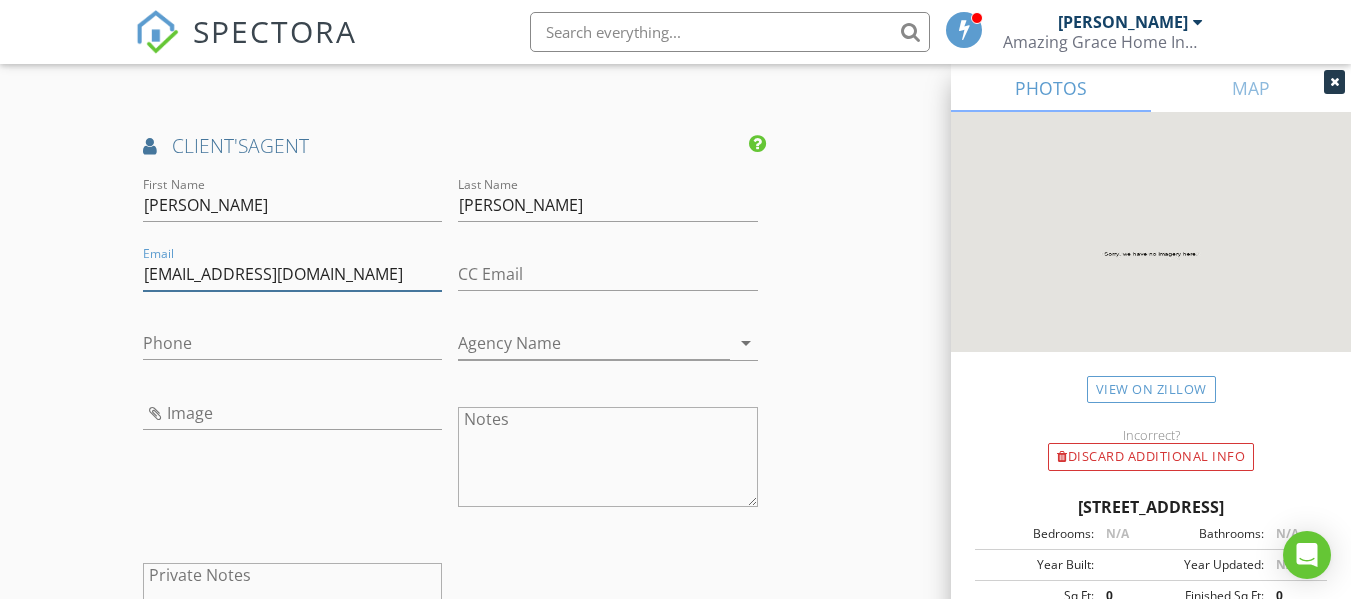 type on "[EMAIL_ADDRESS][DOMAIN_NAME]" 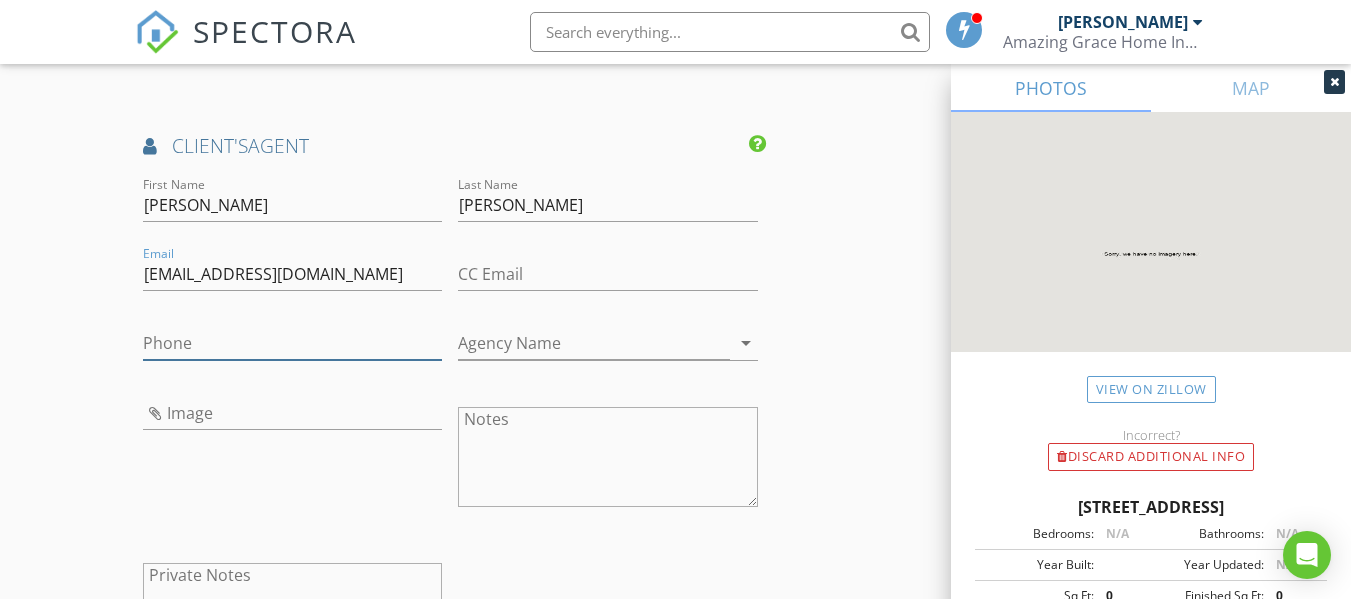 click on "Phone" at bounding box center (292, 343) 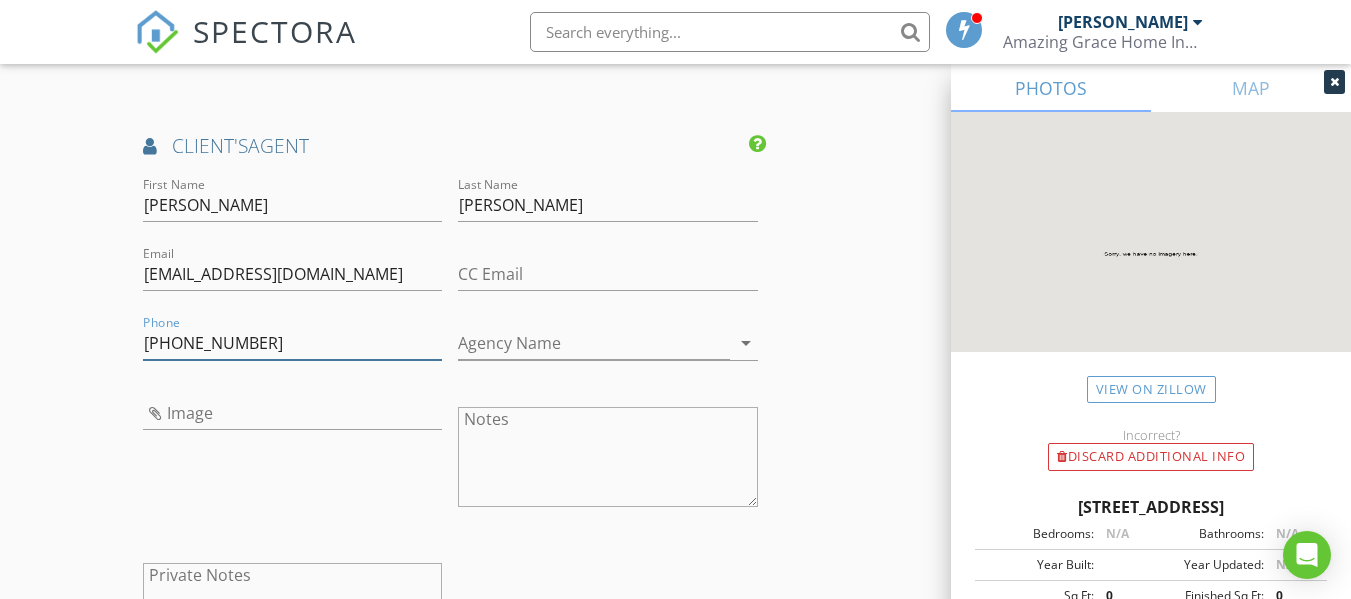 type on "[PHONE_NUMBER]" 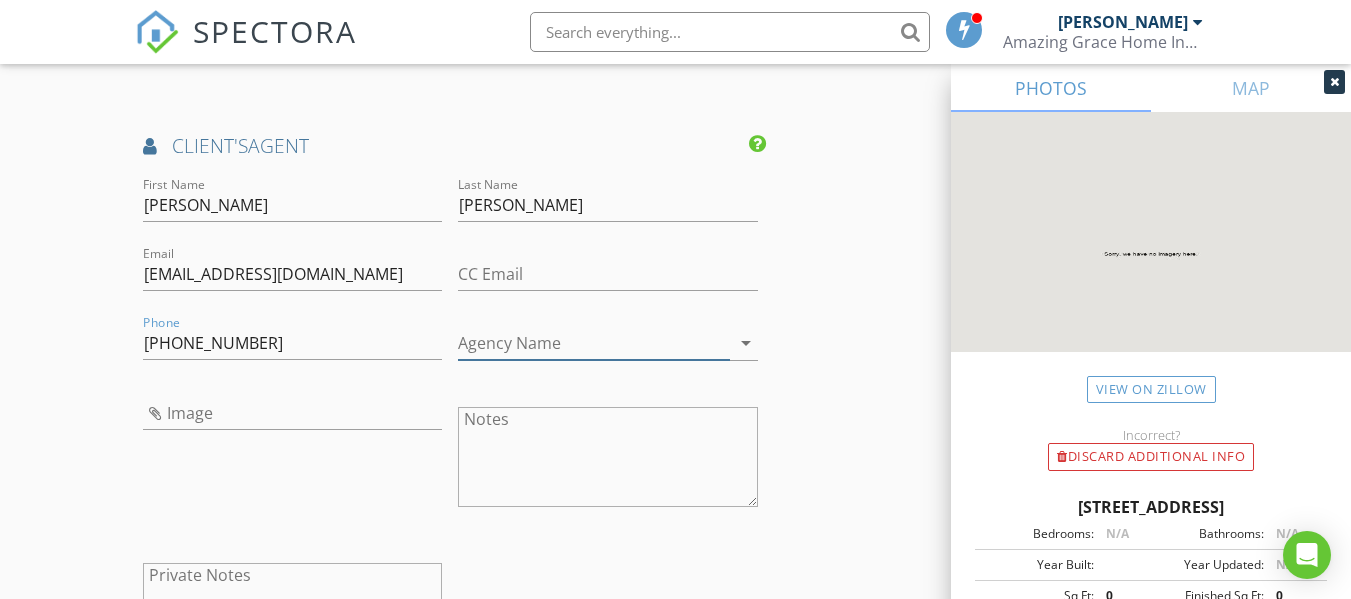 click on "Agency Name arrow_drop_down" at bounding box center (607, 344) 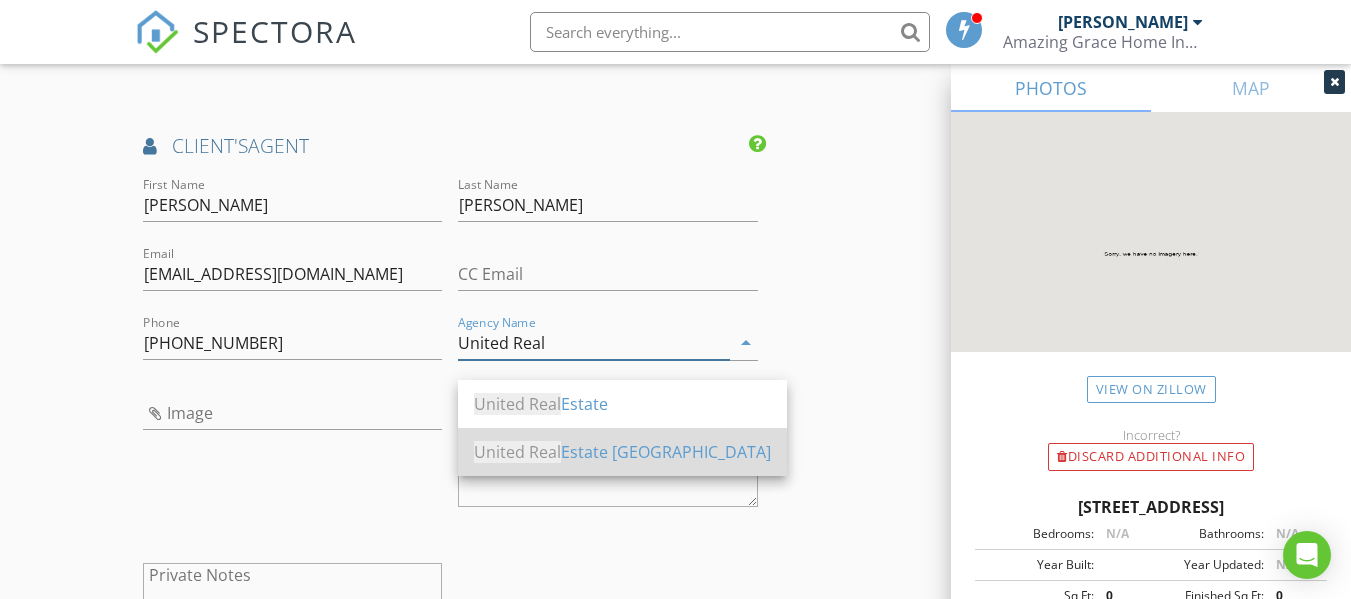 click on "United Real  Estate Louisville" at bounding box center [622, 452] 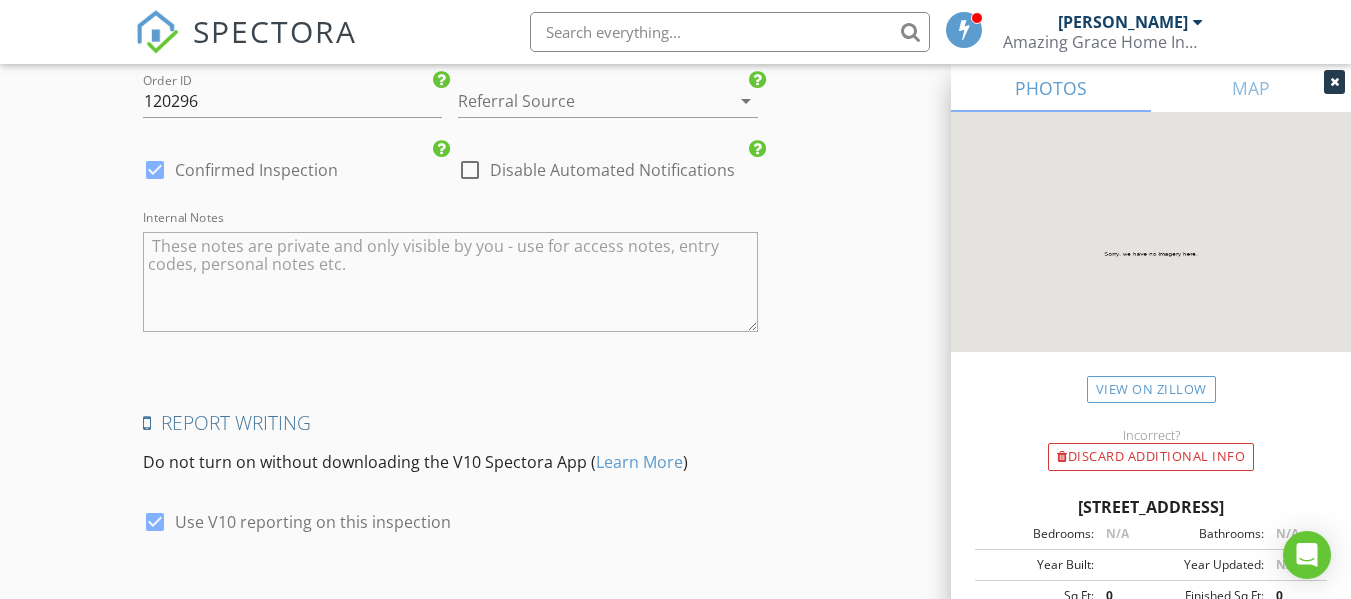 scroll, scrollTop: 3918, scrollLeft: 0, axis: vertical 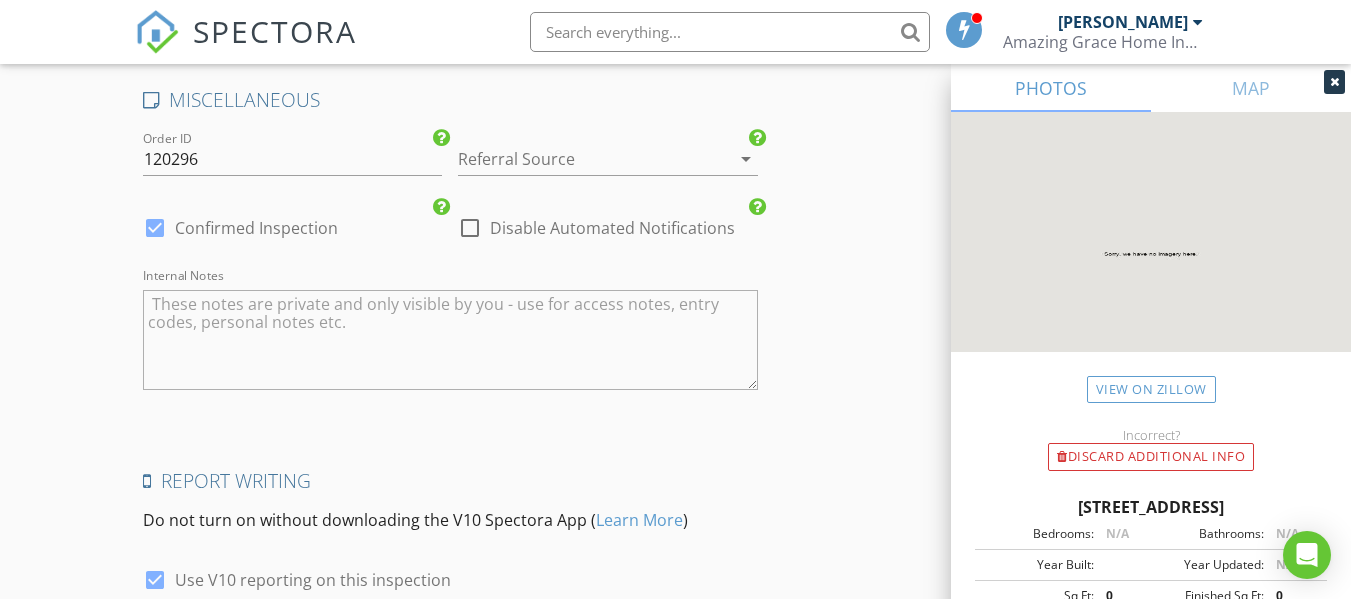 type on "United Real Estate [GEOGRAPHIC_DATA]" 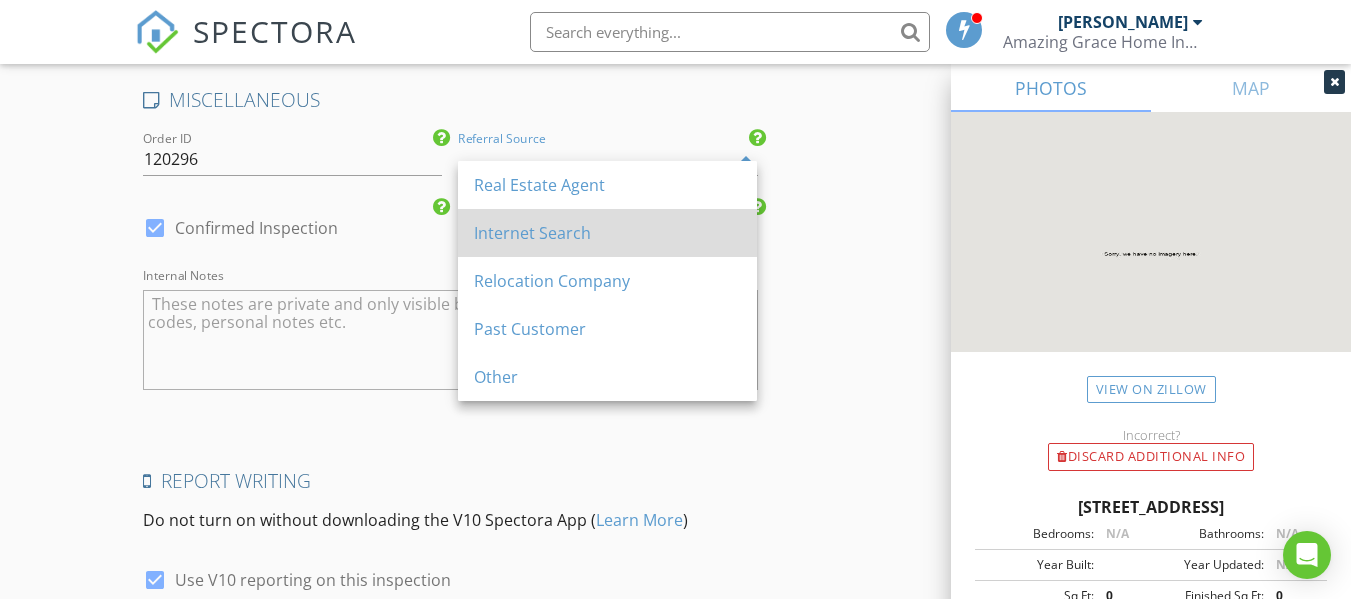 click on "Internet Search" at bounding box center [607, 233] 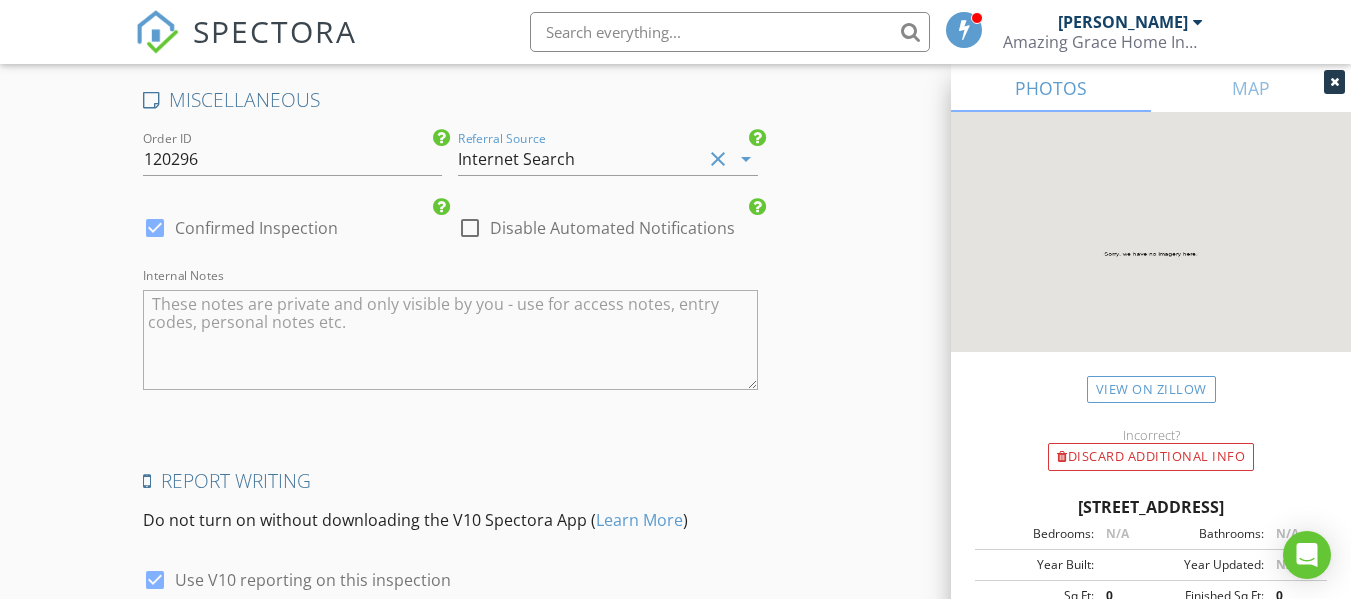 click on "INSPECTOR(S)
check_box   Heather Woosley   PRIMARY   Heather Woosley arrow_drop_down   check_box_outline_blank Heather Woosley specifically requested
Date/Time
07/11/2025 6:00 PM
Location
Address Search       Address 187 Moutardier Bay Dr   Unit   City Leitchfield   State KY   Zip 42754   County Grayson     Square Feet 0   Year Built   Foundation arrow_drop_down     Heather Woosley     45.6 miles     (an hour)
client
check_box Enable Client CC email for this inspection   Client Search     check_box_outline_blank Client is a Company/Organization     First Name Steve   Last Name Wilkerson   Email stevewilkerson@outlook.com   CC Email   Phone 502-386-9654           Notes   Private Notes
ADD ADDITIONAL client
SERVICES
check_box   Residential Inspection   Residential Inspection" at bounding box center [450, -1535] 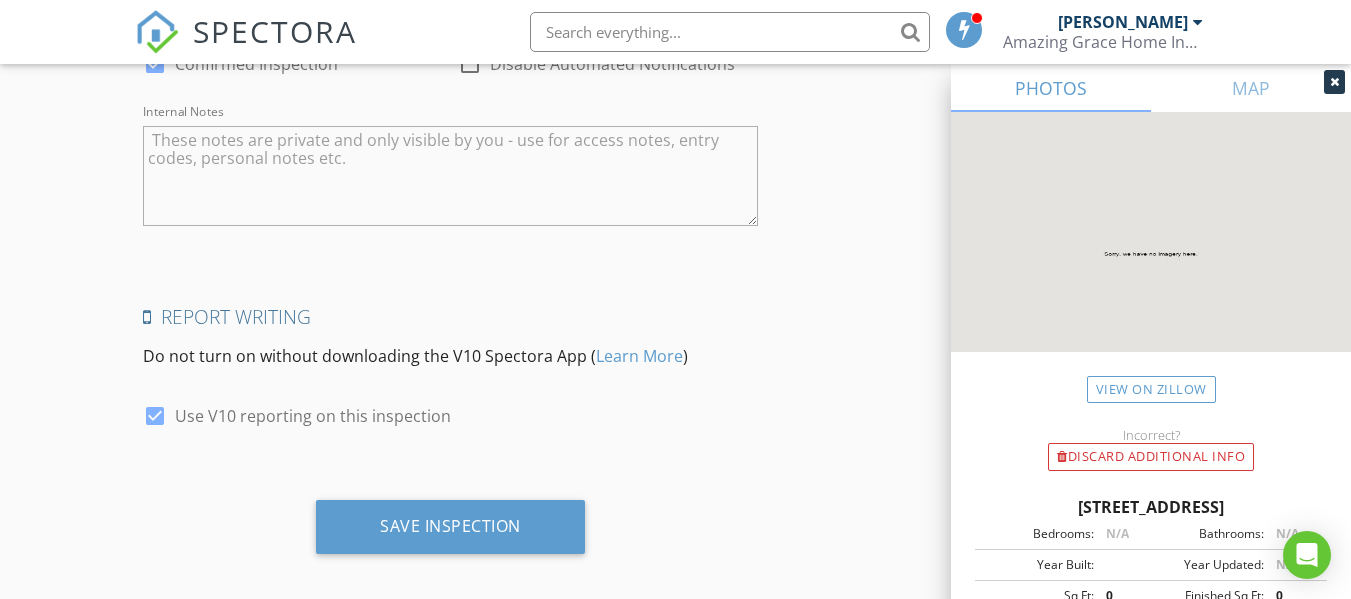 scroll, scrollTop: 4118, scrollLeft: 0, axis: vertical 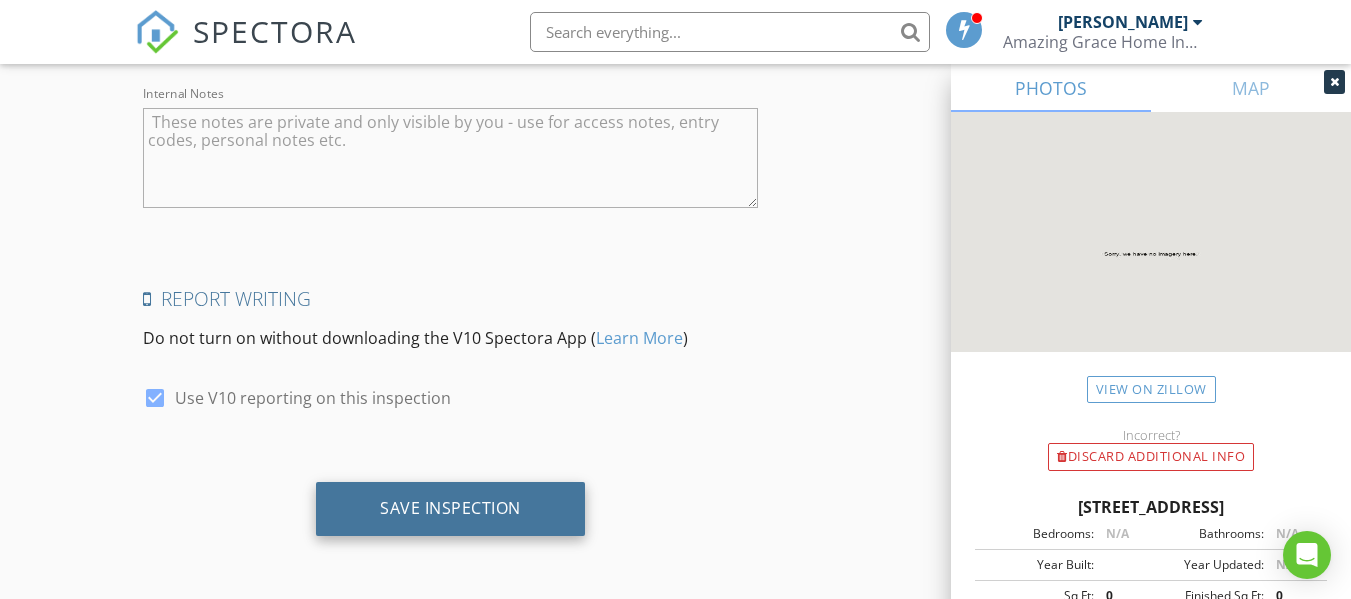 click on "Save Inspection" at bounding box center (450, 509) 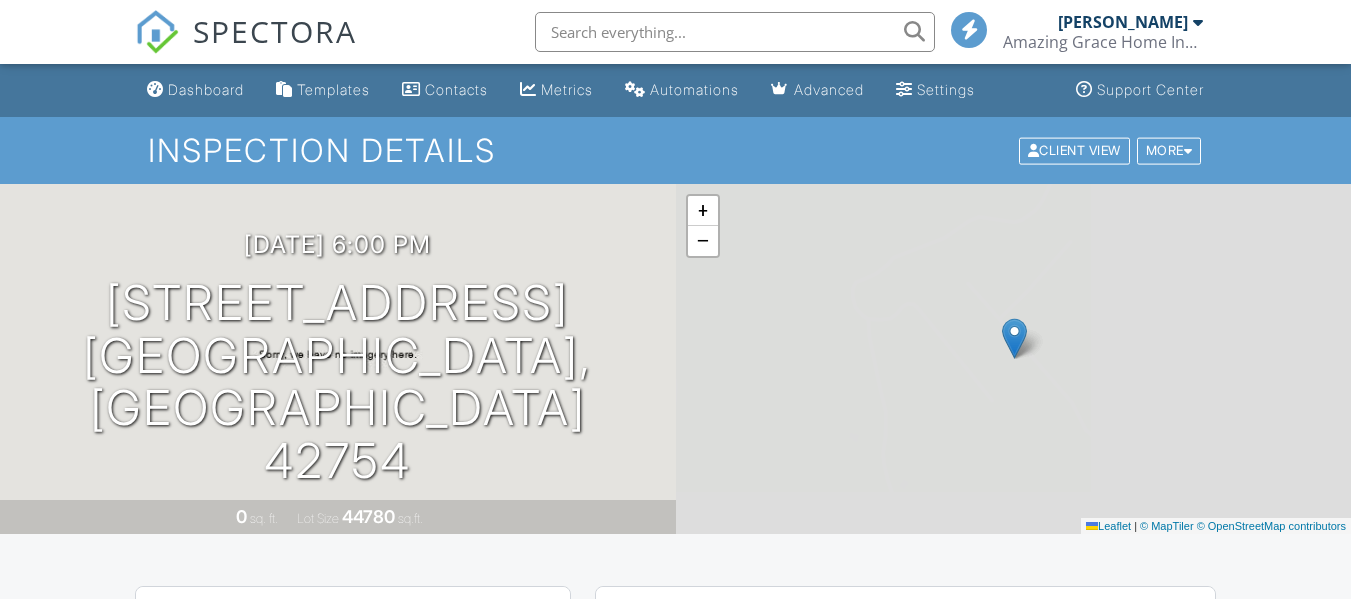 scroll, scrollTop: 0, scrollLeft: 0, axis: both 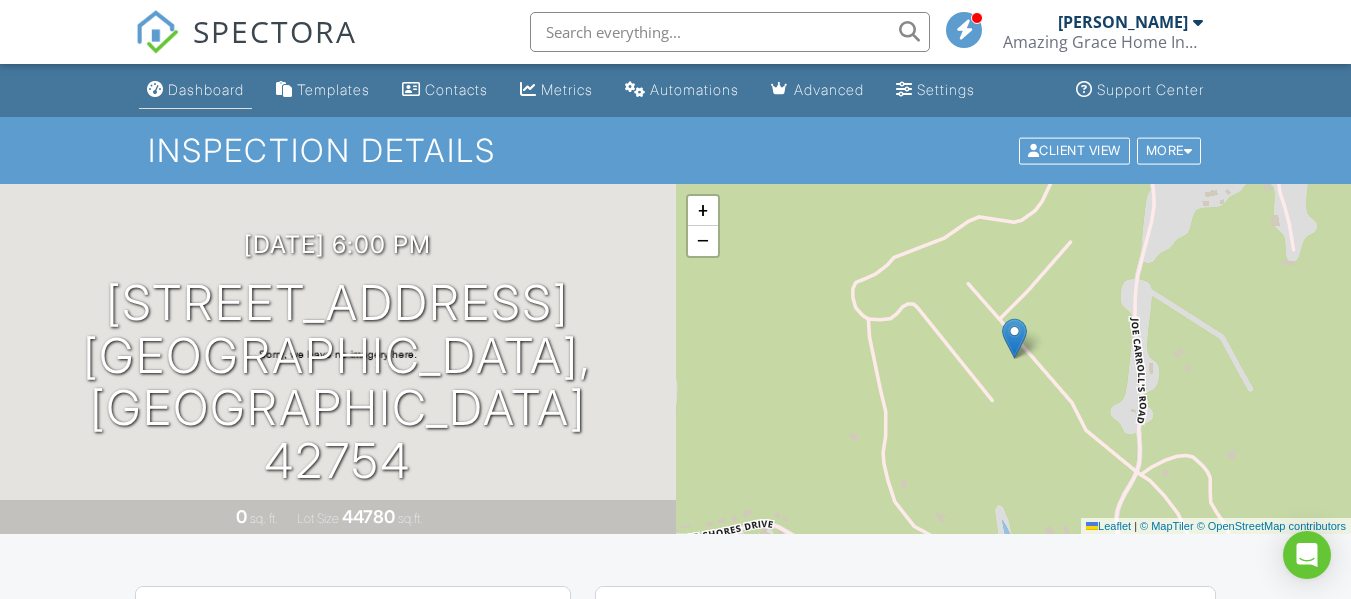 click on "Dashboard" at bounding box center (206, 89) 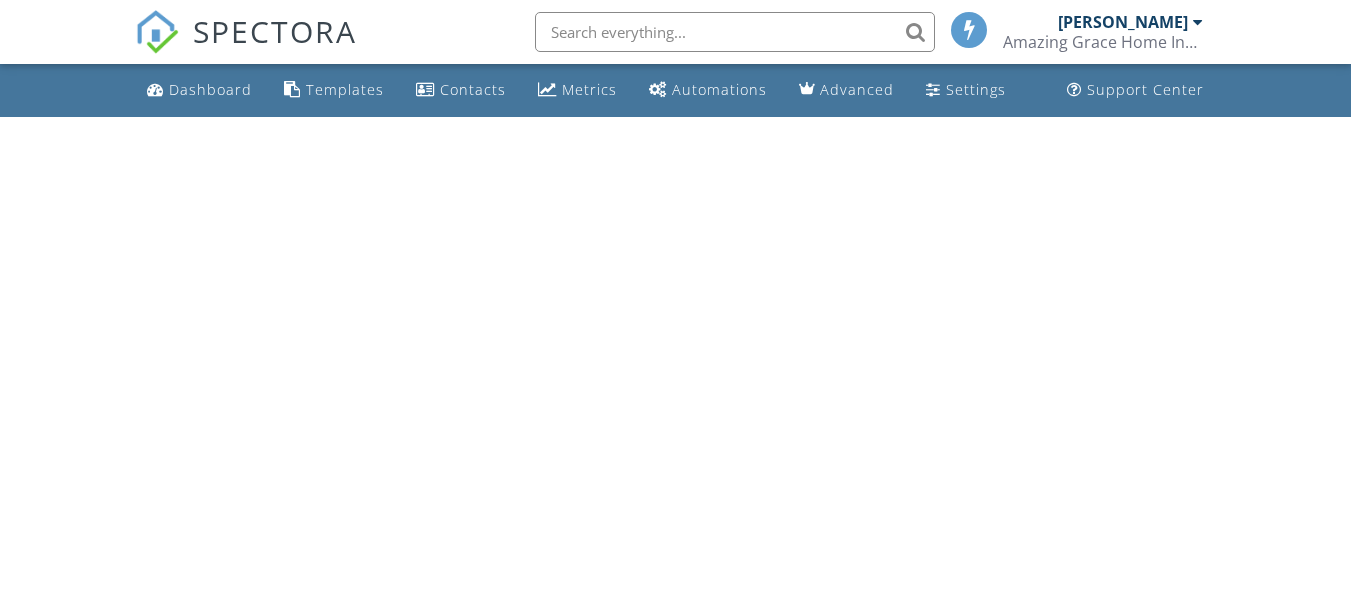 scroll, scrollTop: 0, scrollLeft: 0, axis: both 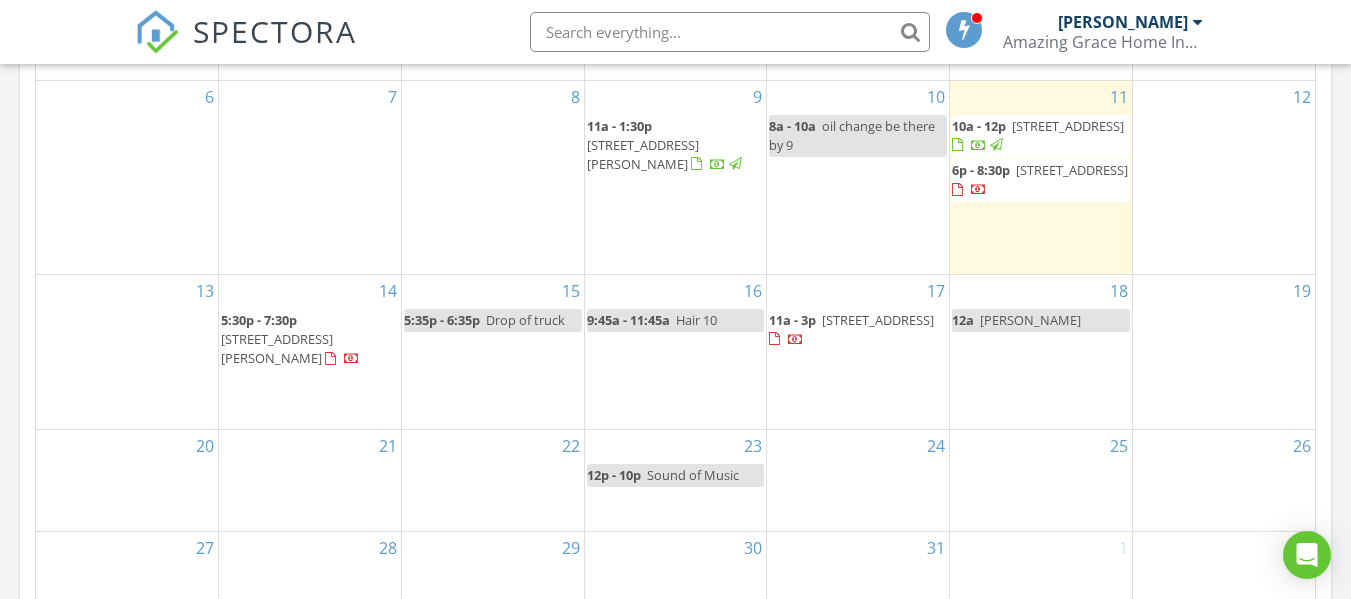 click on "13" at bounding box center (127, 352) 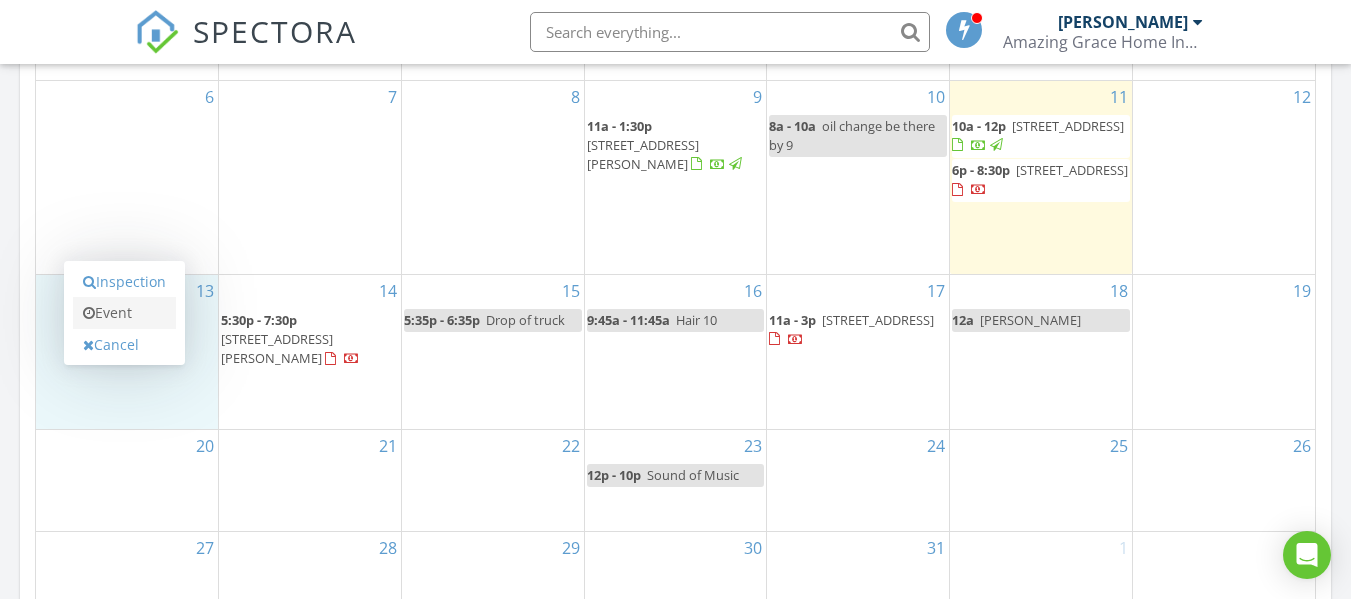click on "Event" at bounding box center (124, 313) 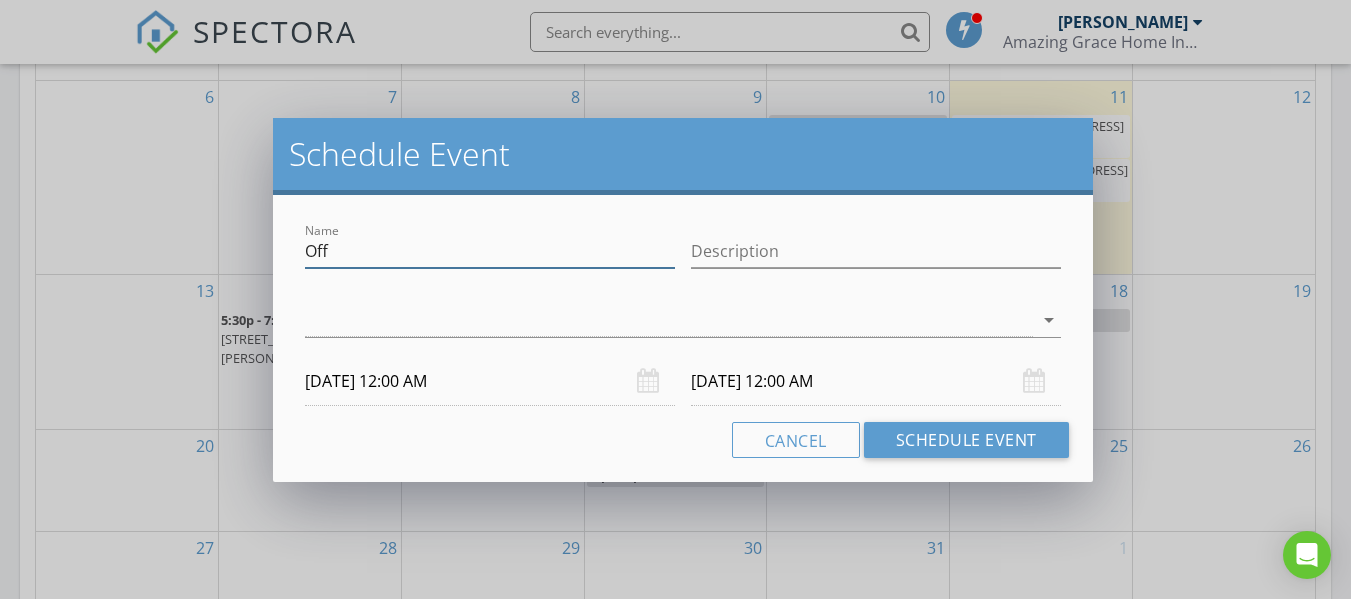 click on "Off" at bounding box center (490, 251) 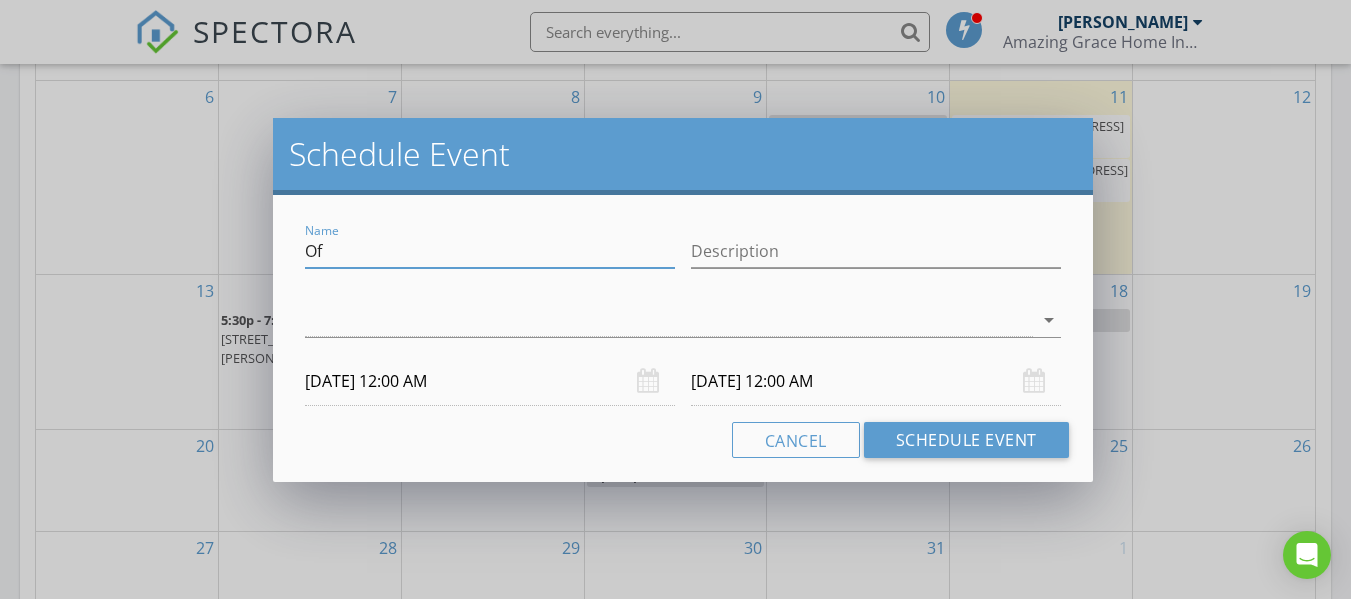 type on "O" 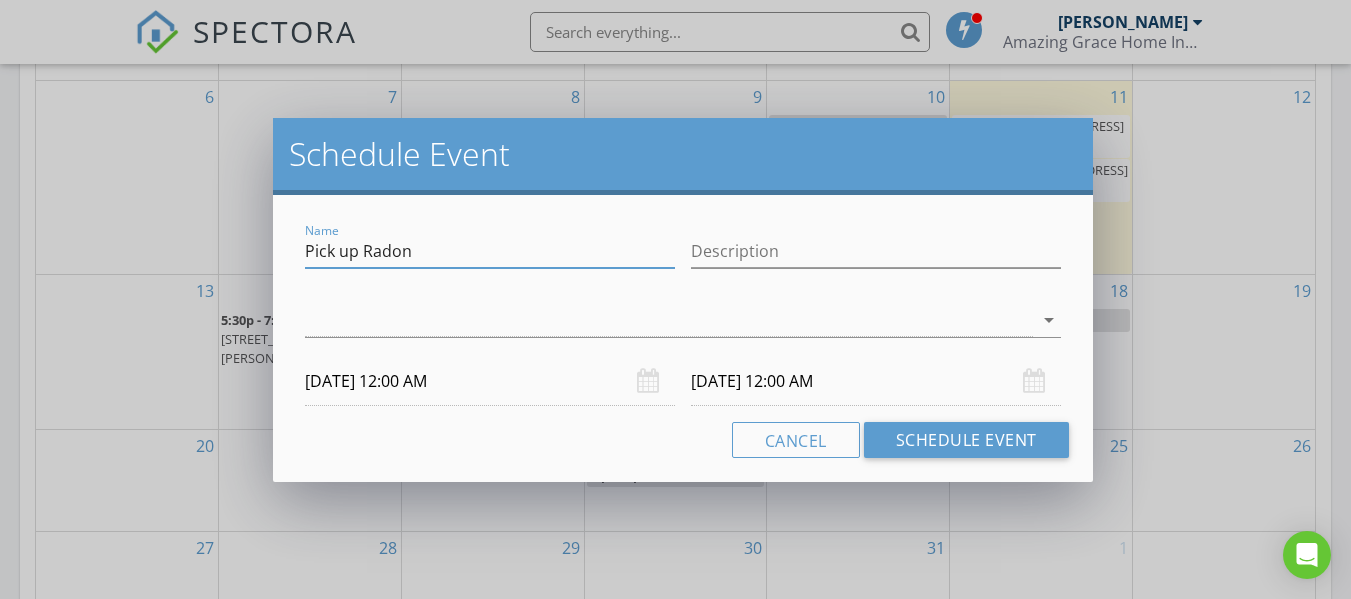 type on "Pick up Radon" 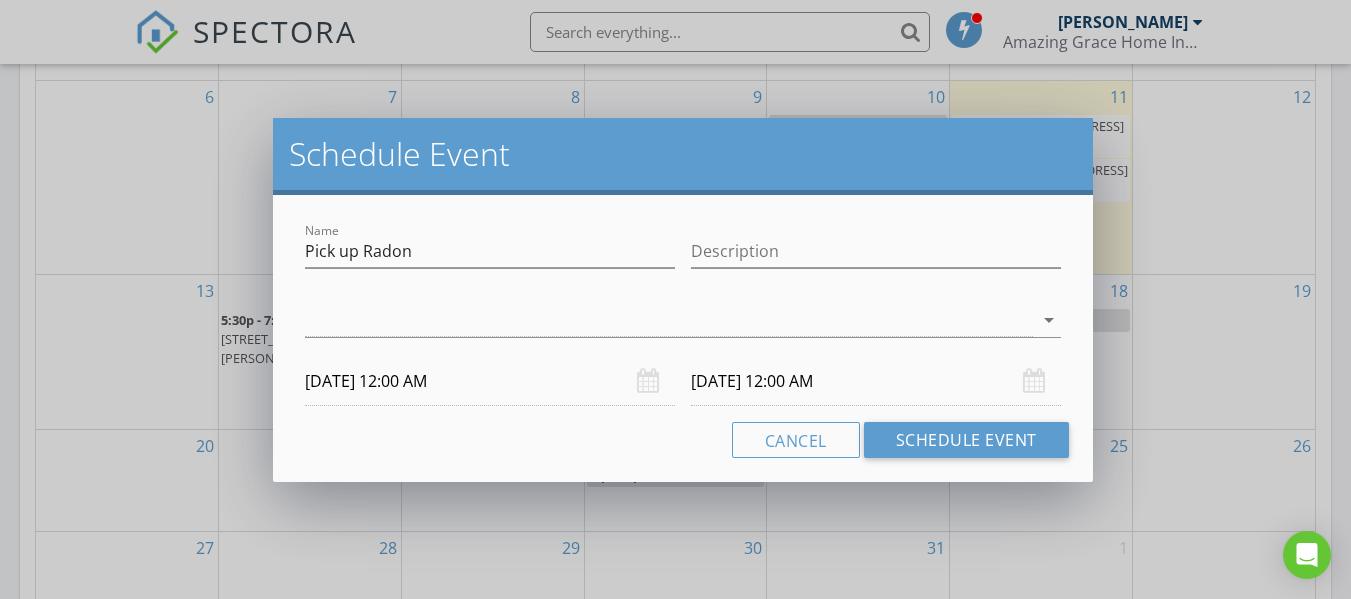 click on "07/13/2025 12:00 AM" at bounding box center (490, 381) 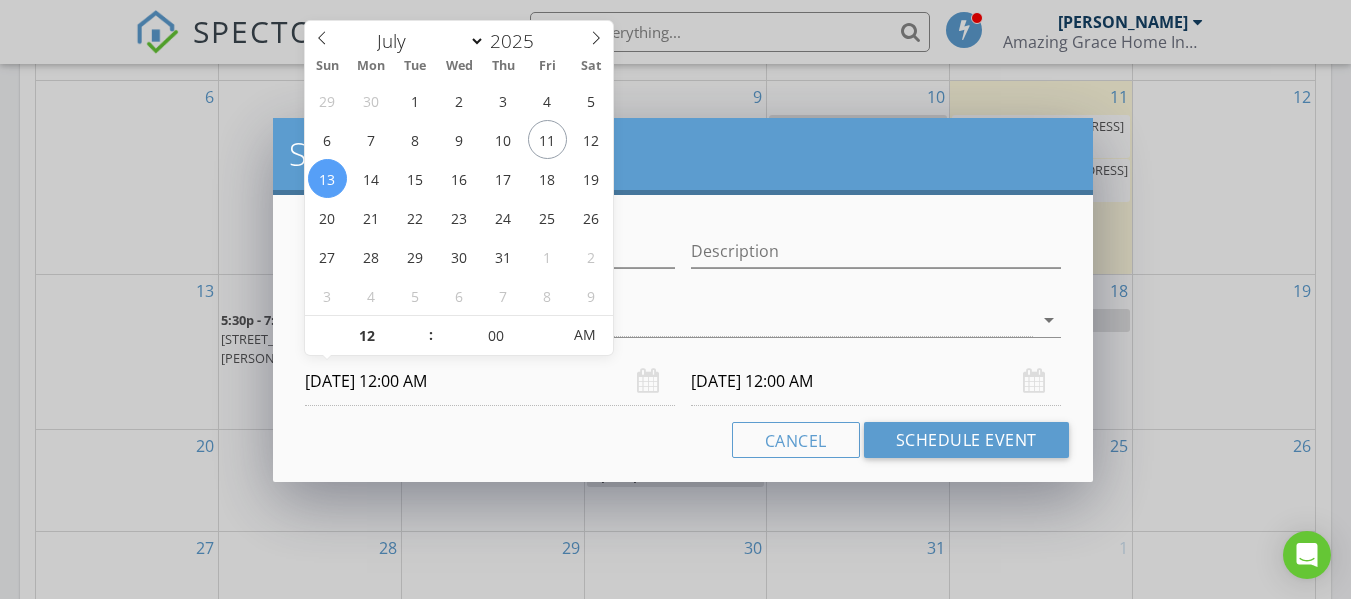 click on "07/13/2025 12:00 AM" at bounding box center [490, 381] 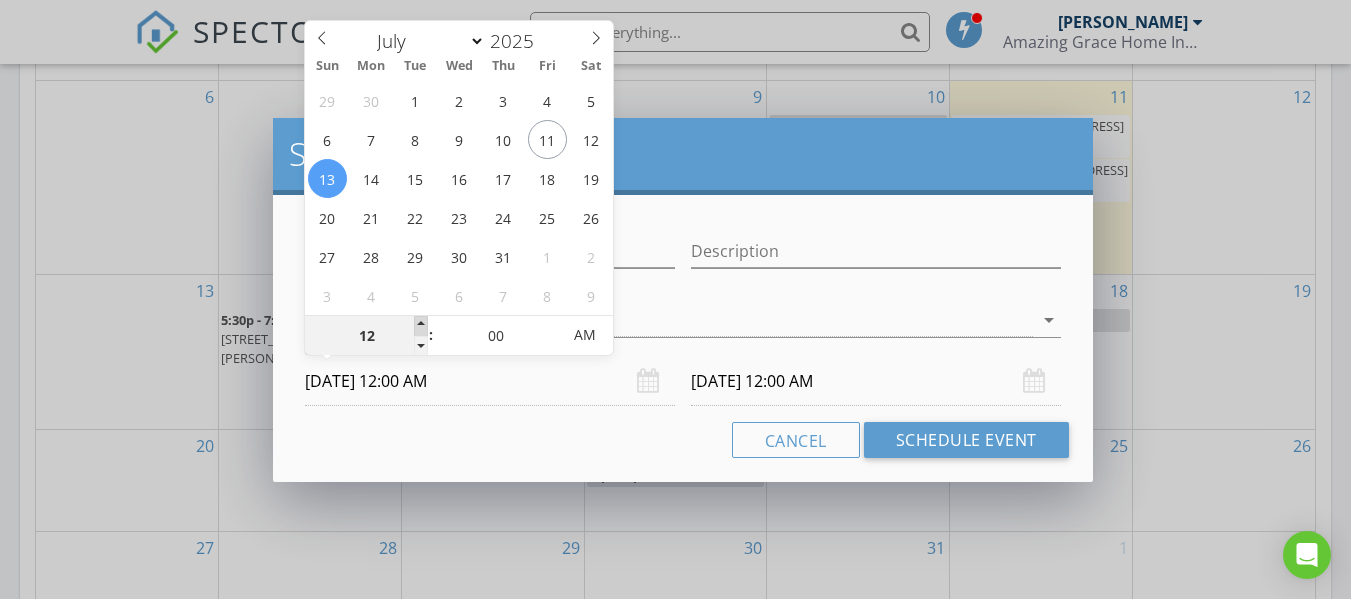 type on "01" 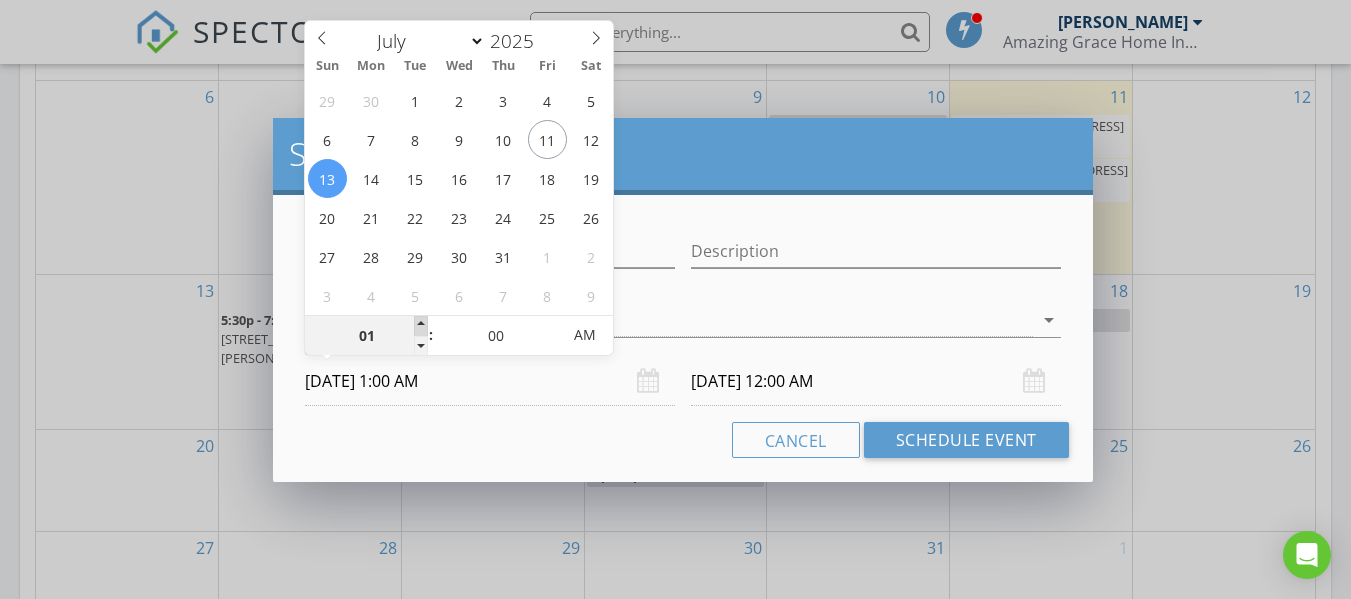 click at bounding box center (421, 326) 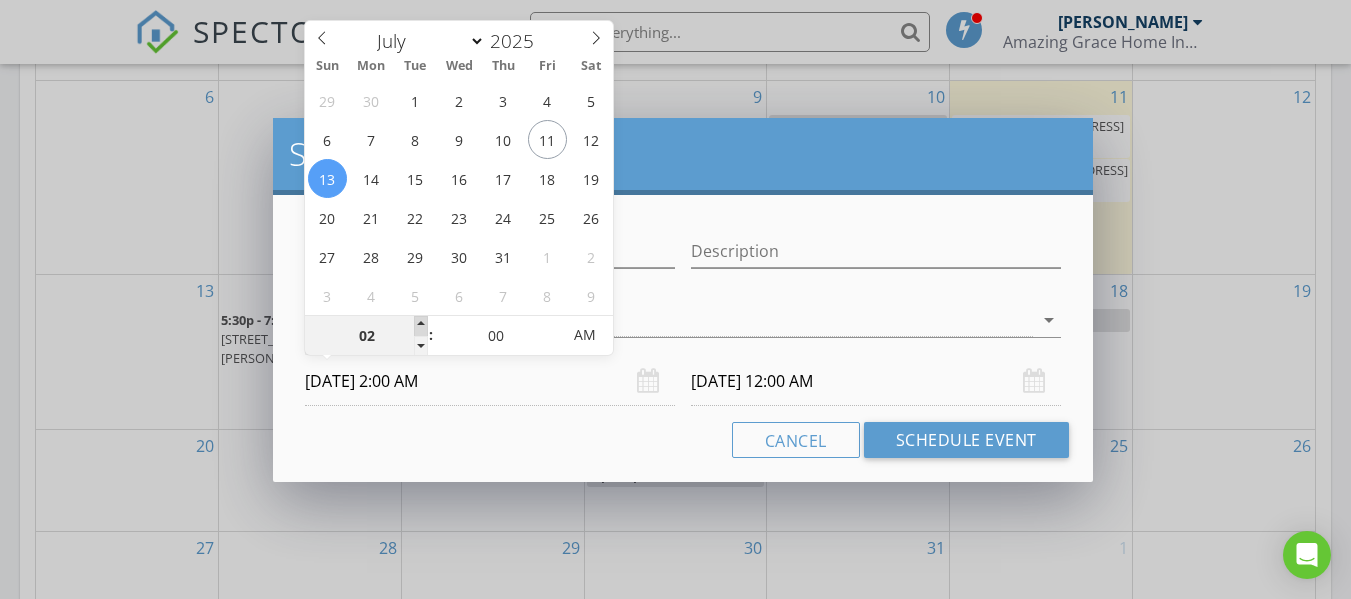 click at bounding box center [421, 326] 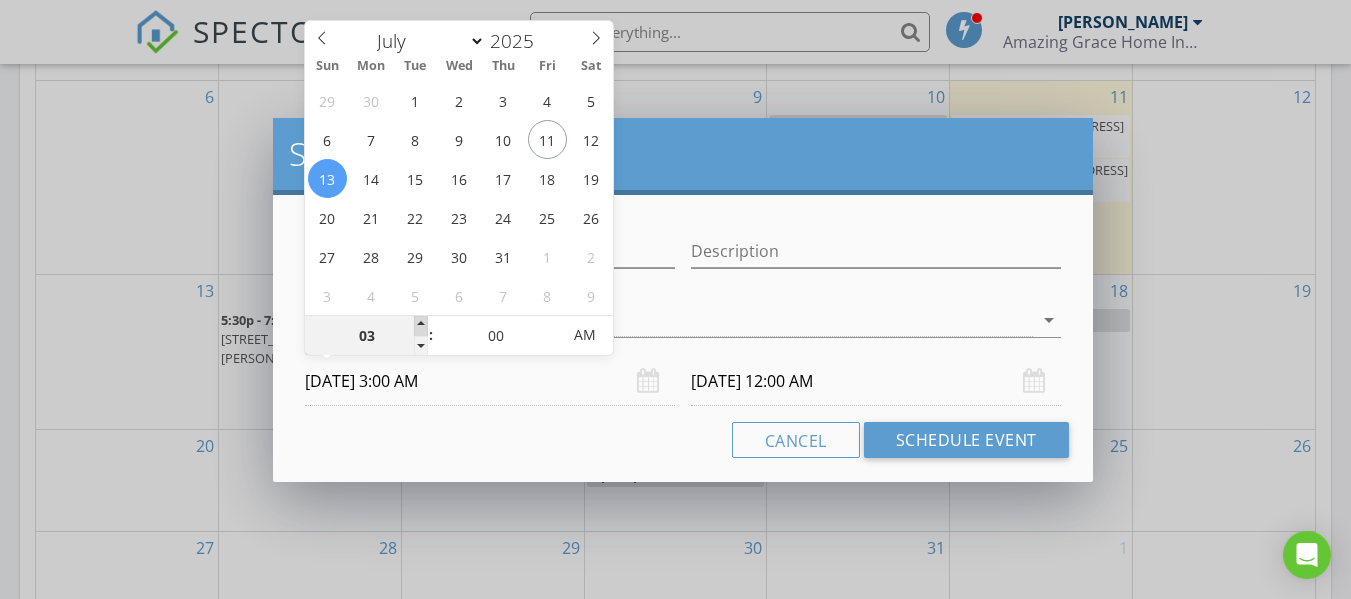 click at bounding box center [421, 326] 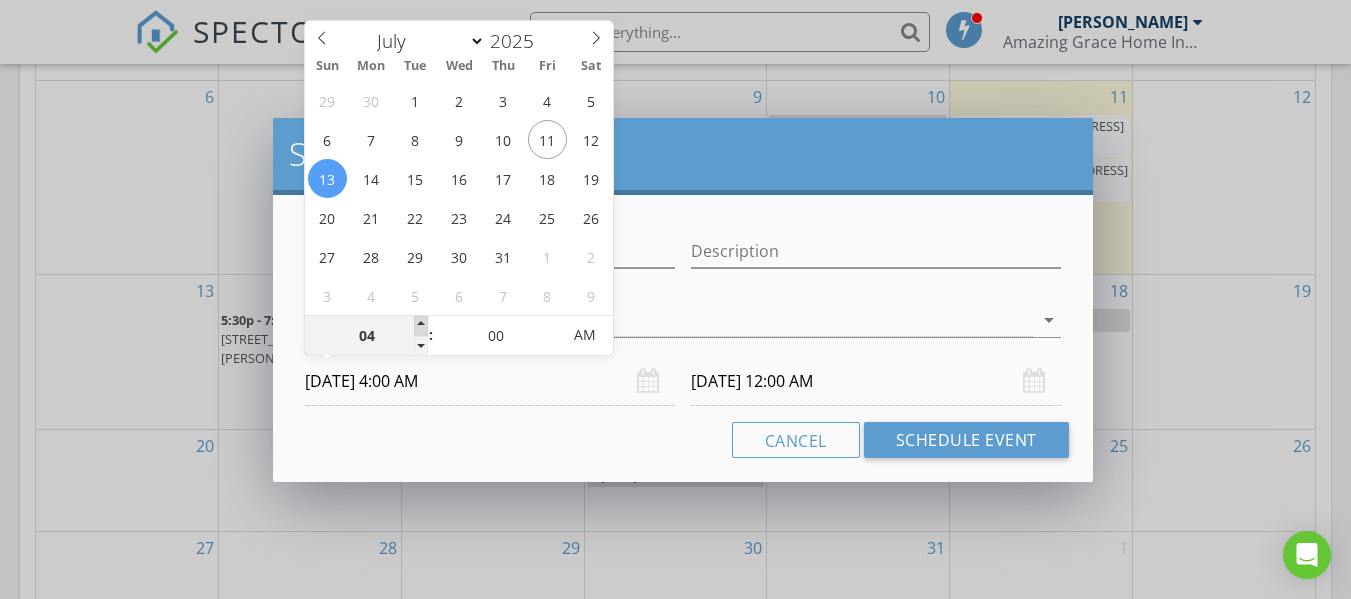 click at bounding box center (421, 326) 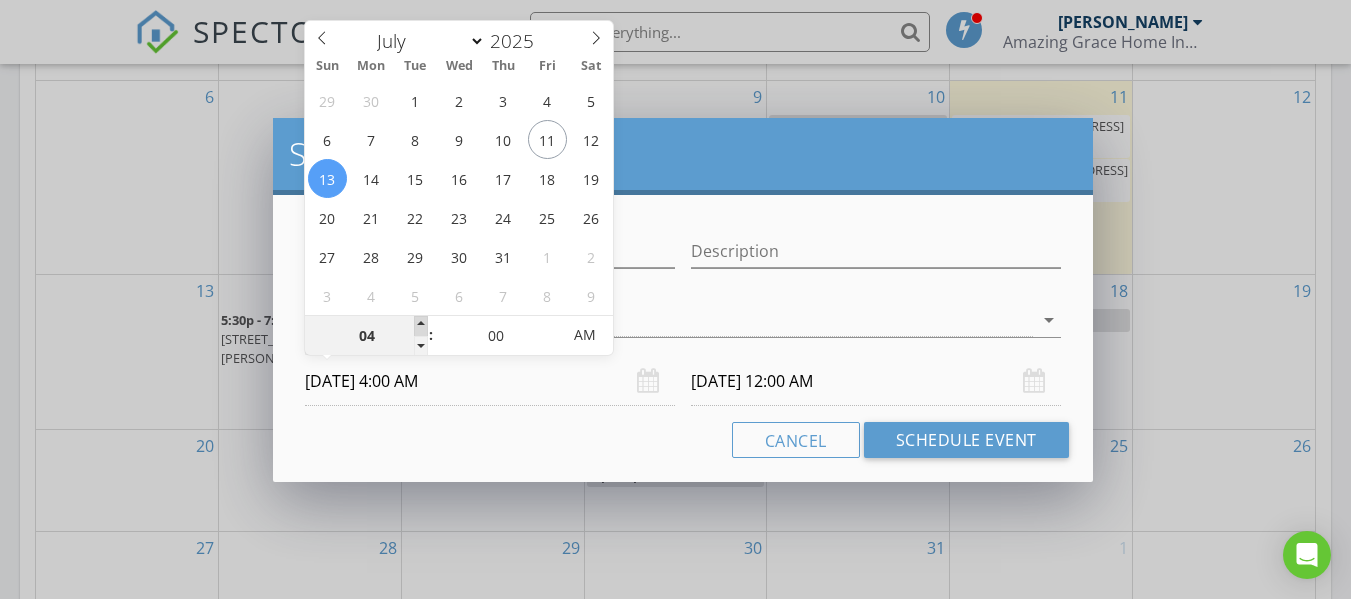 type on "05" 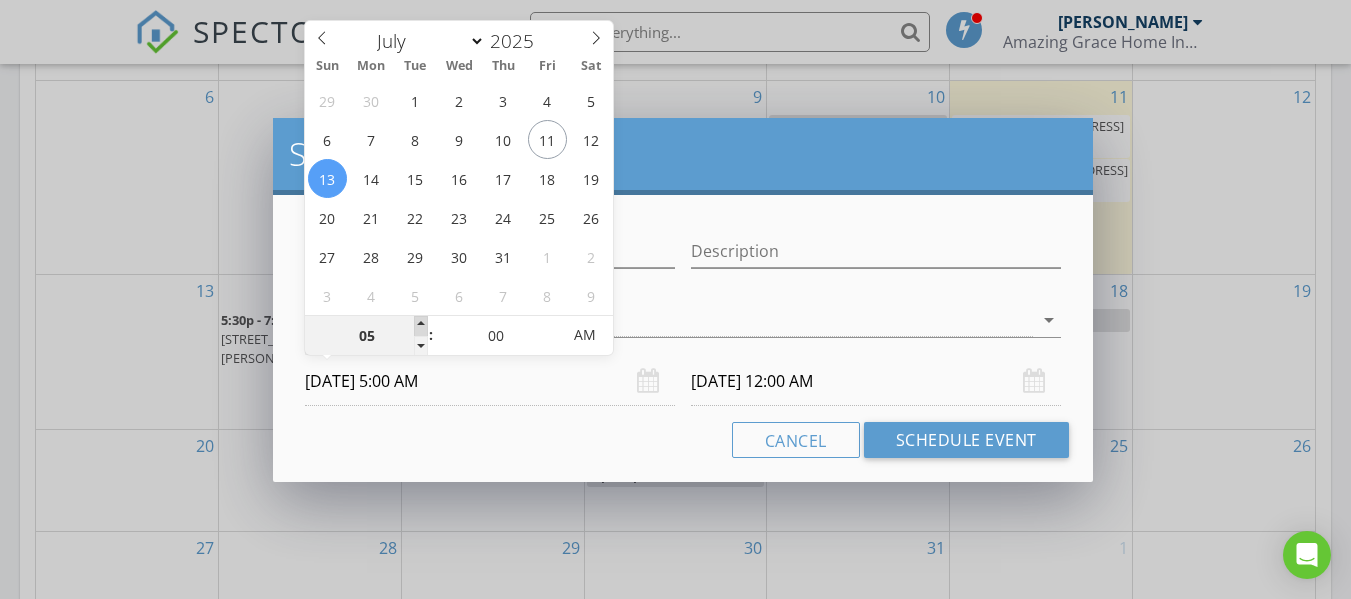 click at bounding box center [421, 326] 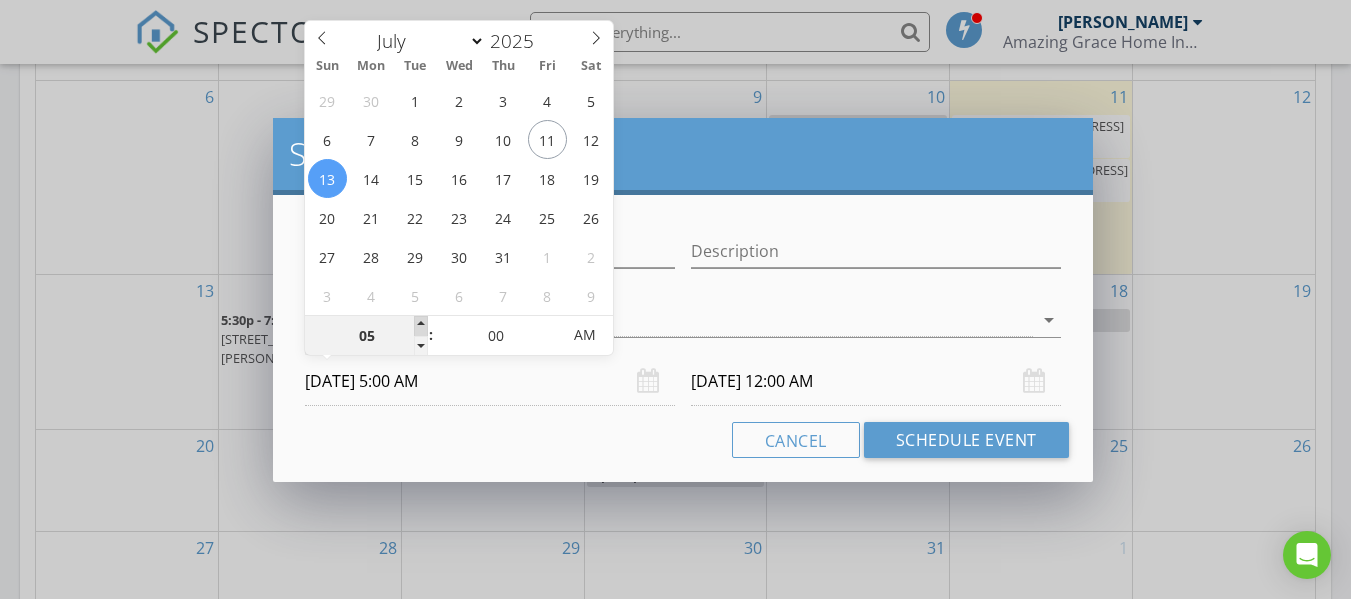 type on "06" 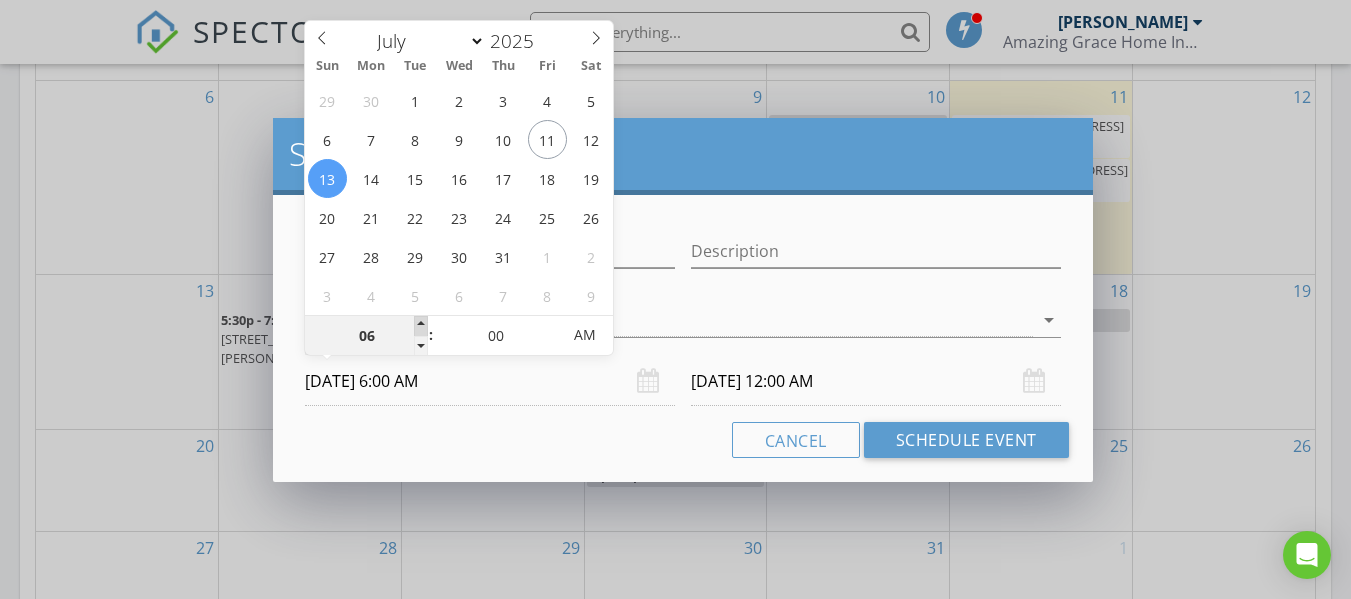 click at bounding box center (421, 326) 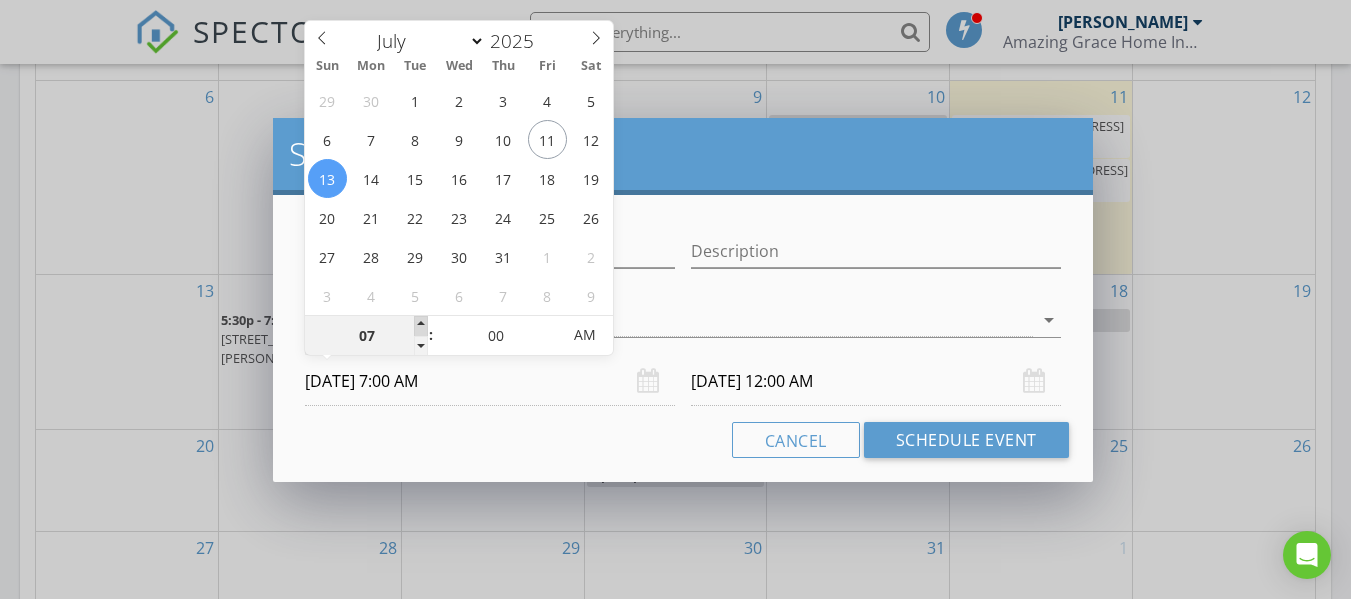 click at bounding box center (421, 326) 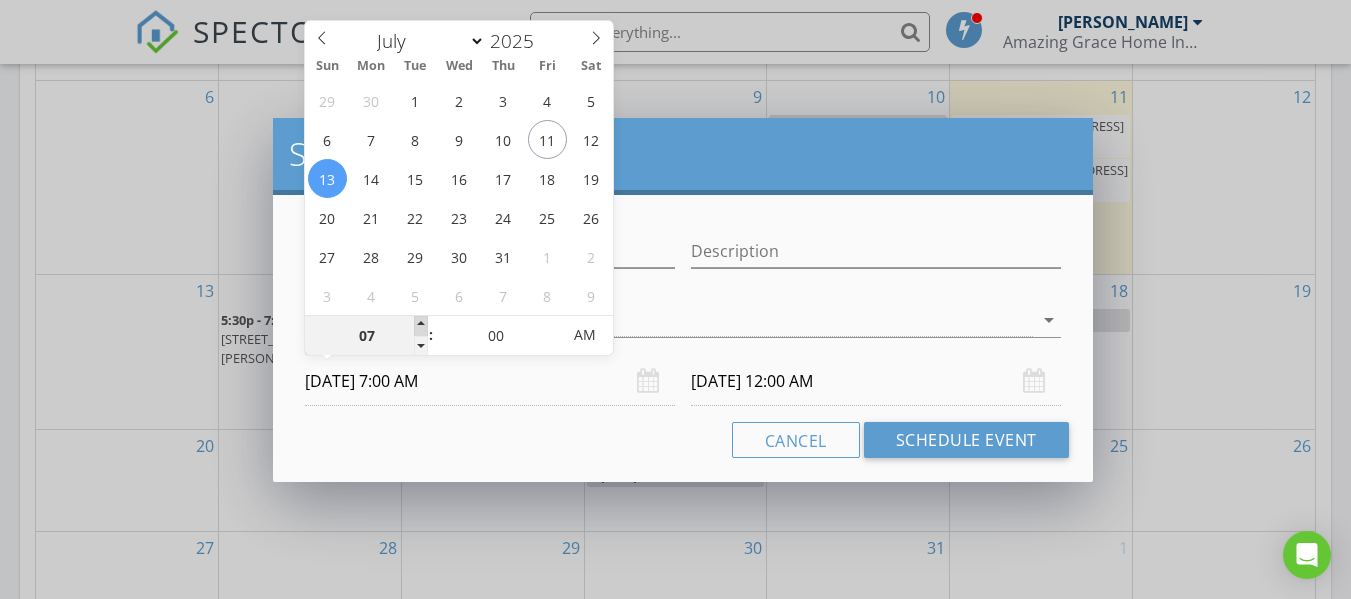 type on "07/14/2025 7:00 AM" 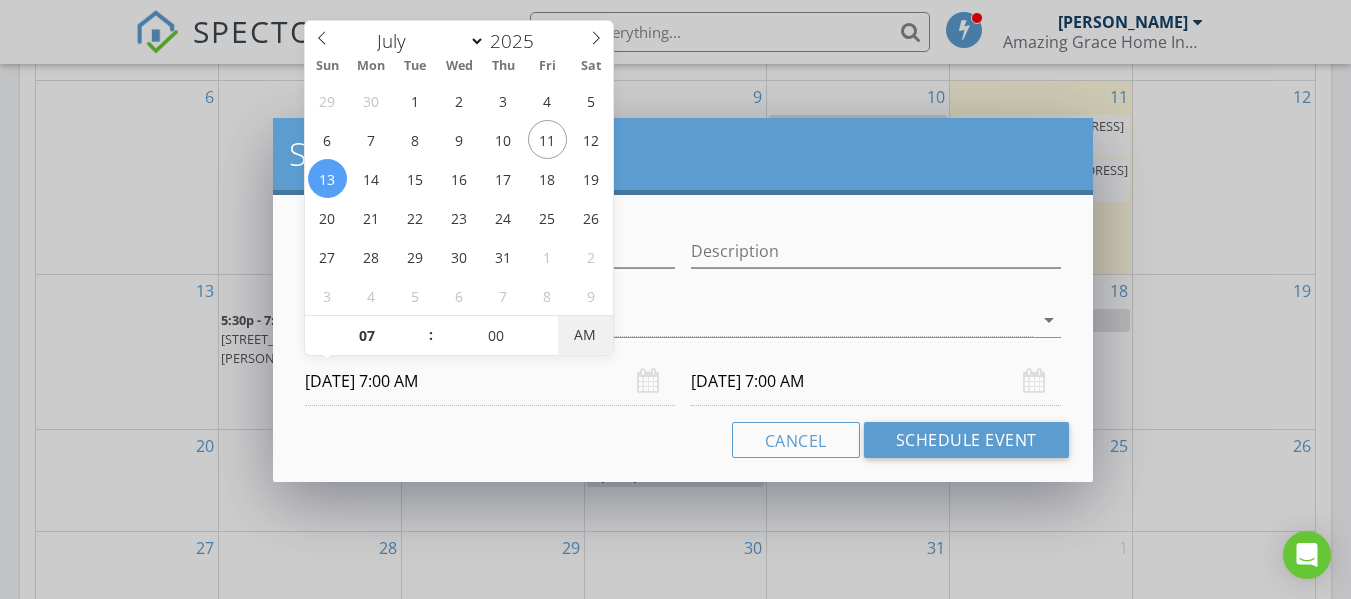 type on "07/13/2025 7:00 PM" 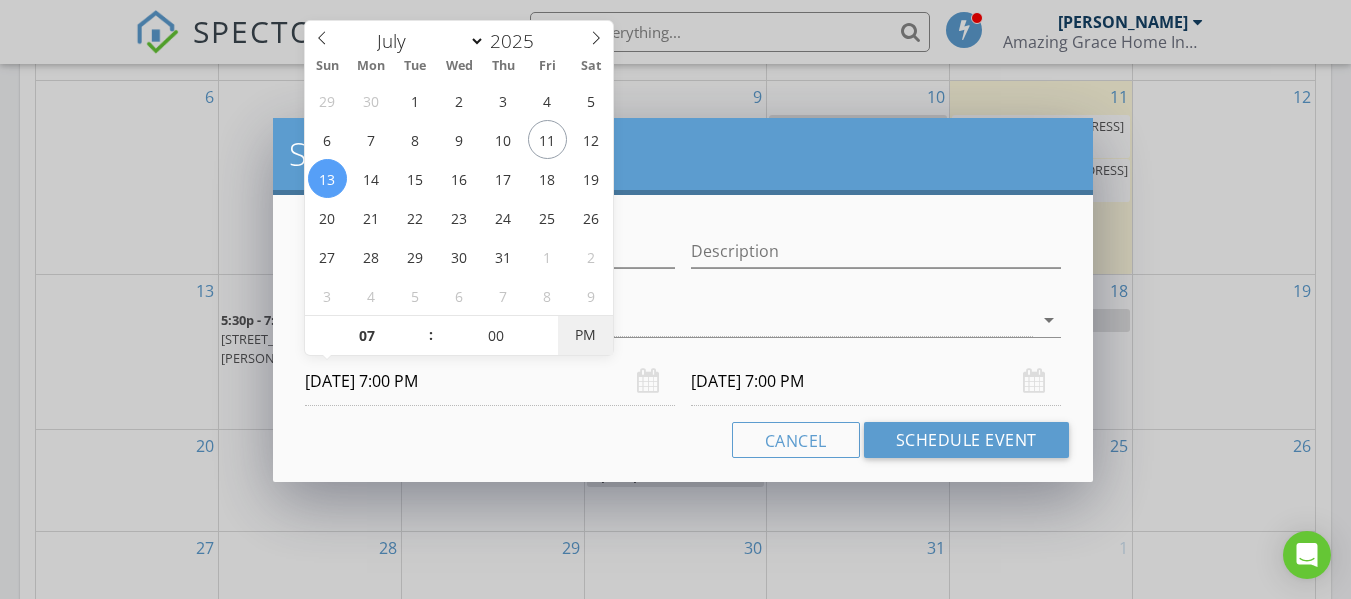 click on "PM" at bounding box center (585, 335) 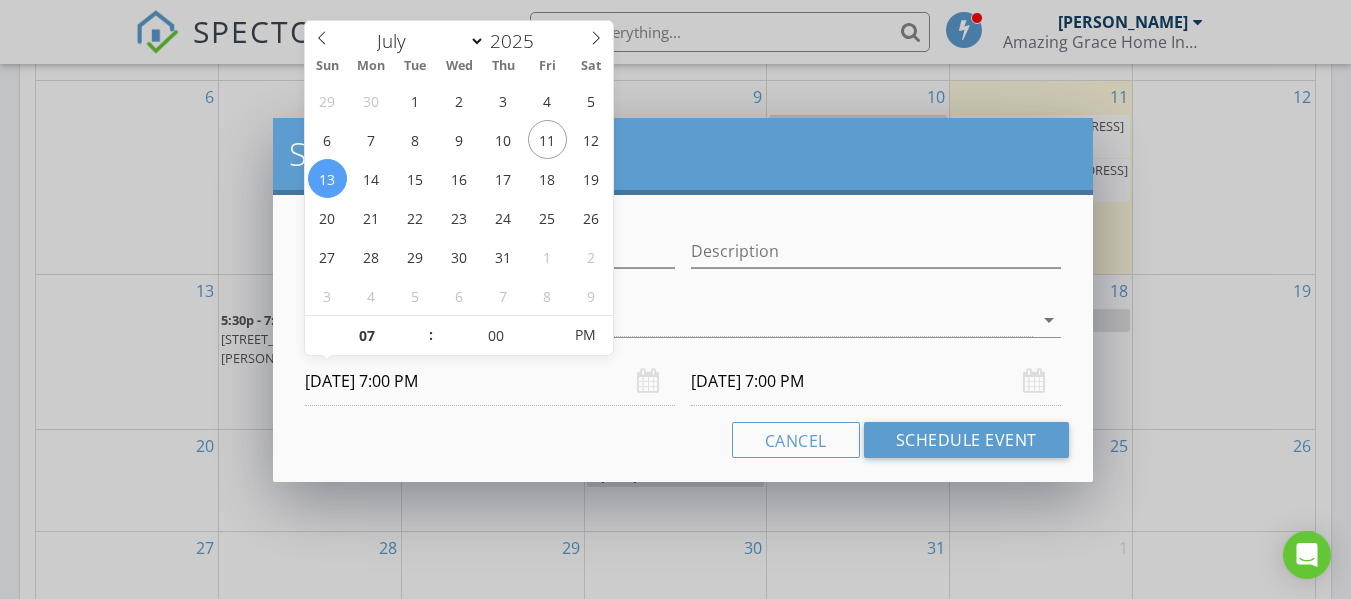 click on "07/14/2025 7:00 PM" at bounding box center (876, 381) 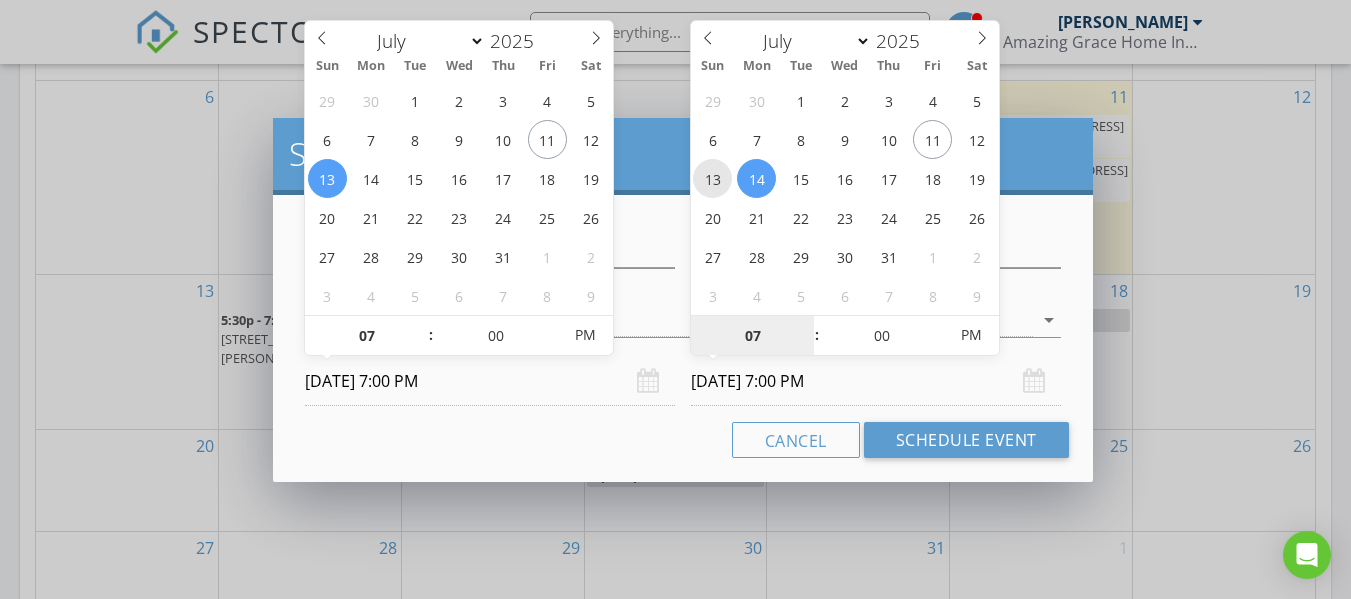 type on "07/13/2025 7:00 PM" 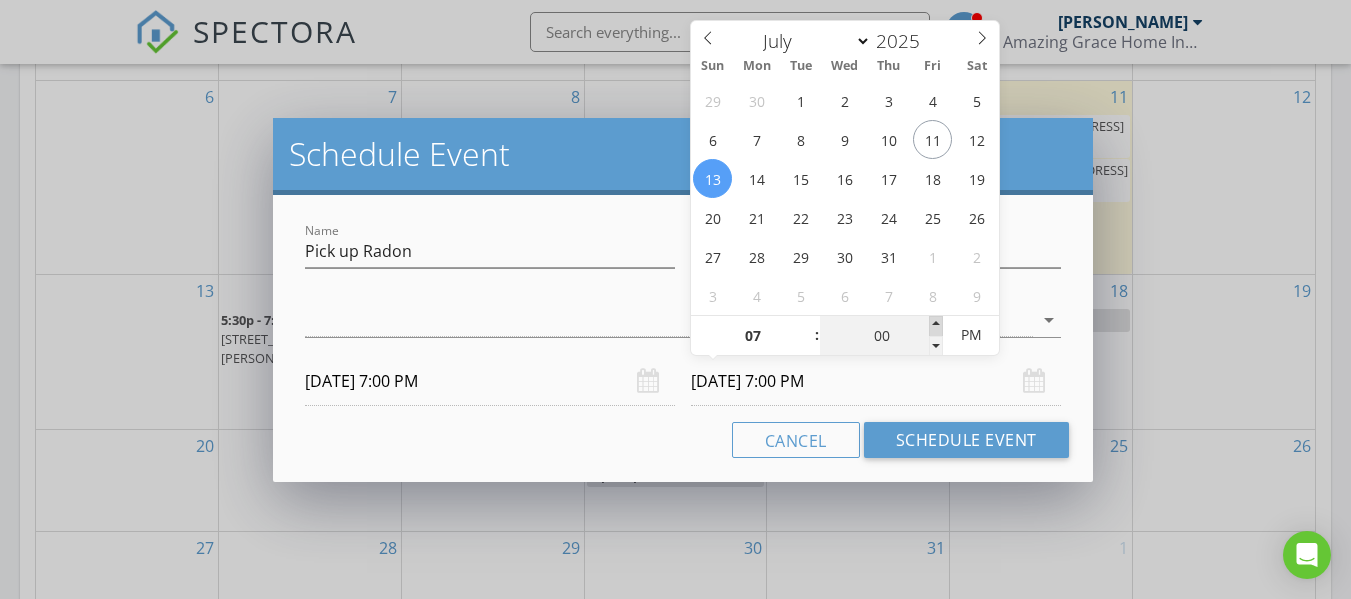 type on "05" 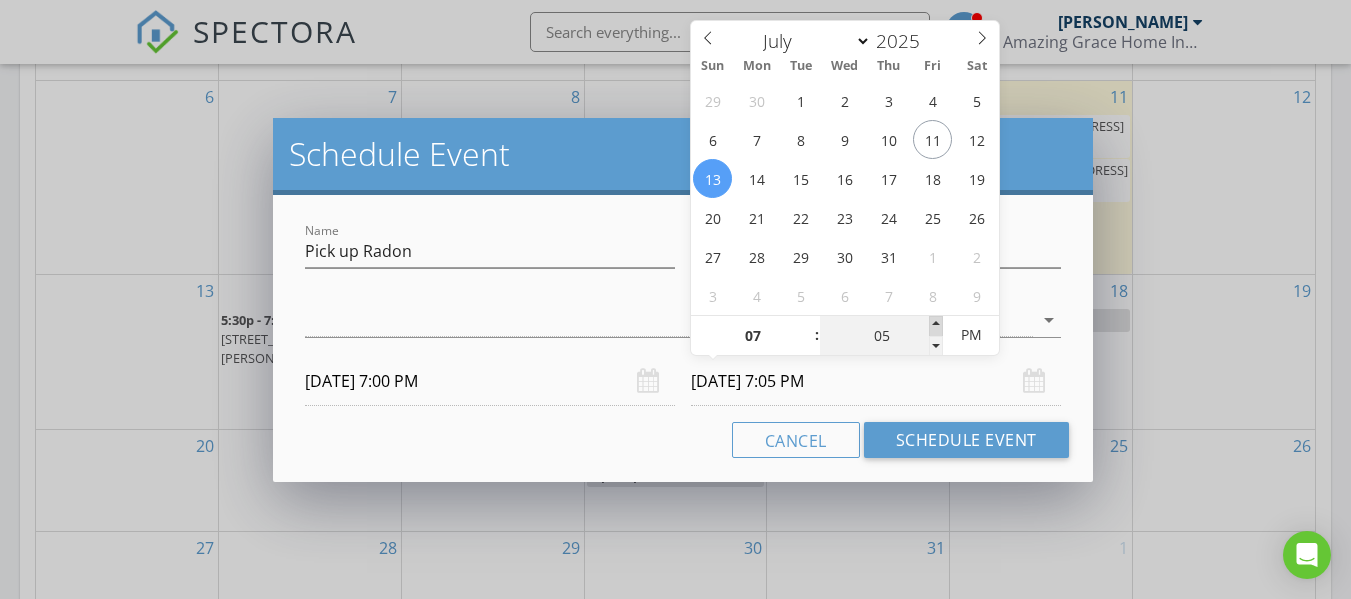 click at bounding box center (936, 326) 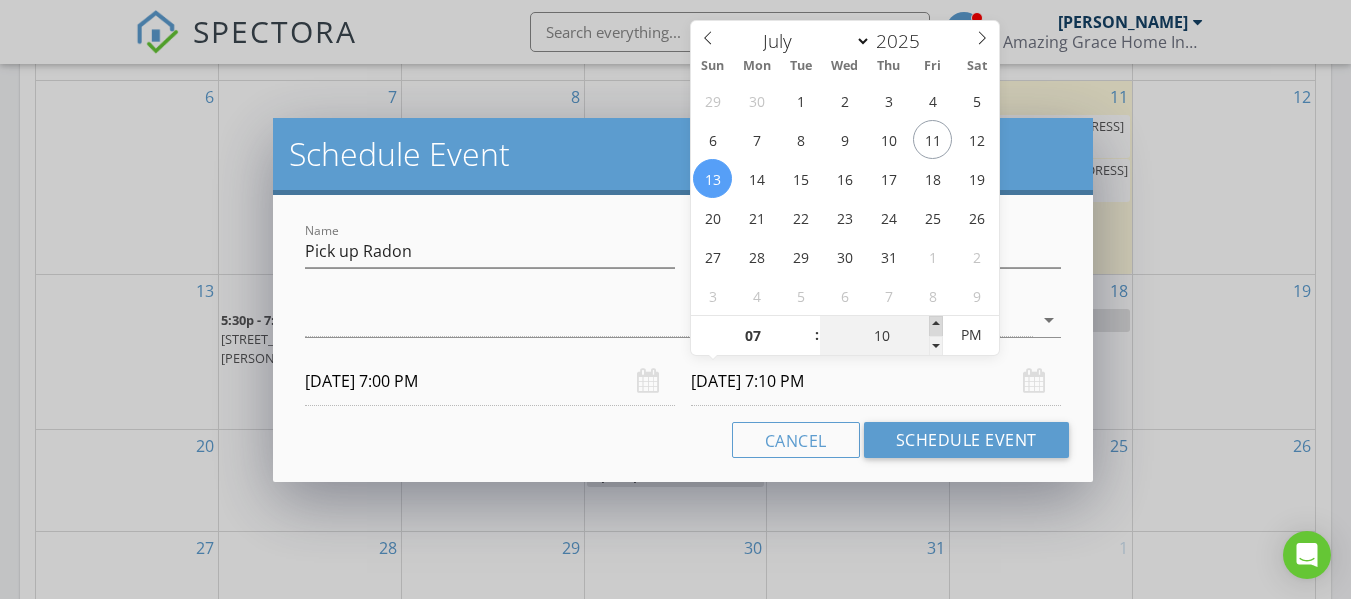 click at bounding box center (936, 326) 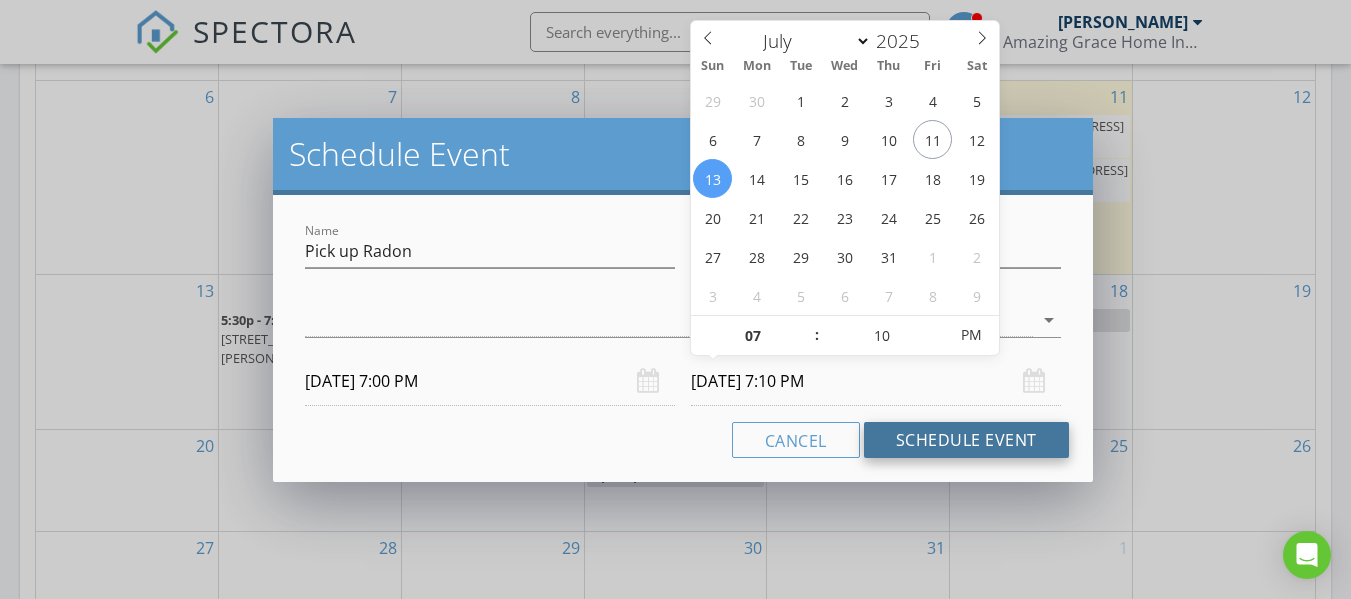 click on "Schedule Event" at bounding box center [966, 440] 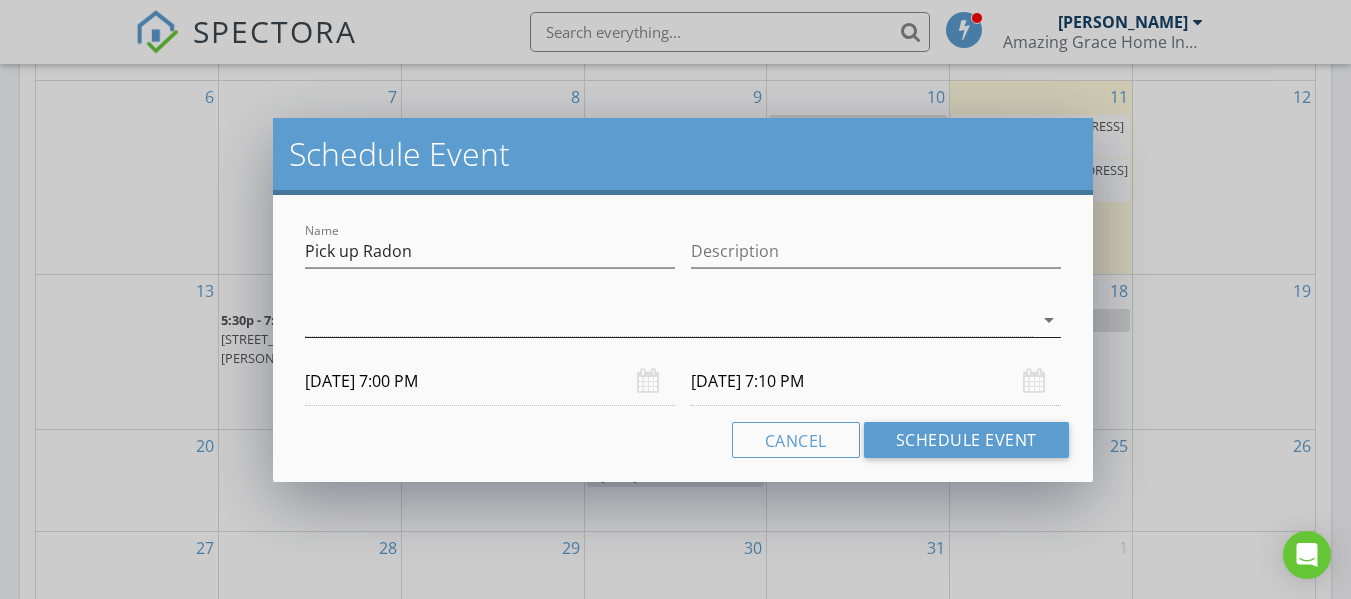 click at bounding box center [669, 320] 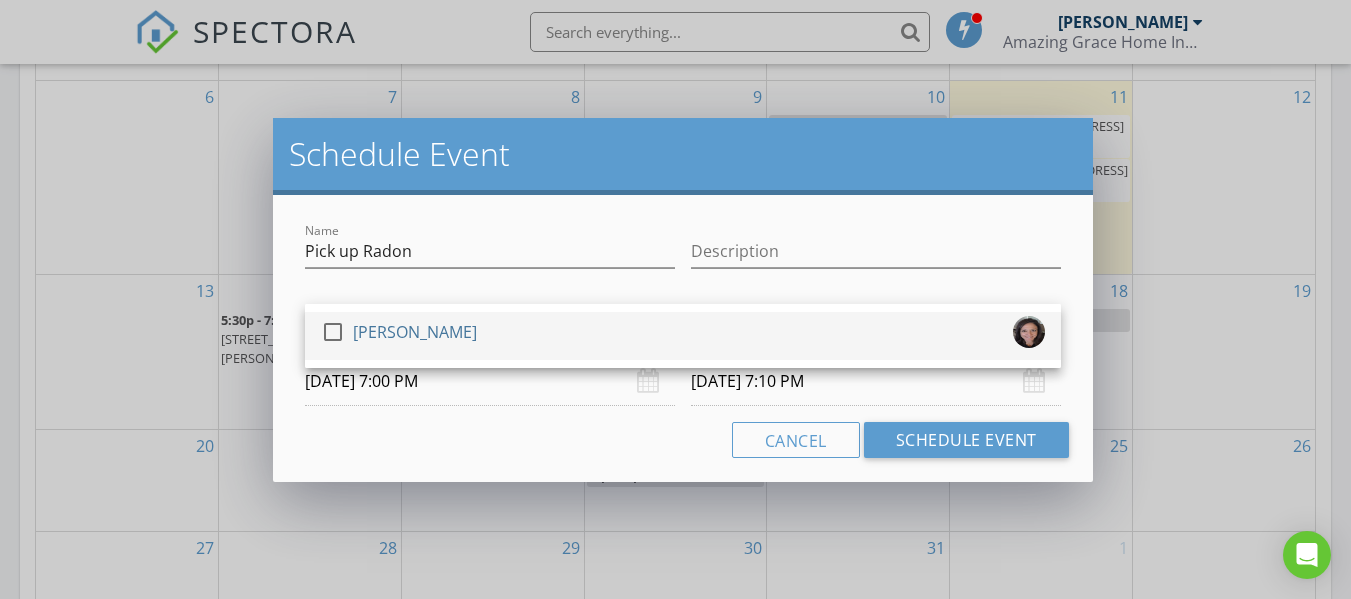click on "check_box_outline_blank   Heather Woosley" at bounding box center (683, 336) 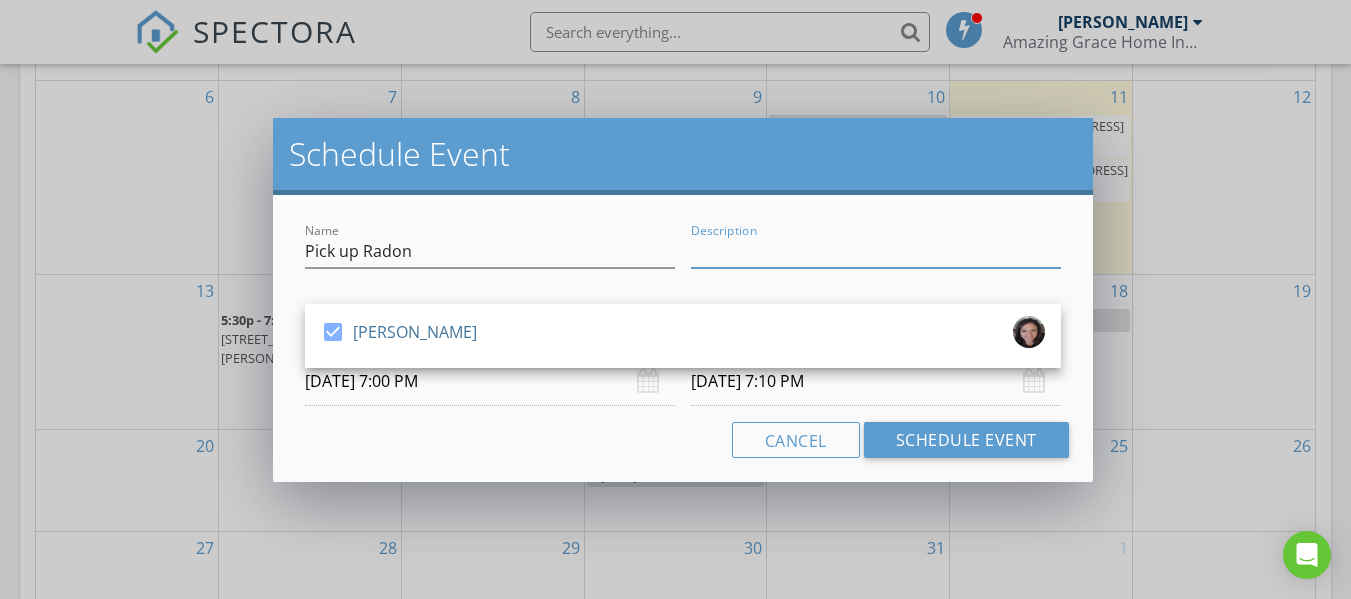 click on "Description" at bounding box center [876, 251] 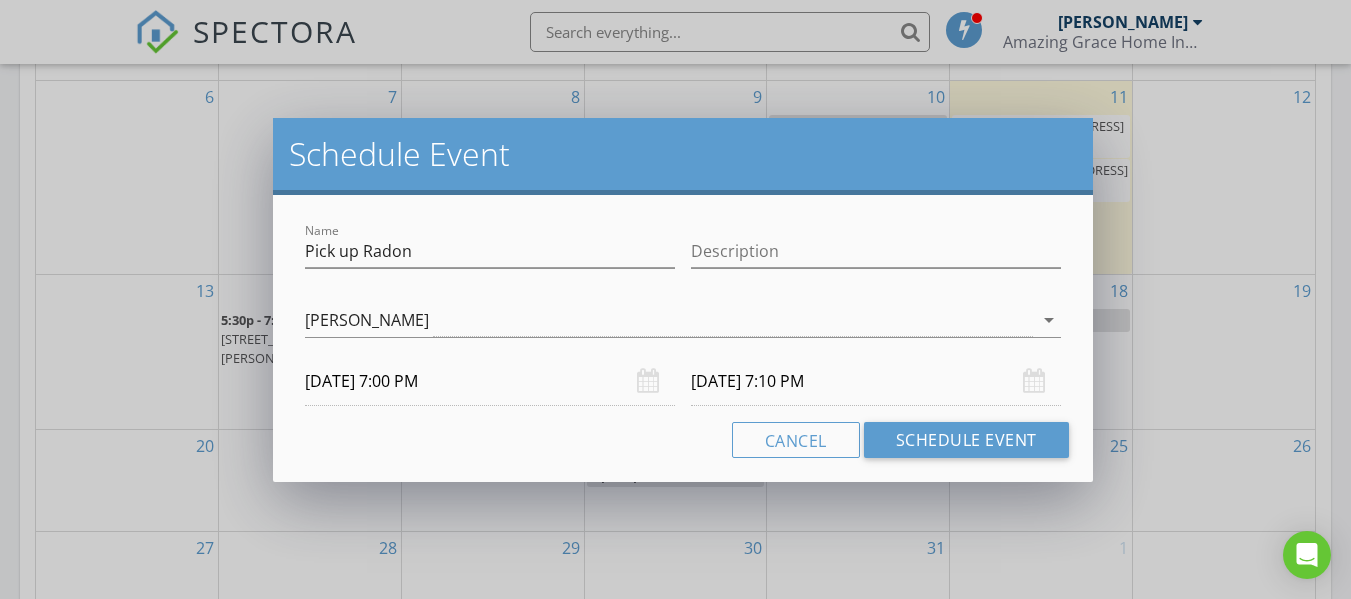 click on "Name Pick up Radon   Description     check_box   Heather Woosley   Heather Woosley arrow_drop_down   07/13/2025 7:00 PM   07/13/2025 7:10 PM         Cancel   Schedule Event" at bounding box center [683, 338] 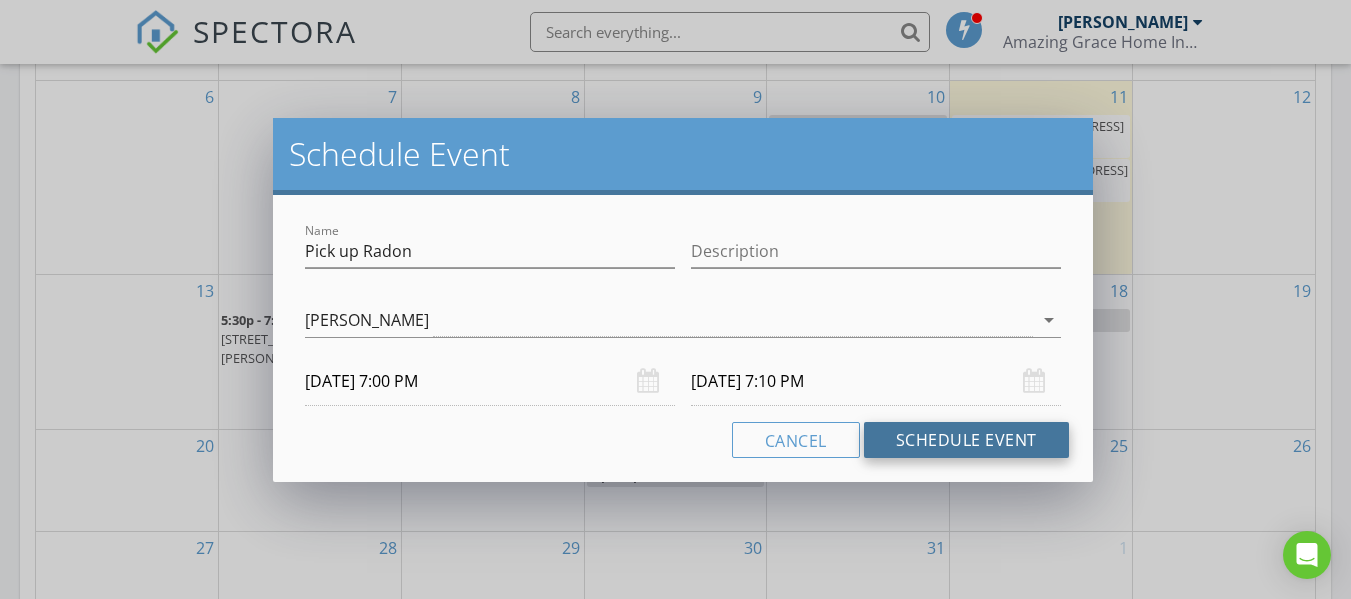 click on "Schedule Event" at bounding box center [966, 440] 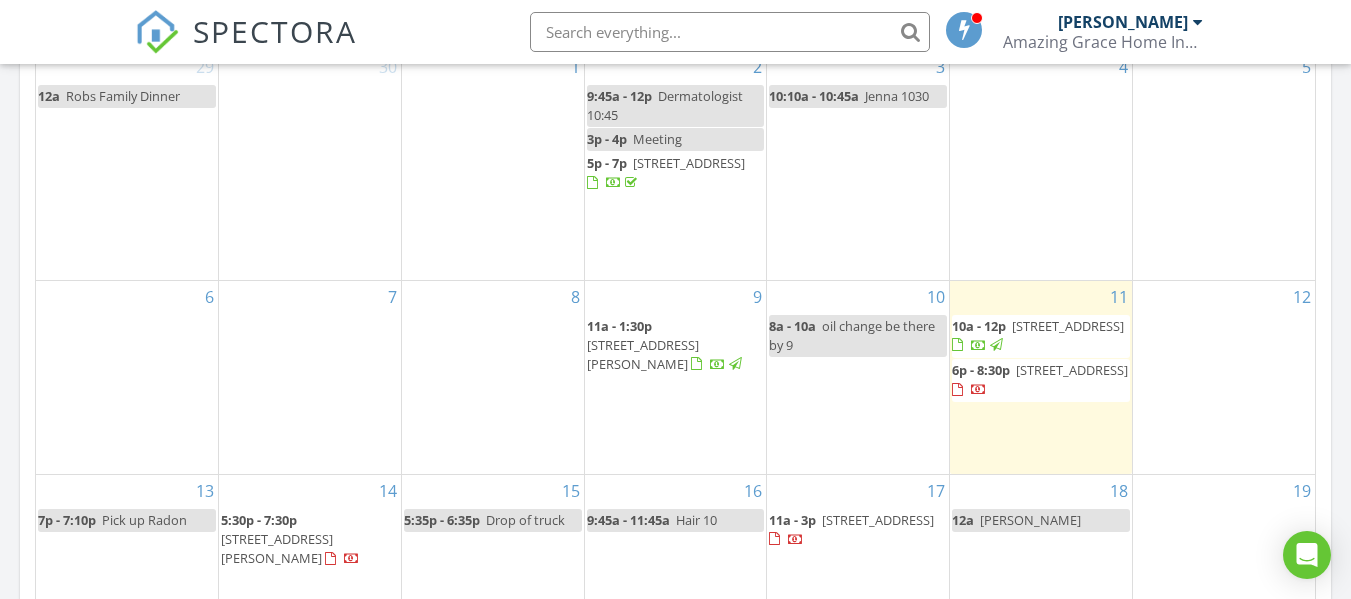 scroll, scrollTop: 900, scrollLeft: 0, axis: vertical 